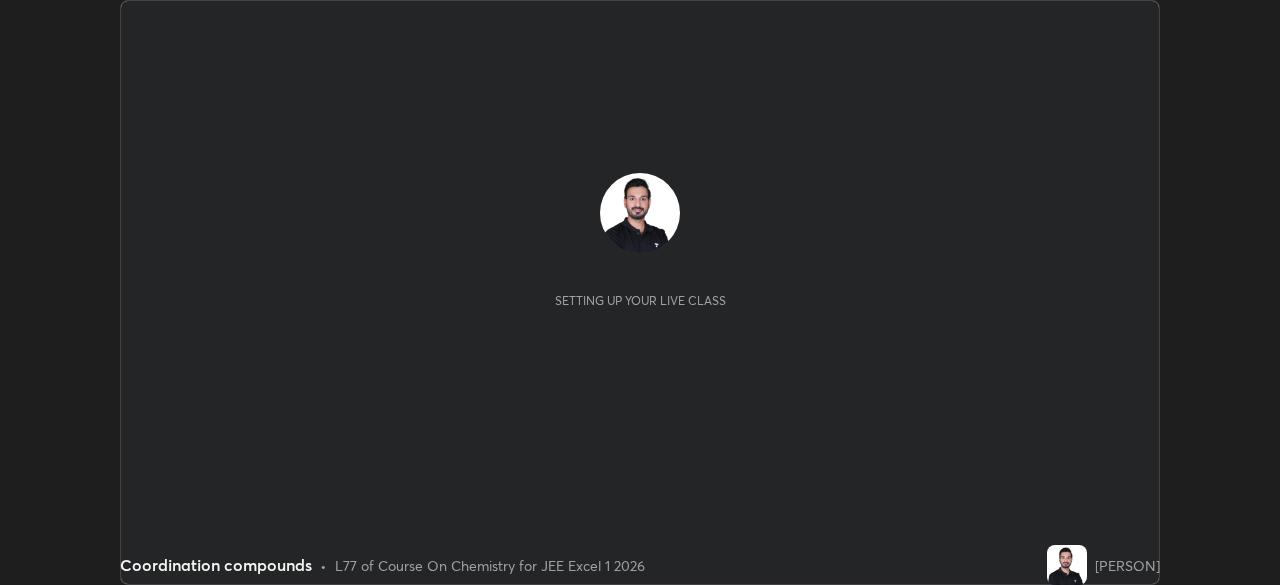 scroll, scrollTop: 0, scrollLeft: 0, axis: both 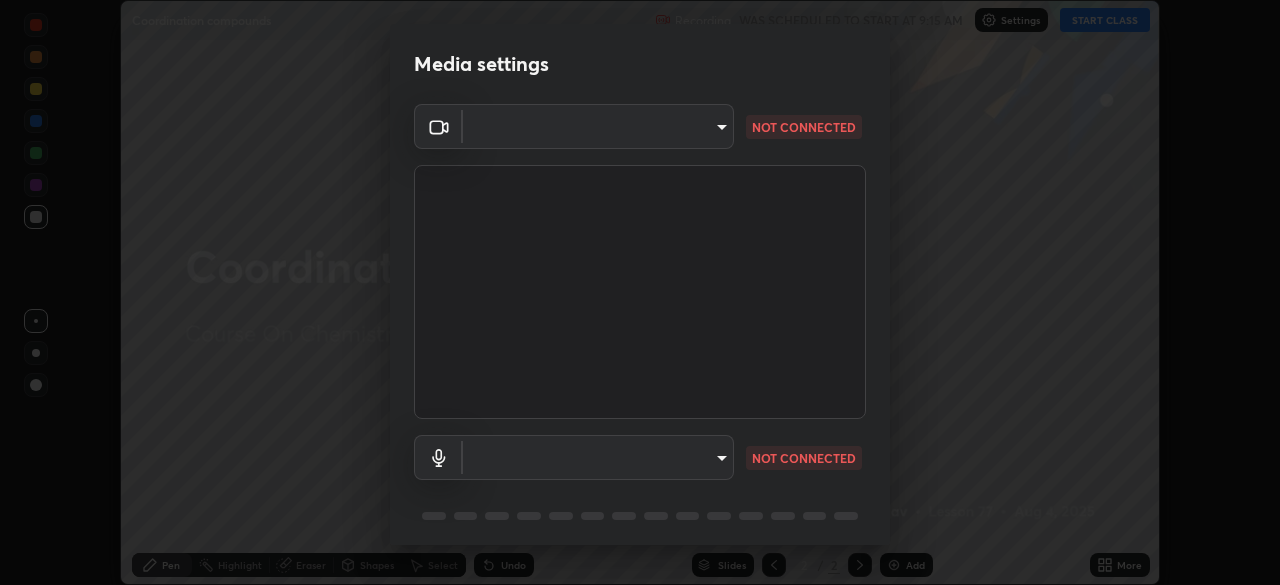 click on "Erase all Coordination compounds Recording WAS SCHEDULED TO START AT  9:15 AM Settings START CLASS Setting up your live class Coordination compounds • L77 of Course On Chemistry for JEE Excel 1 2026 [PERSON] Pen Highlight Eraser Shapes Select Undo Slides 2 / 2 Add More No doubts shared Encourage your learners to ask a doubt for better clarity Report an issue Reason for reporting Buffering Chat not working Audio - Video sync issue Educator video quality low ​ Attach an image Report Media settings ​ NOT CONNECTED ​ NOT CONNECTED 1 / 5 Next" at bounding box center (640, 292) 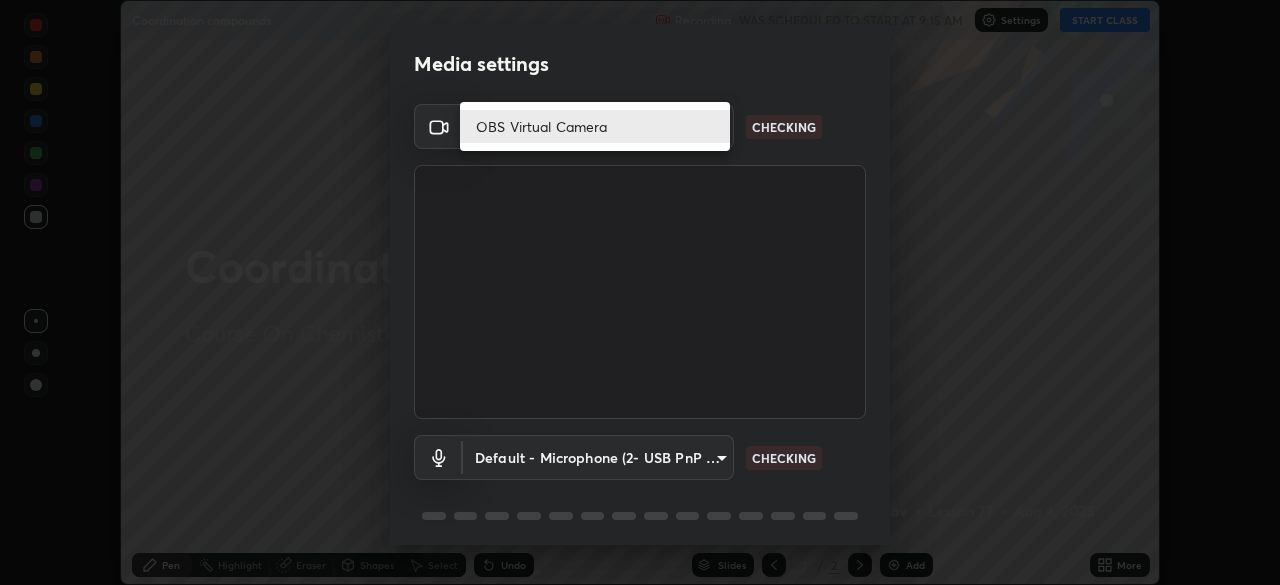 click on "OBS Virtual Camera" at bounding box center [595, 126] 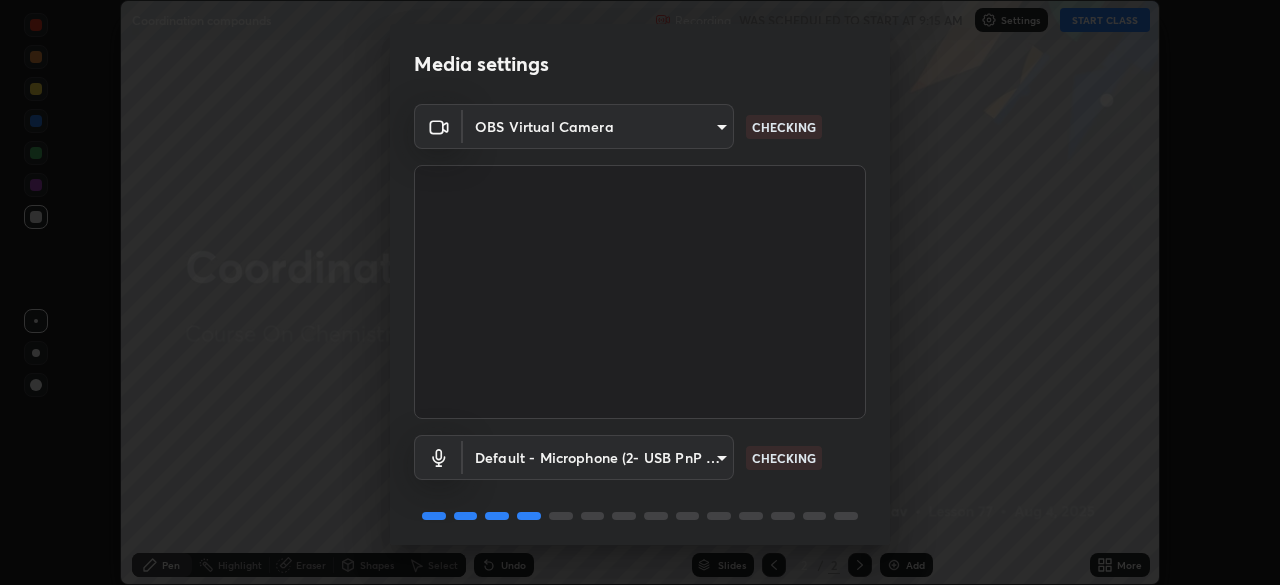 scroll, scrollTop: 71, scrollLeft: 0, axis: vertical 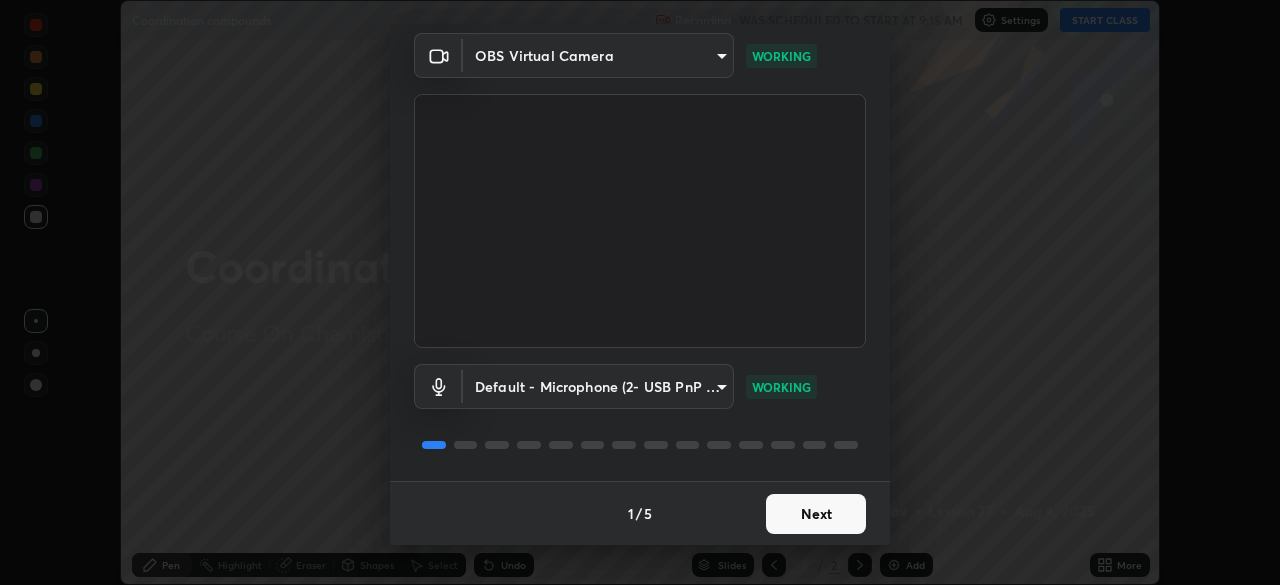 click on "Next" at bounding box center (816, 514) 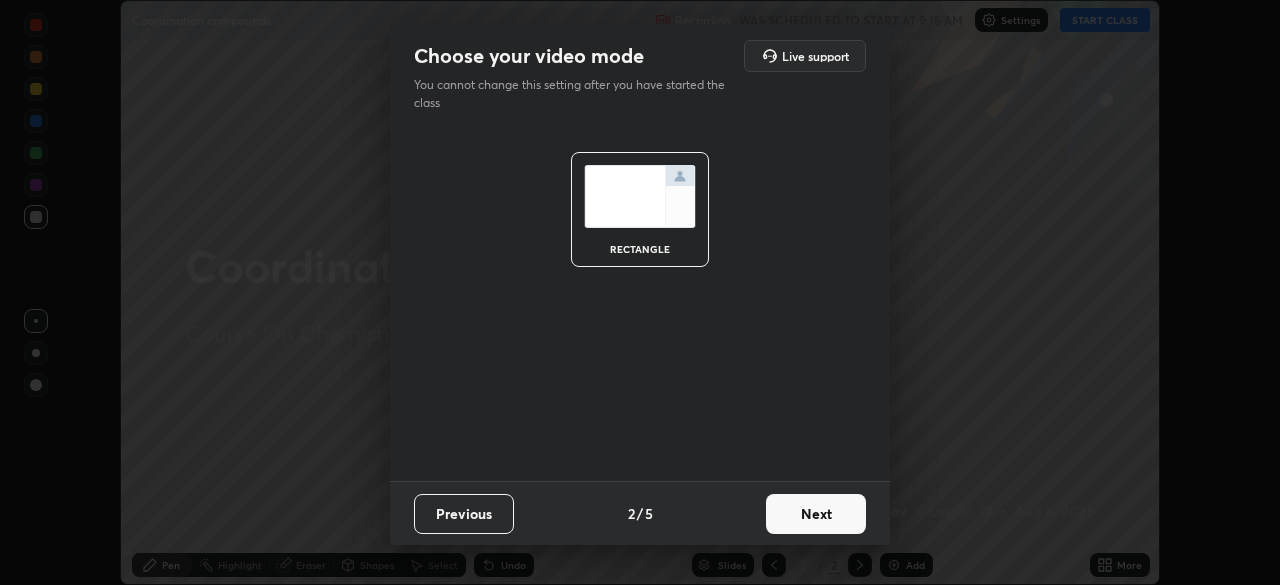 scroll, scrollTop: 0, scrollLeft: 0, axis: both 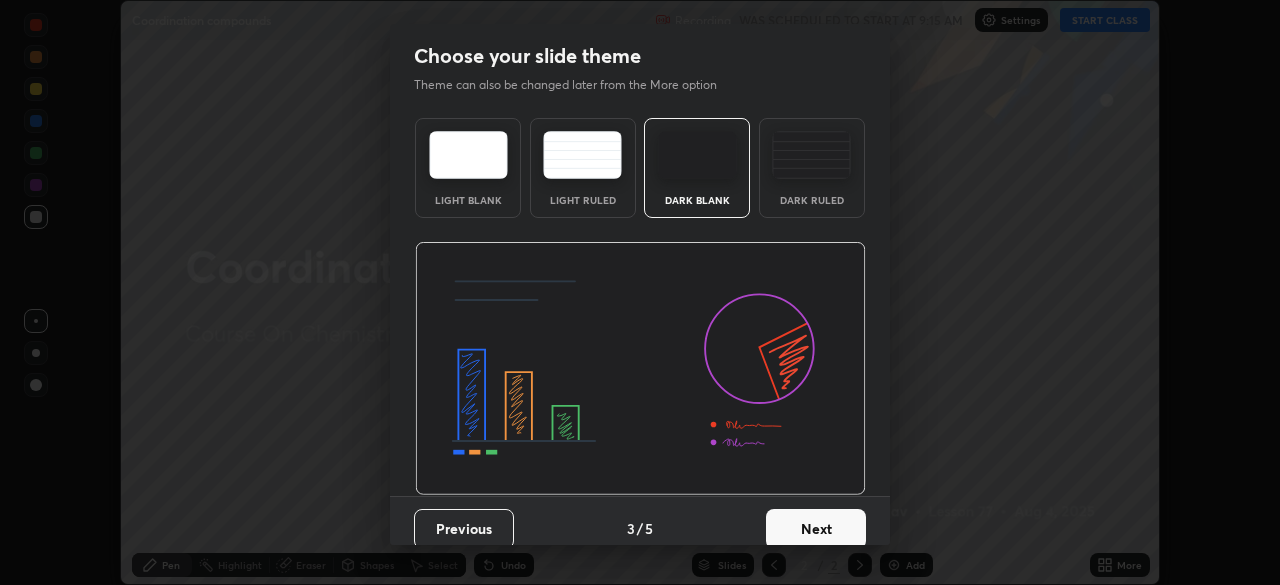 click on "Next" at bounding box center (816, 529) 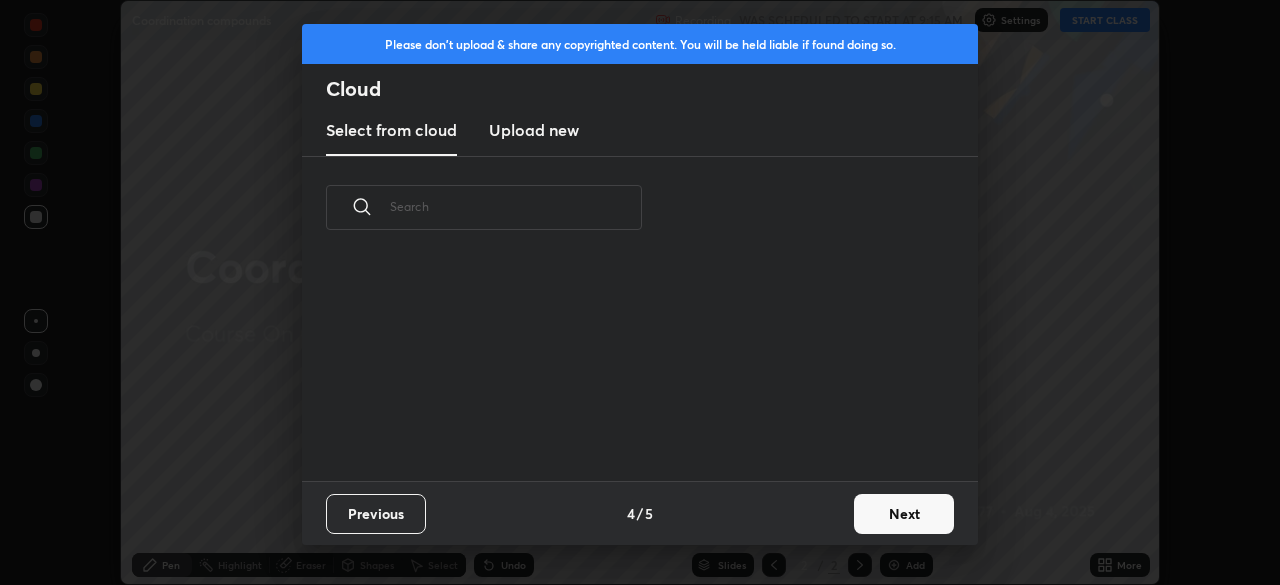 scroll, scrollTop: 7, scrollLeft: 11, axis: both 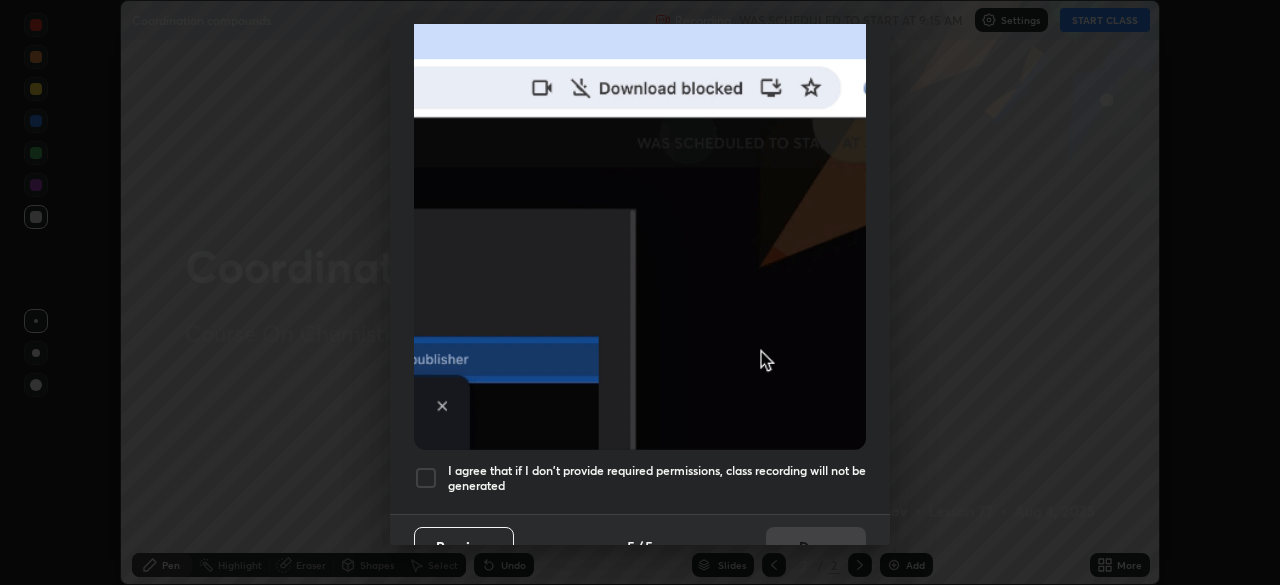 click at bounding box center (426, 478) 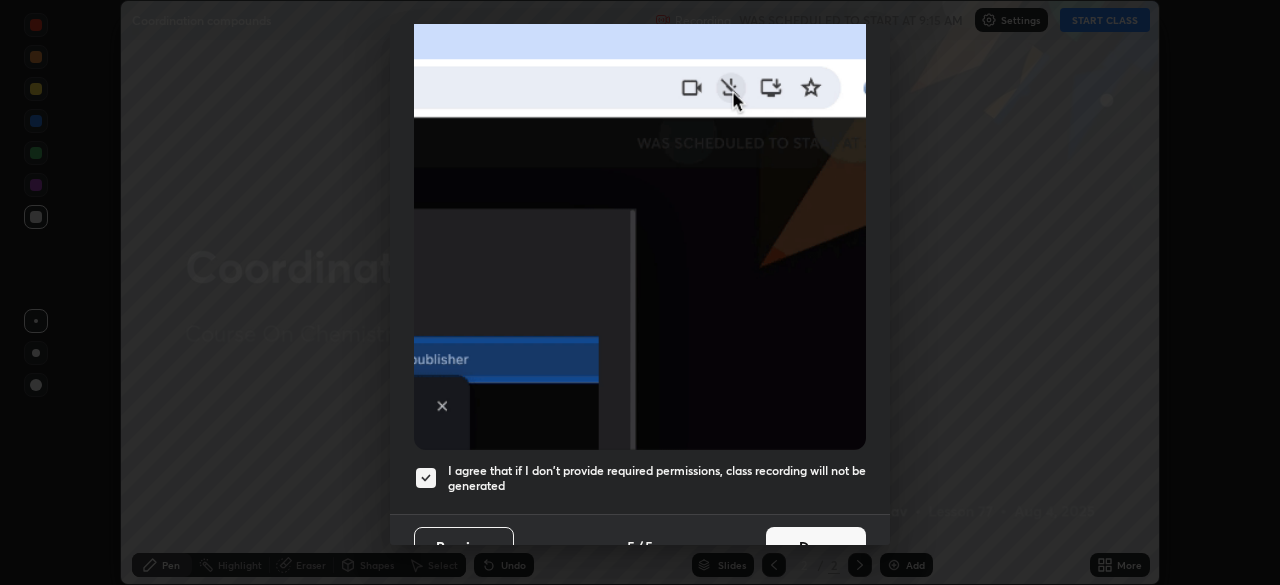 click on "Done" at bounding box center [816, 547] 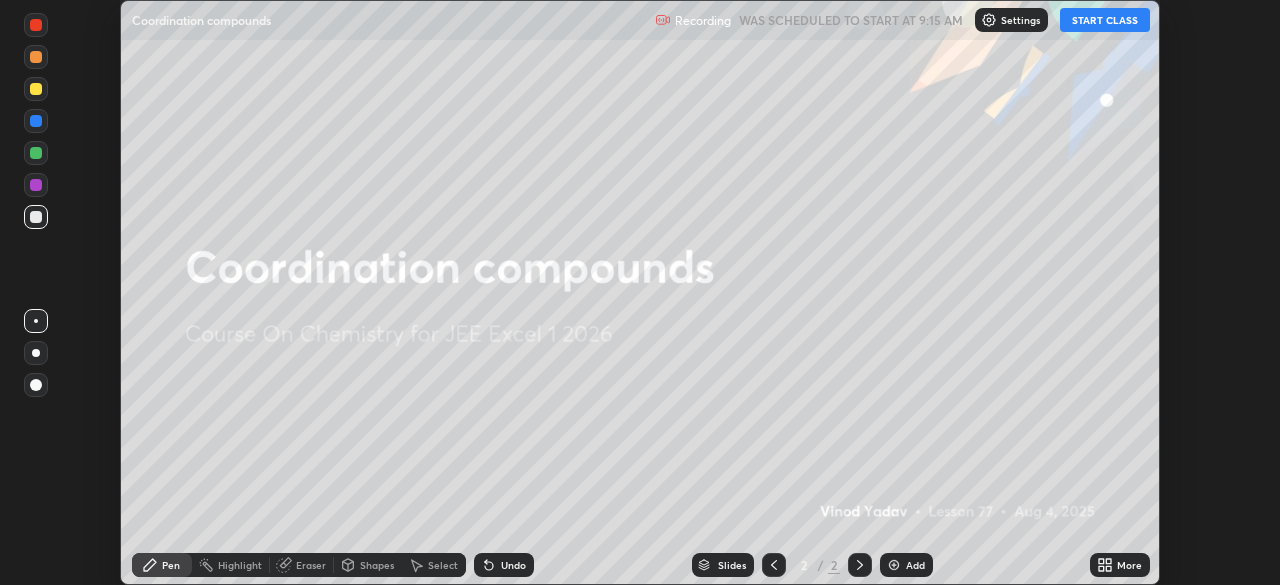 click on "START CLASS" at bounding box center (1105, 20) 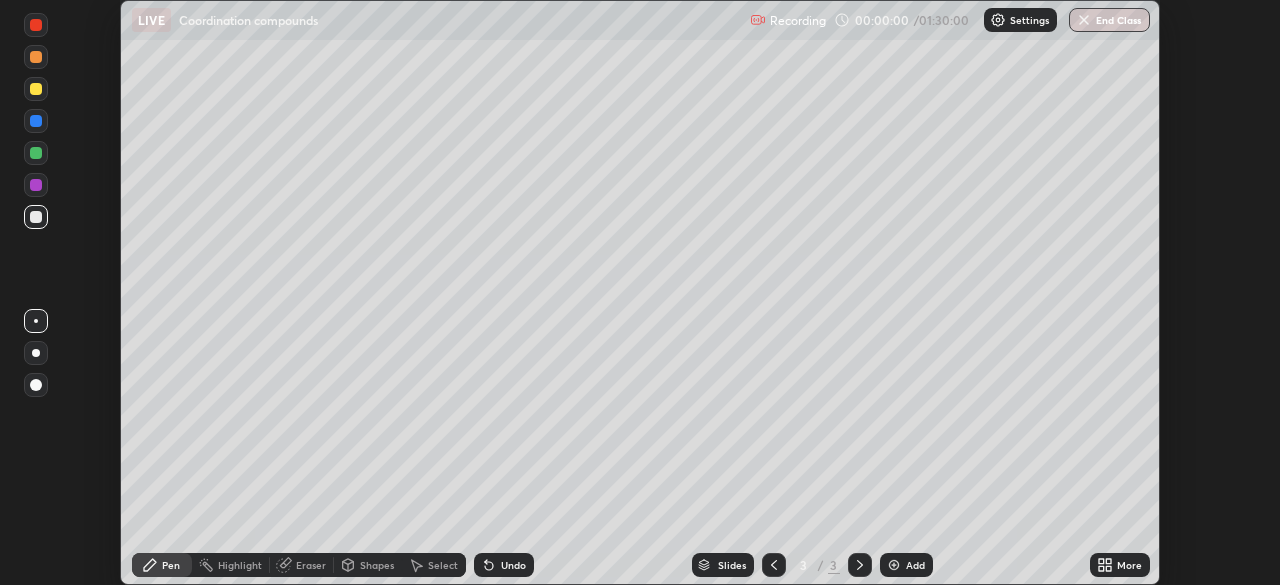 click 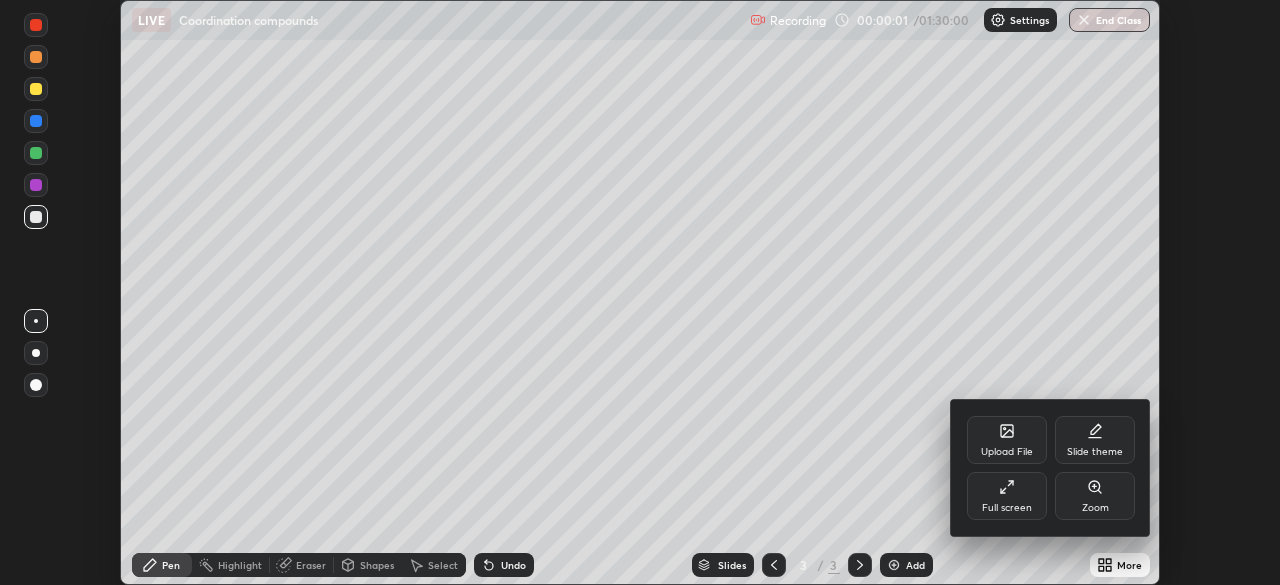 click 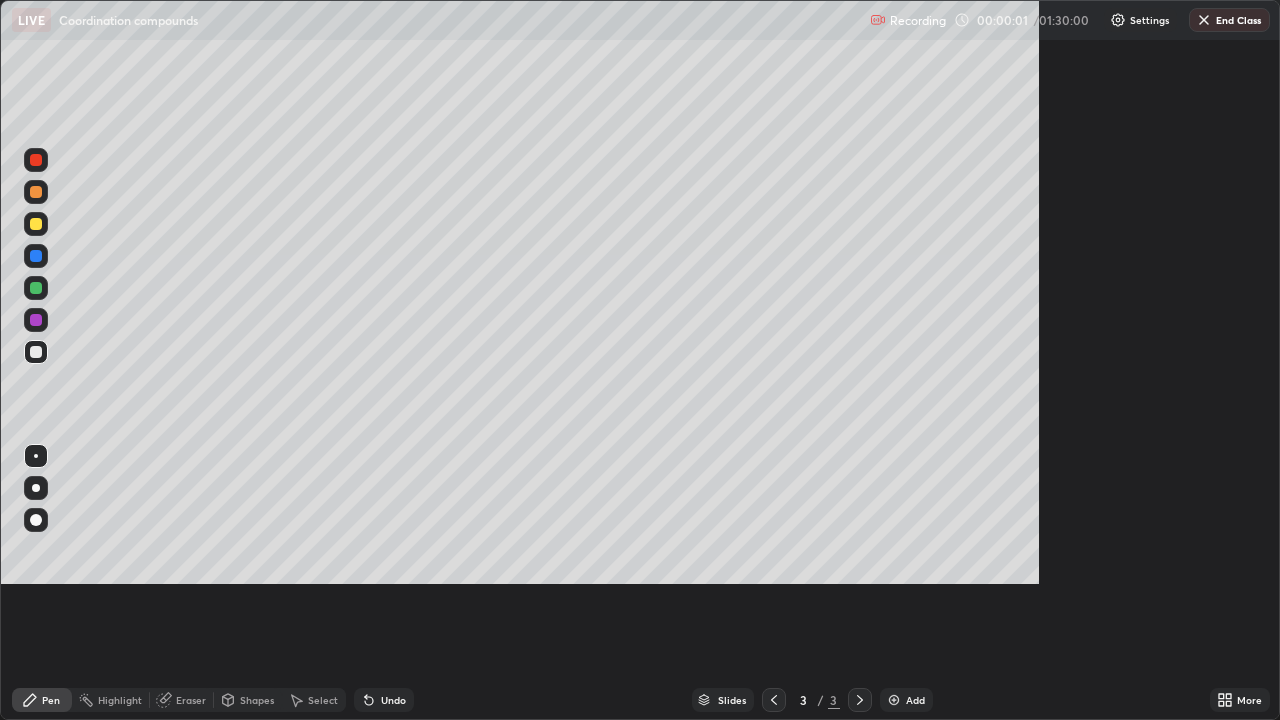 scroll, scrollTop: 99280, scrollLeft: 98720, axis: both 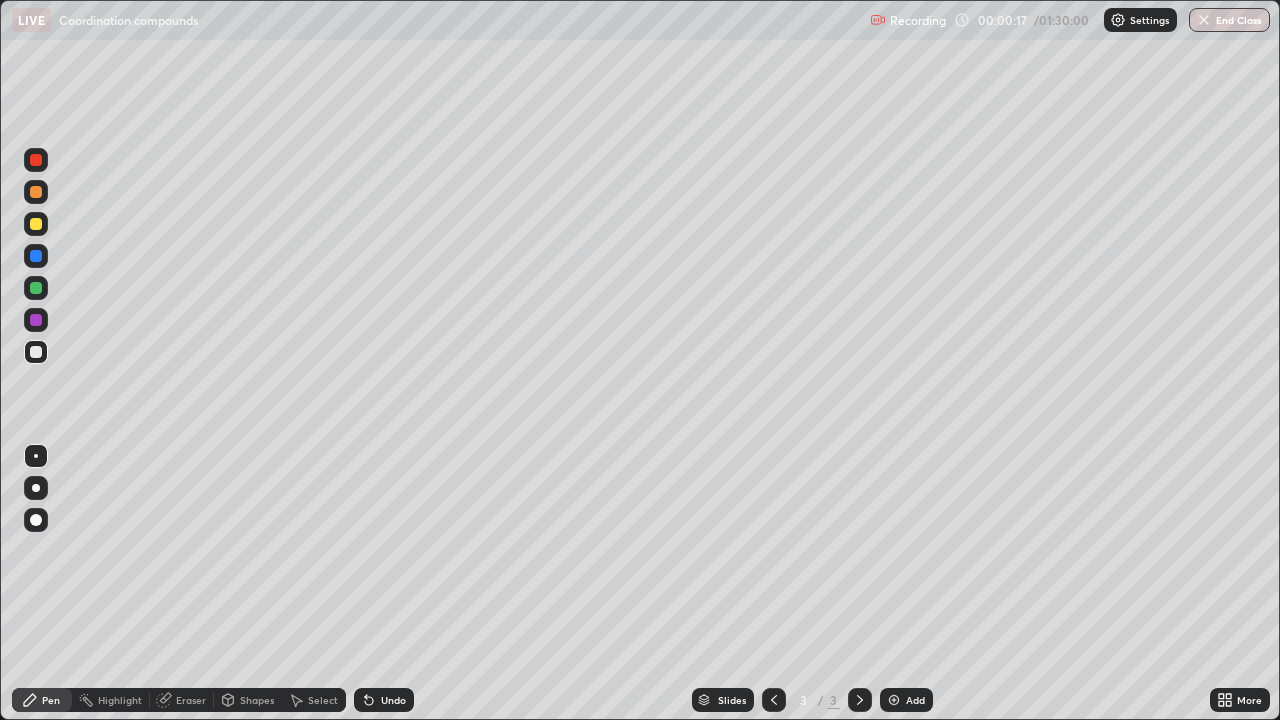 click at bounding box center [36, 224] 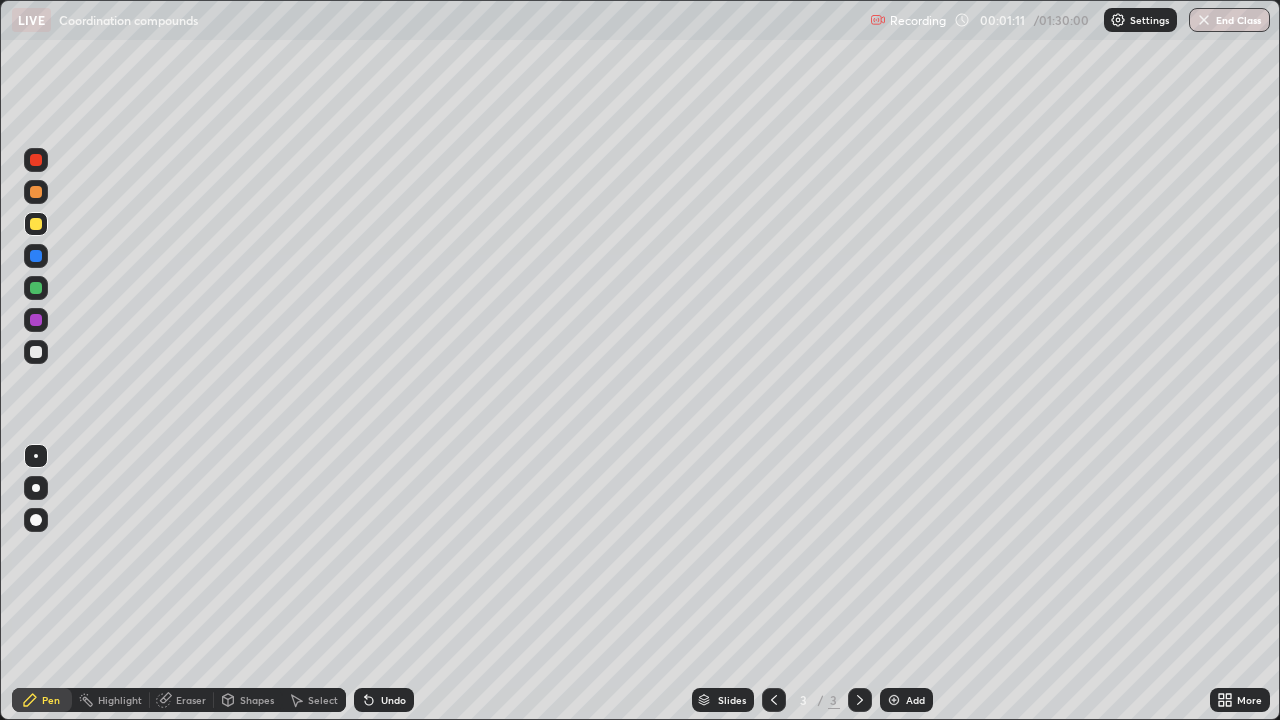click at bounding box center (36, 288) 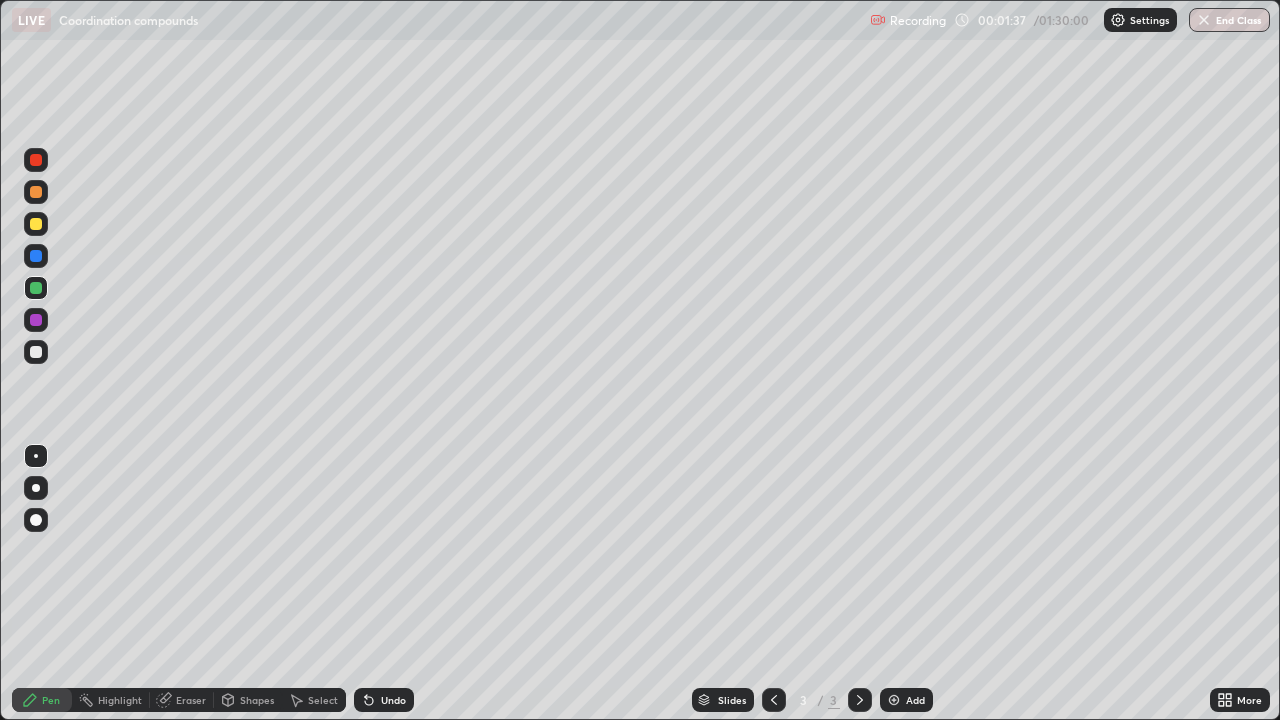 click at bounding box center [36, 320] 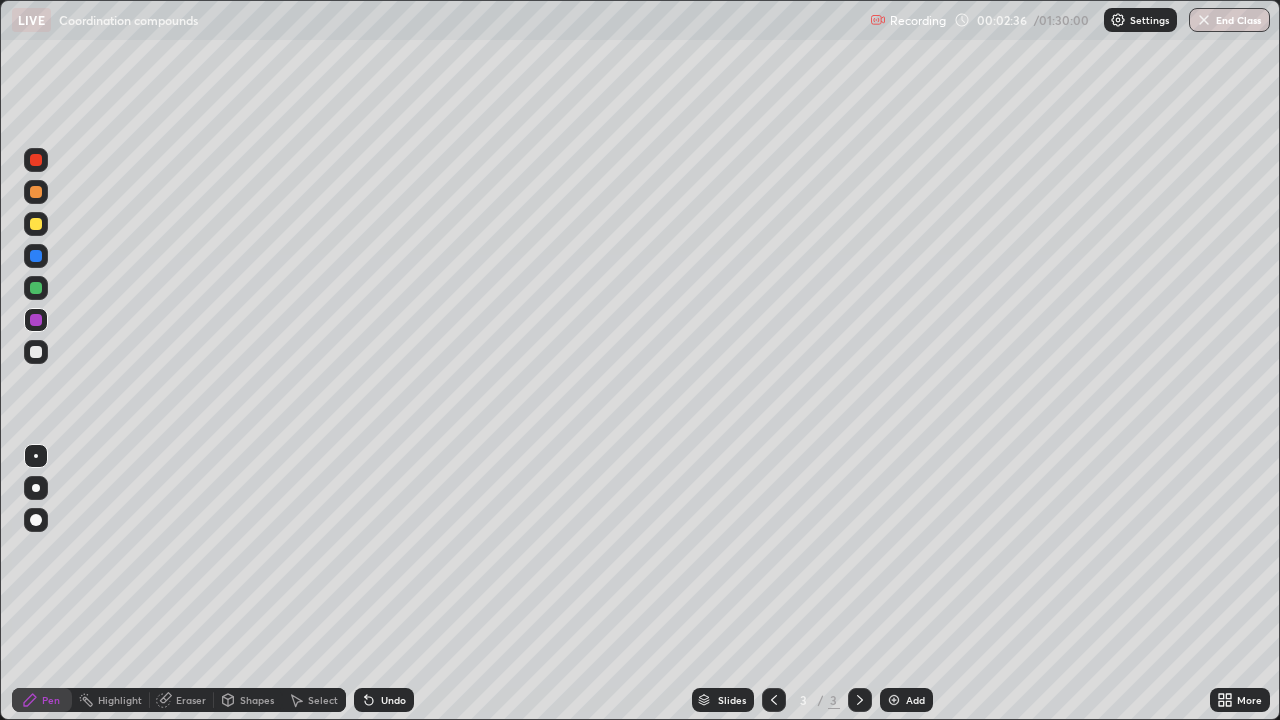 click at bounding box center [36, 288] 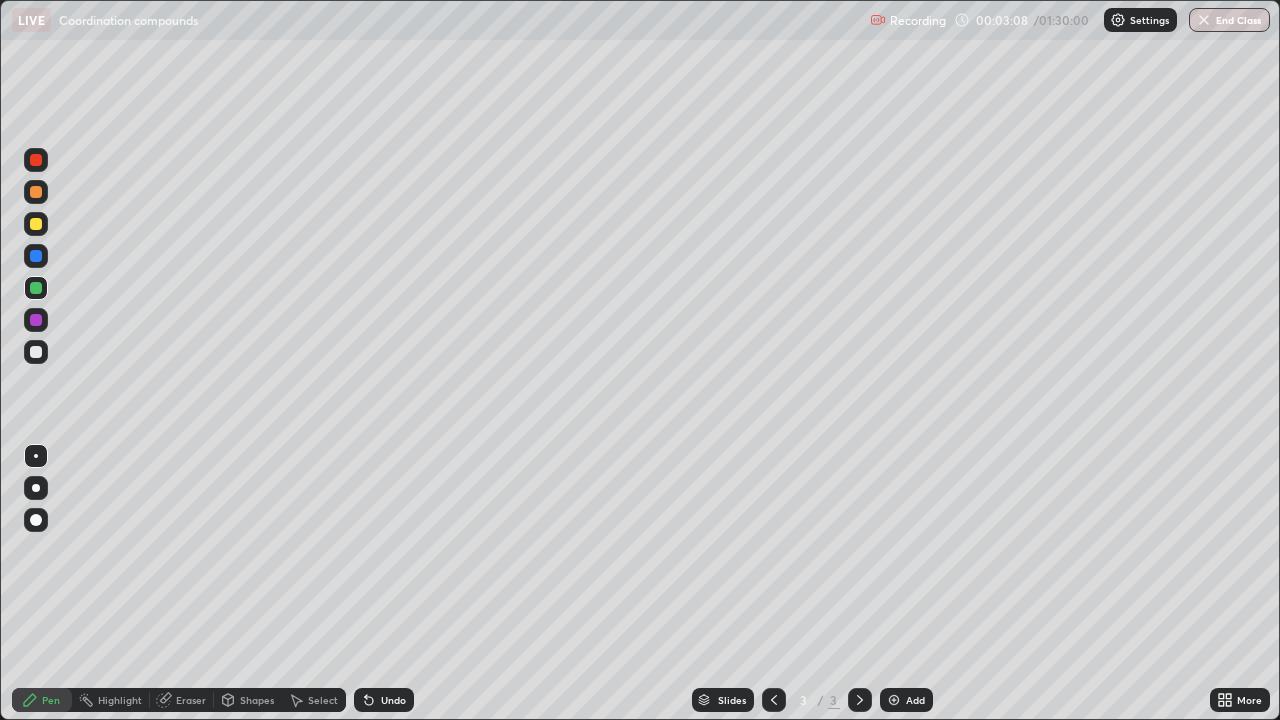 click at bounding box center (36, 352) 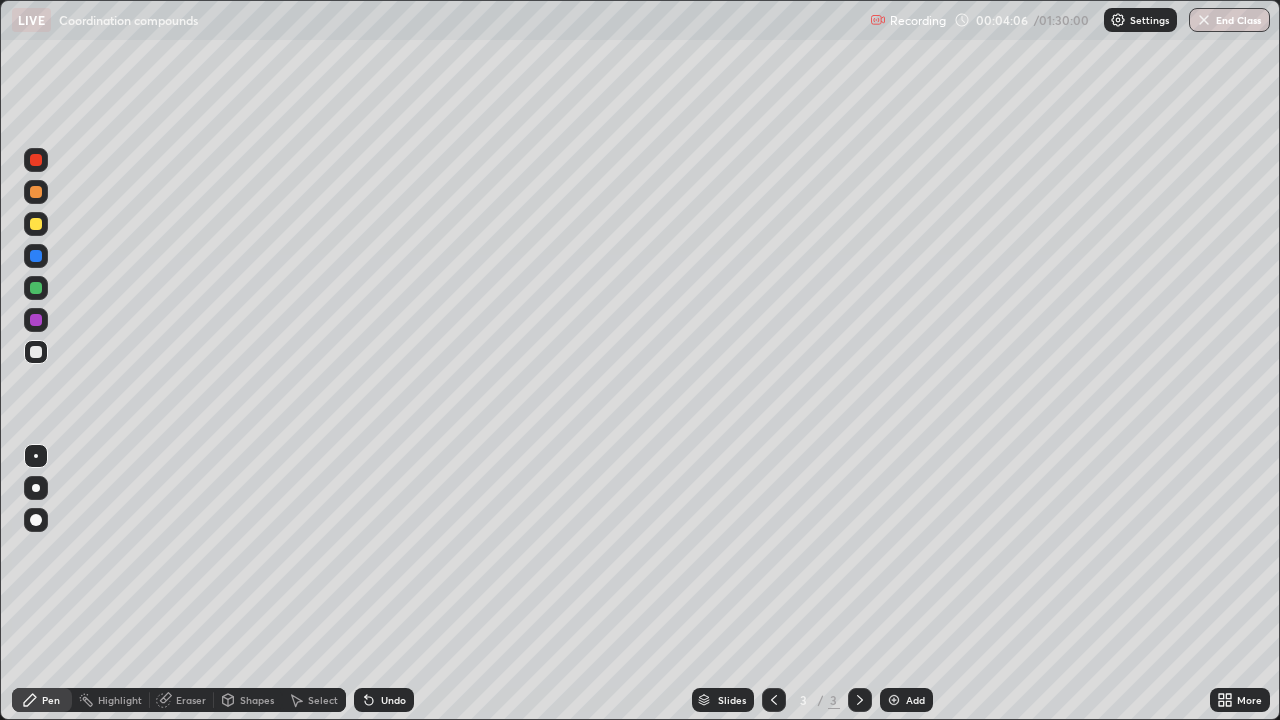 click on "Add" at bounding box center [906, 700] 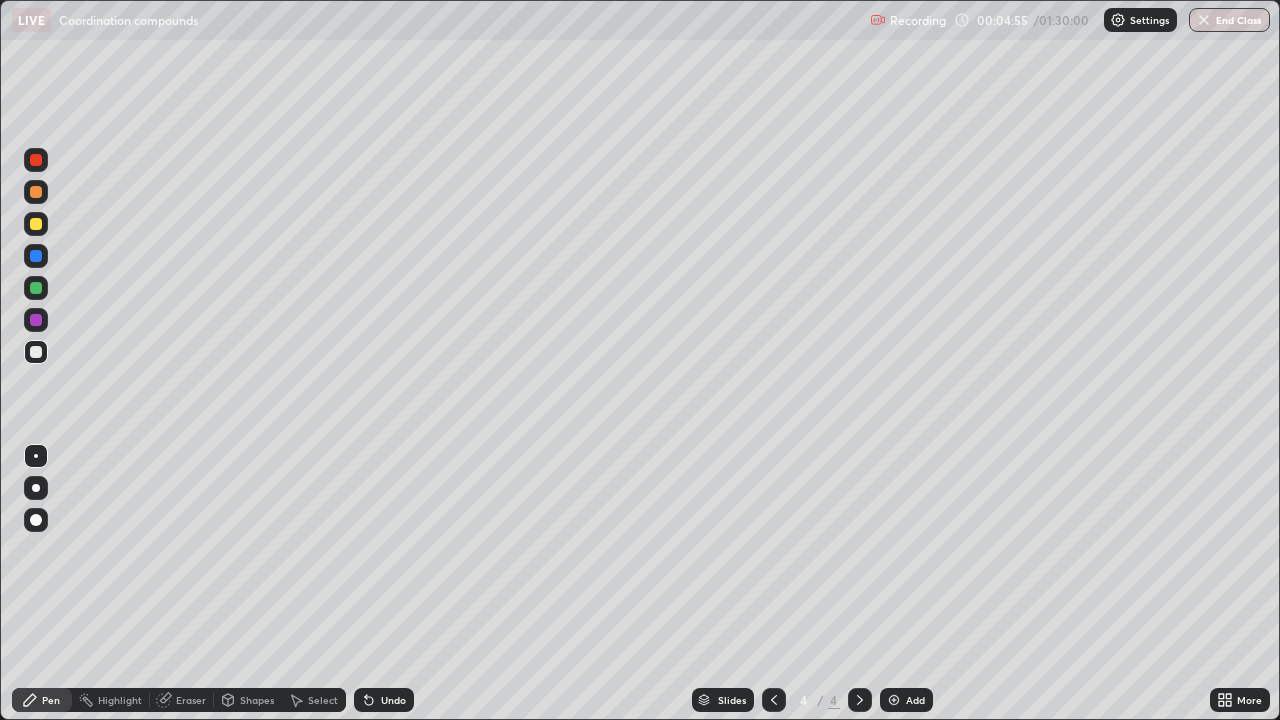 click at bounding box center [36, 320] 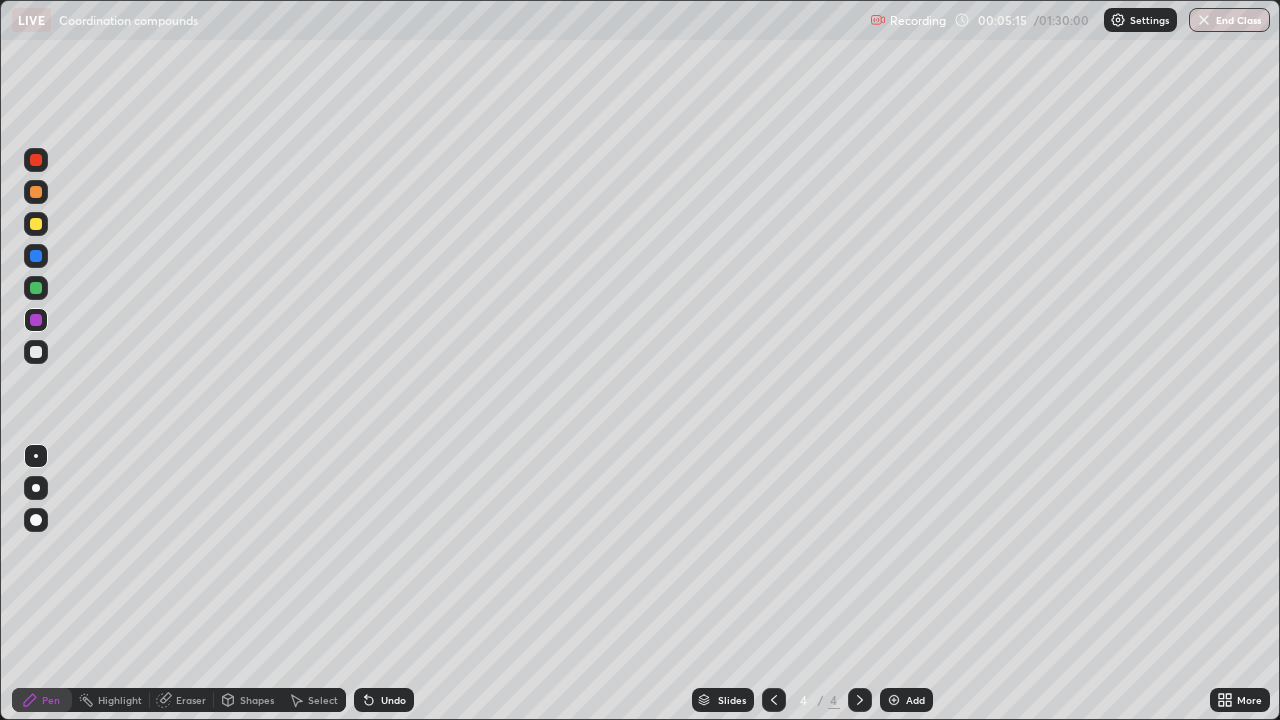 click at bounding box center (36, 256) 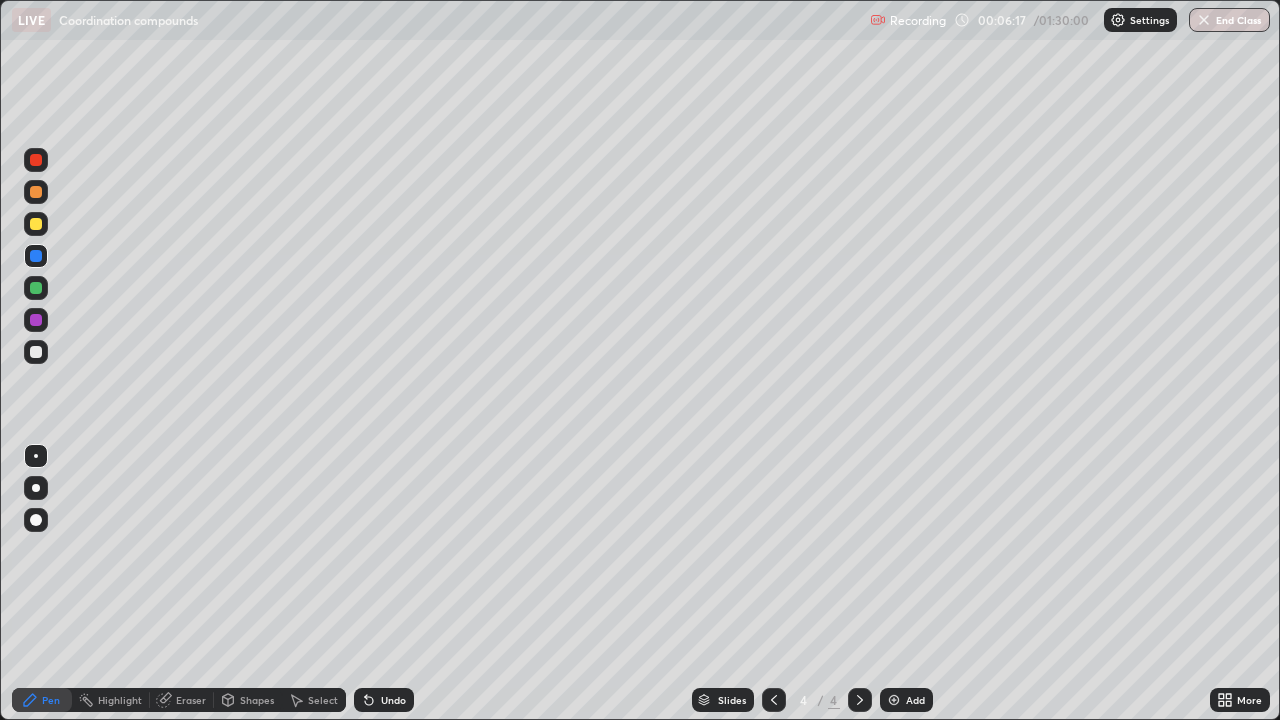 click 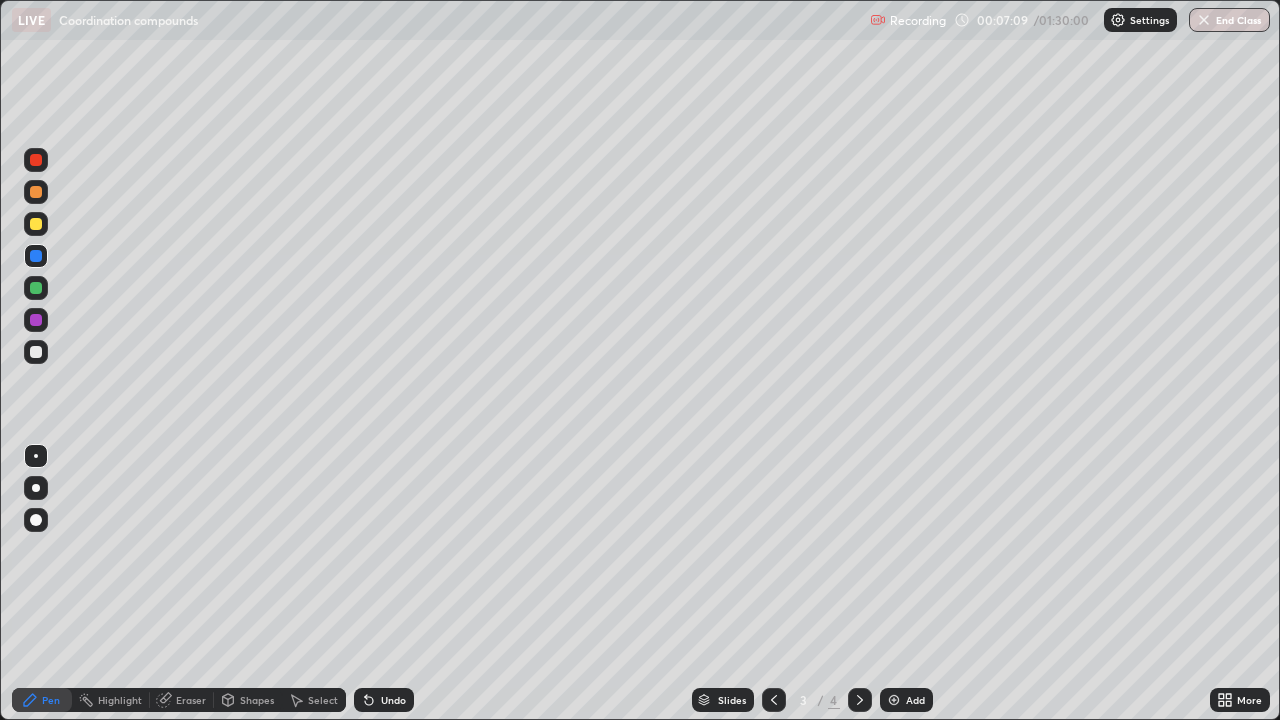 click 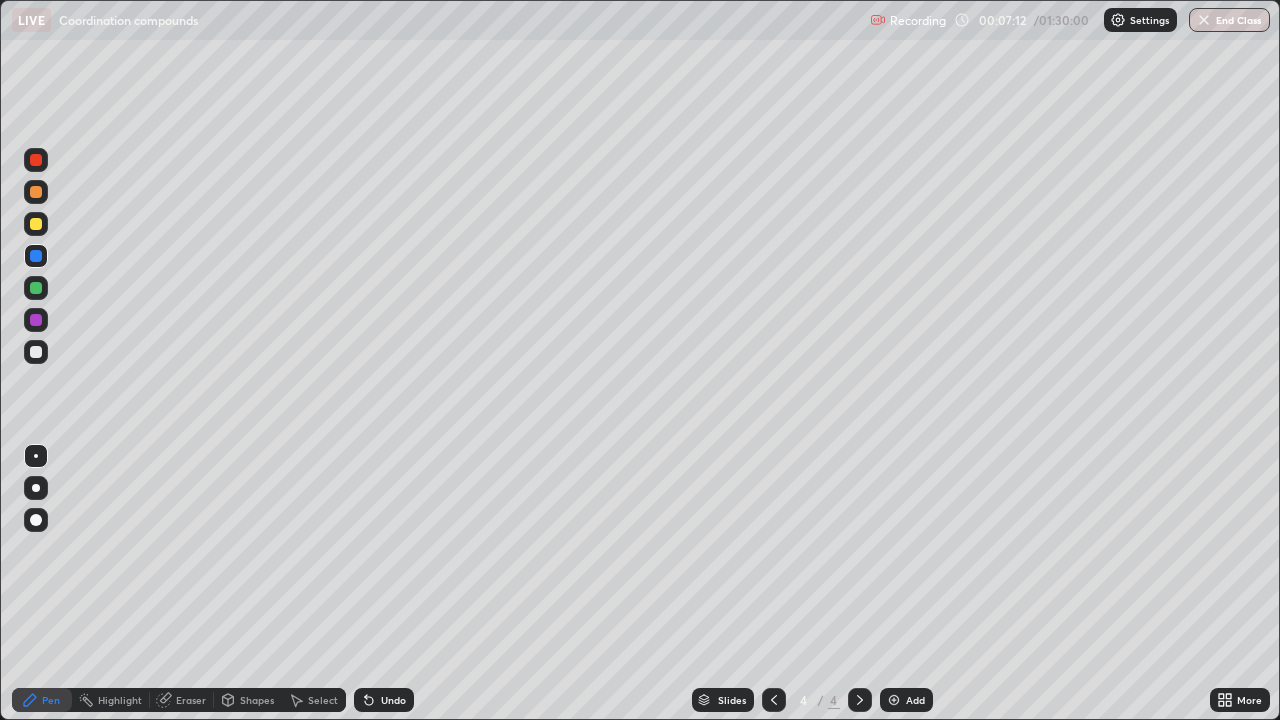 click at bounding box center [36, 224] 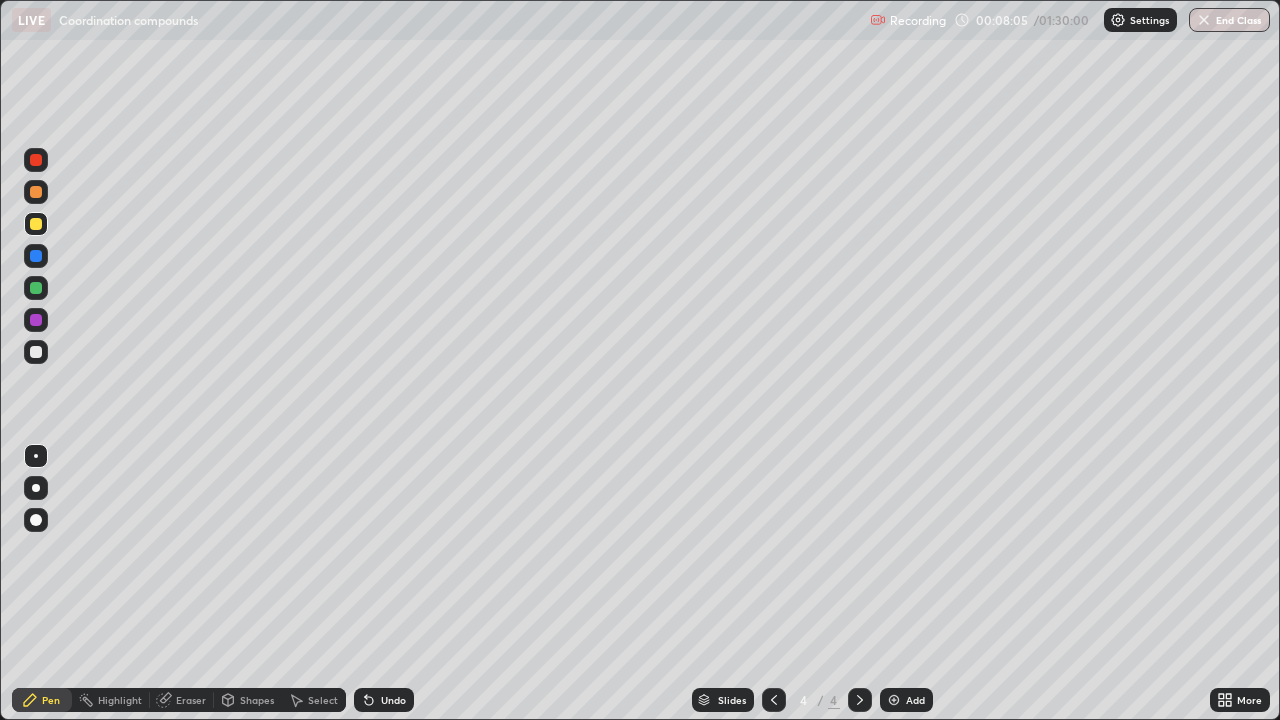click at bounding box center (36, 288) 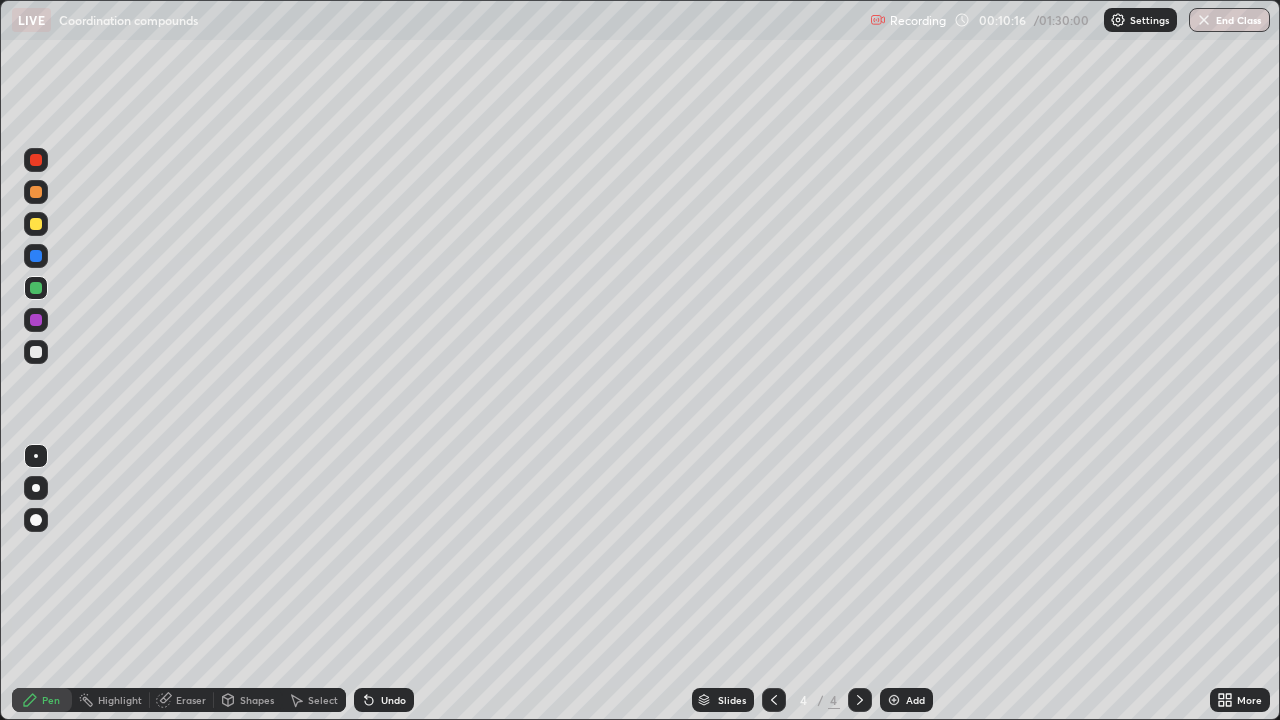click on "Add" at bounding box center [915, 700] 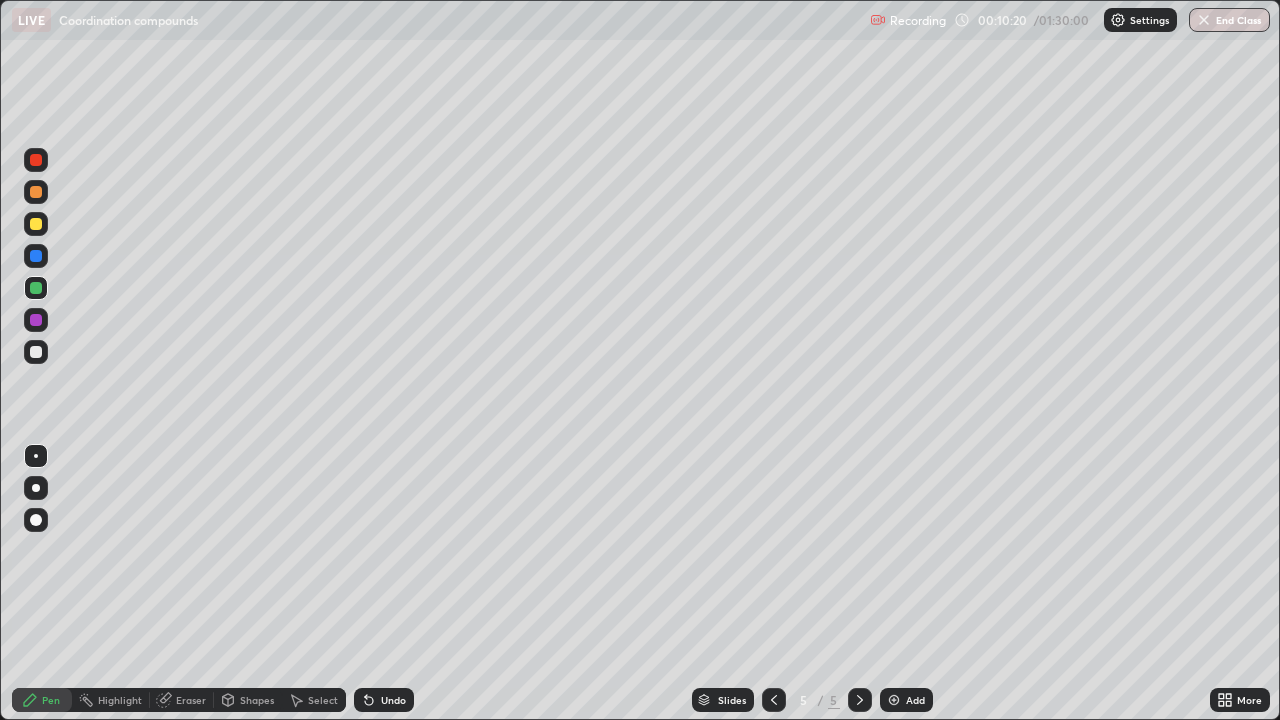 click 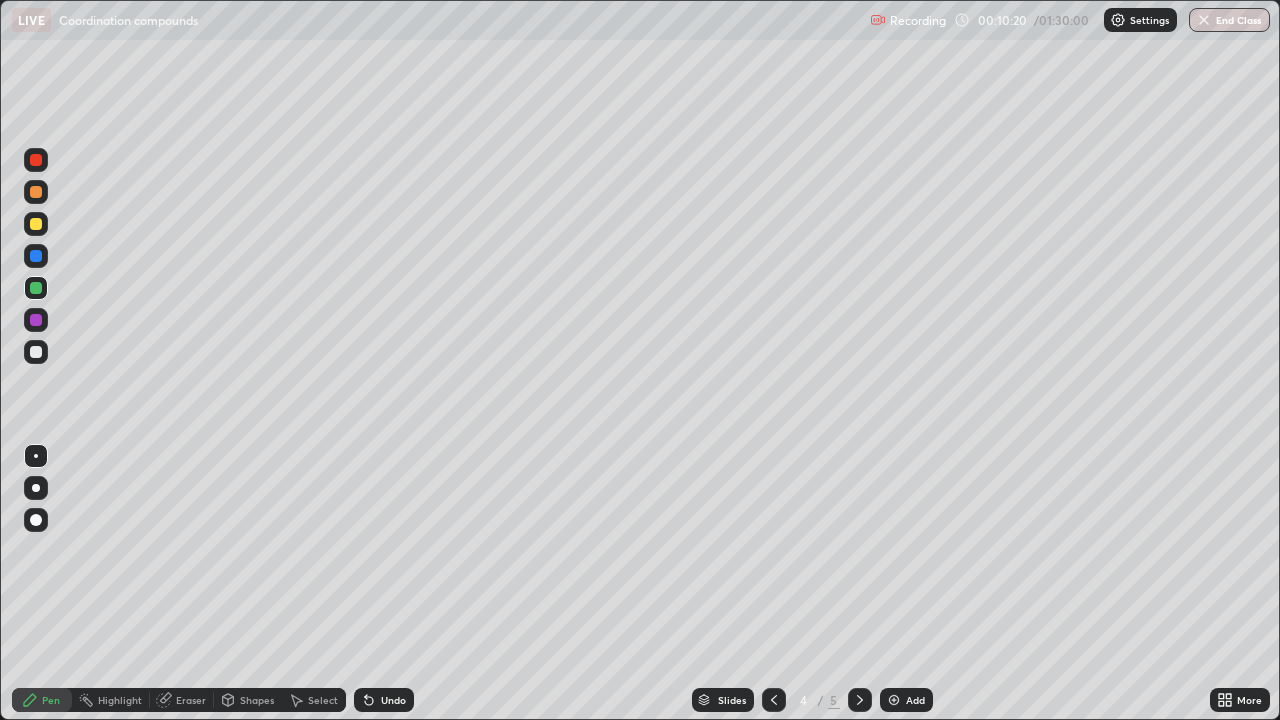 click 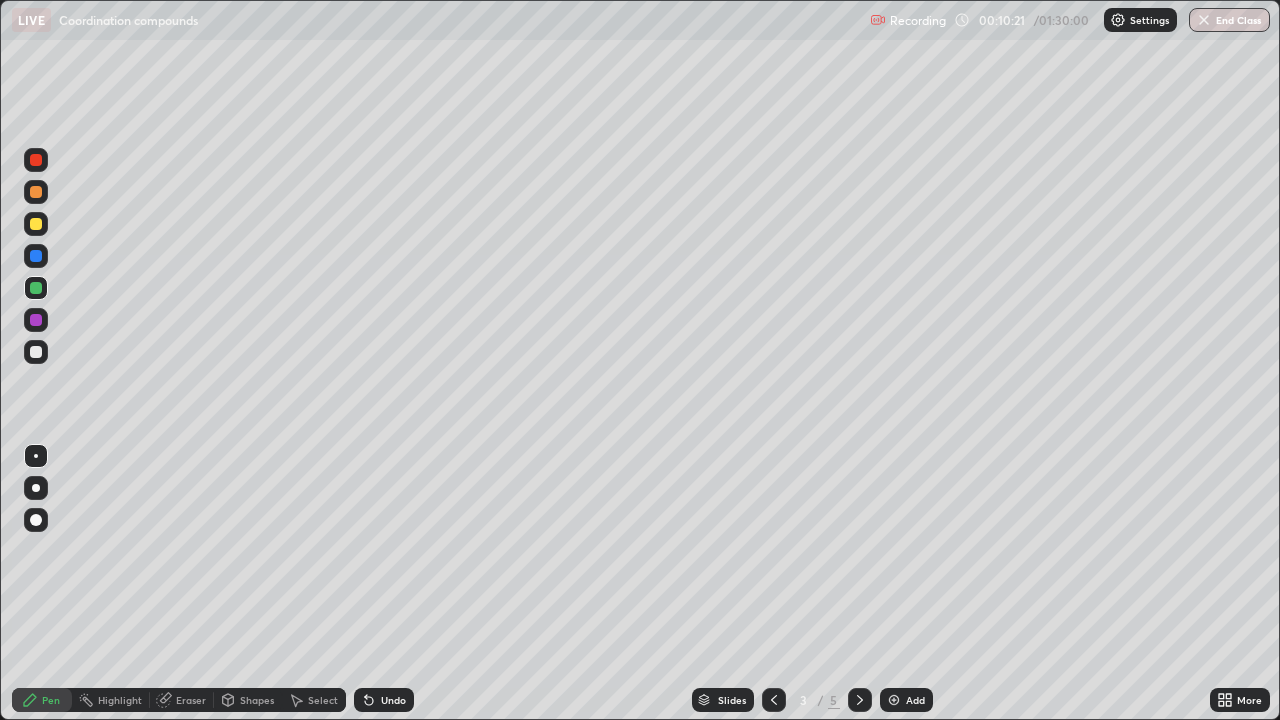 click 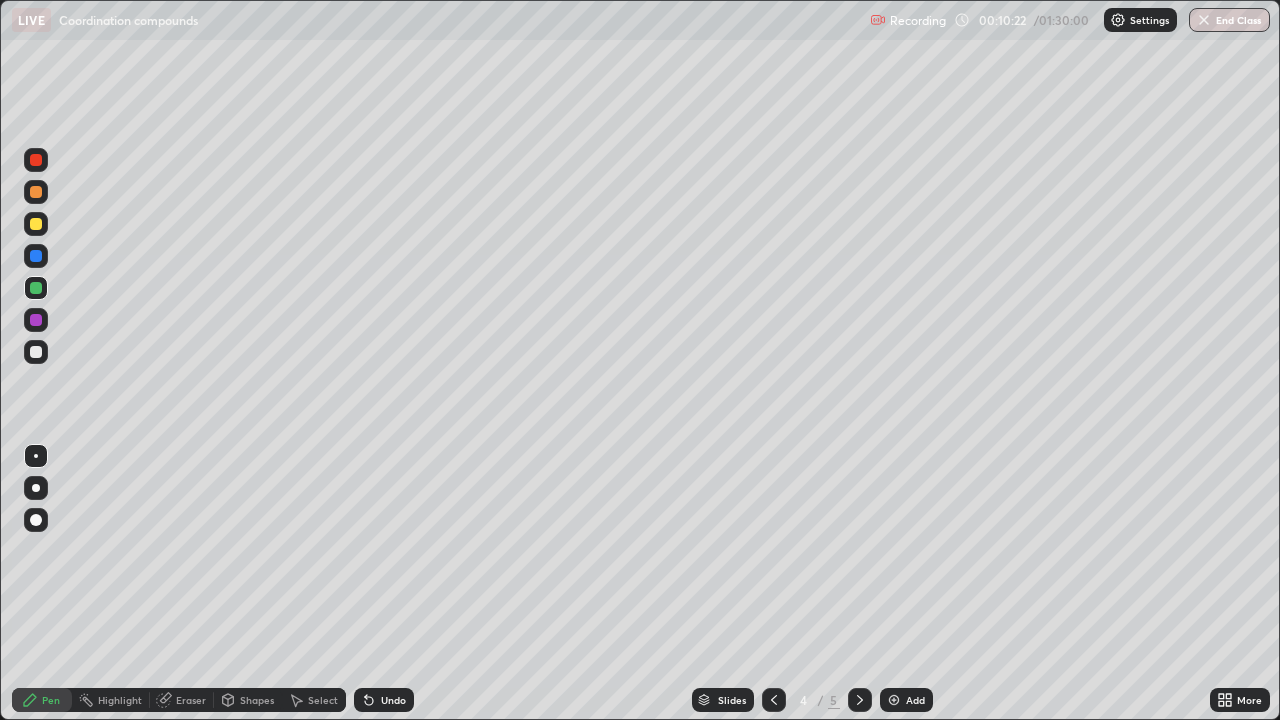 click 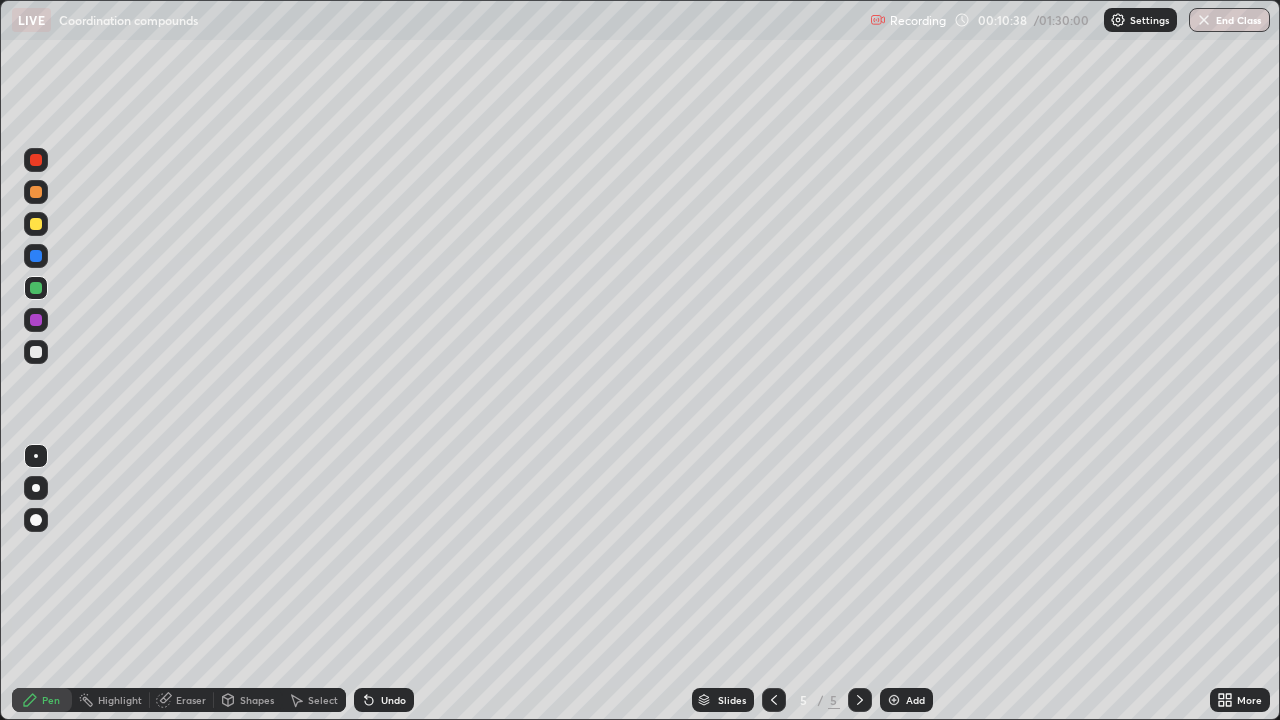 click at bounding box center [36, 320] 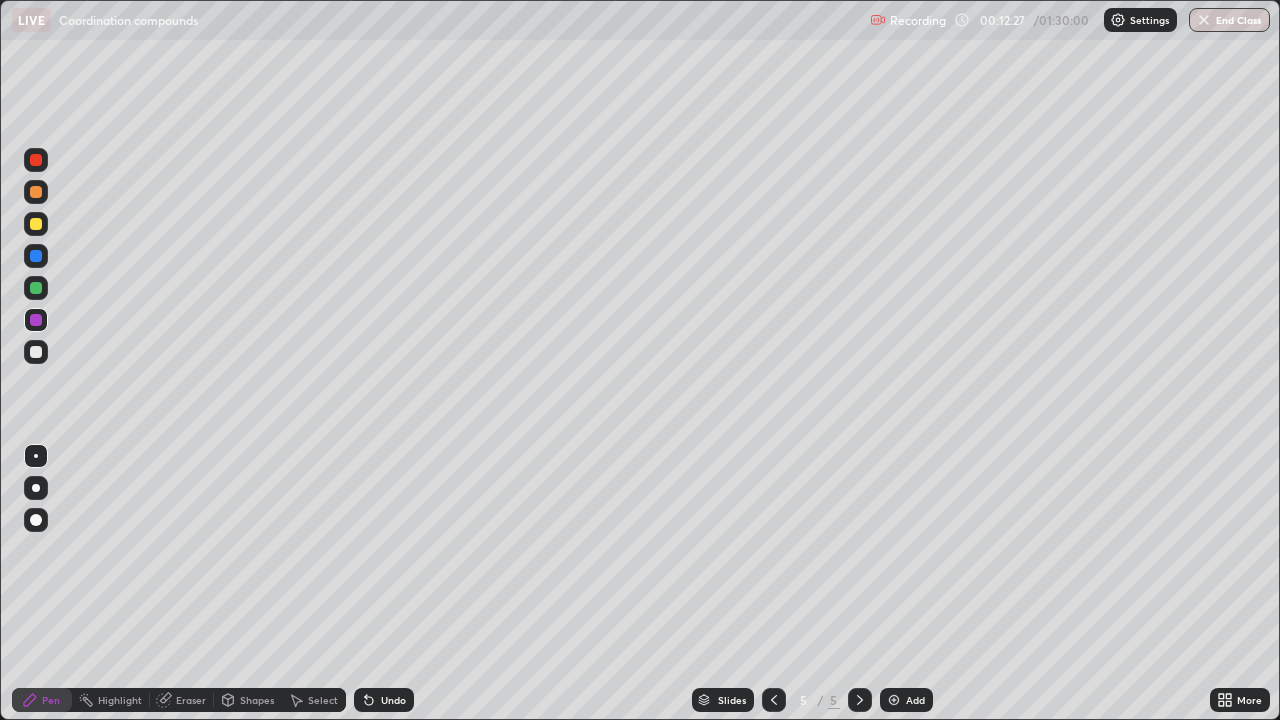 click at bounding box center [36, 256] 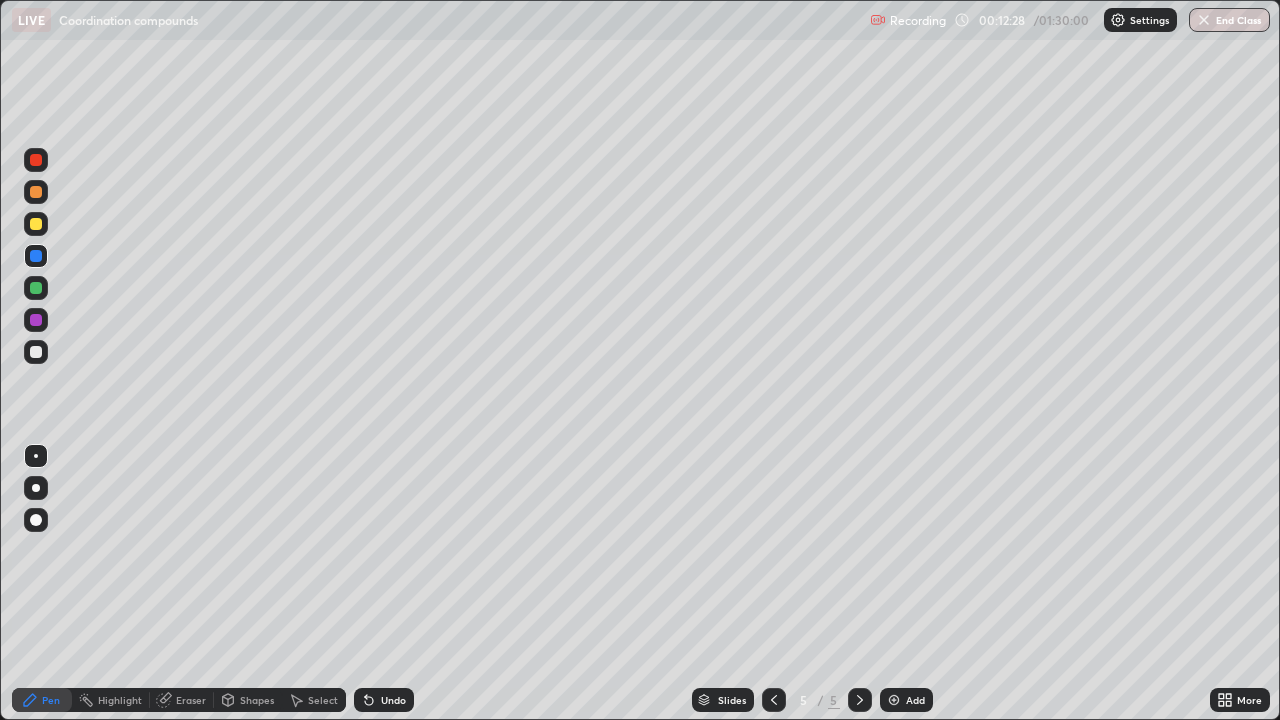 click at bounding box center [36, 224] 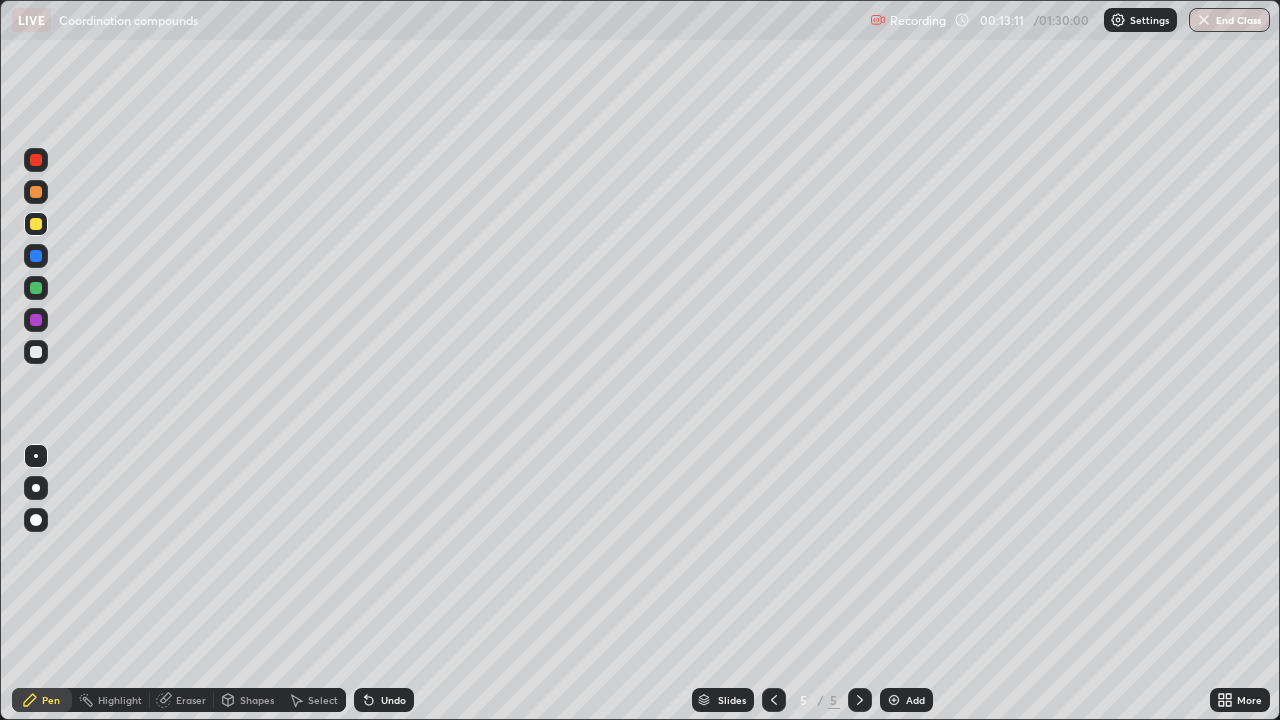 click at bounding box center (36, 288) 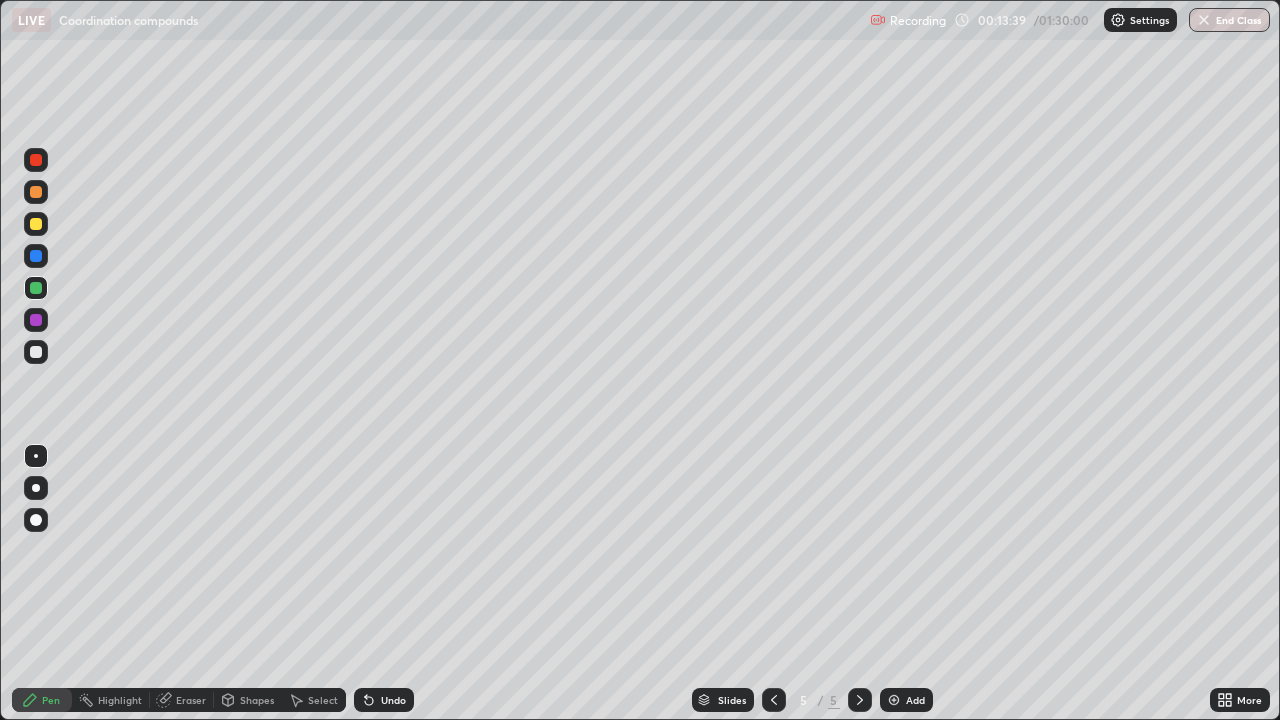 click at bounding box center (36, 320) 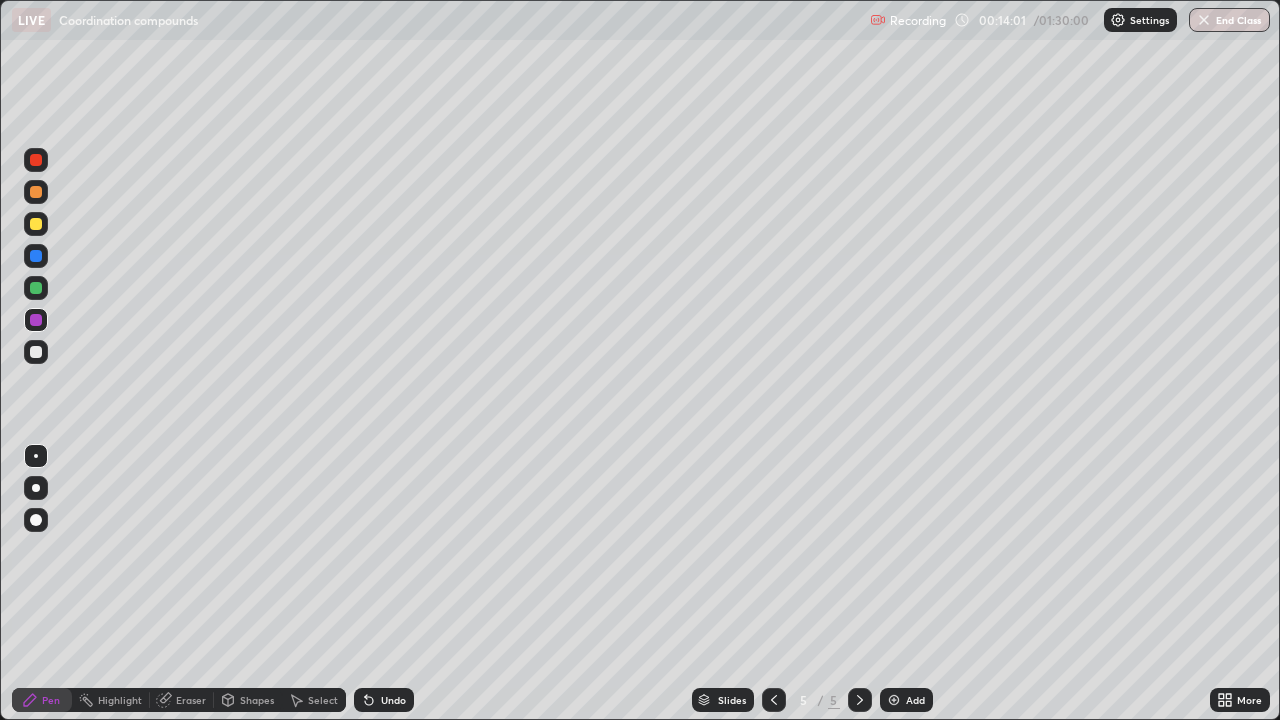 click at bounding box center (36, 288) 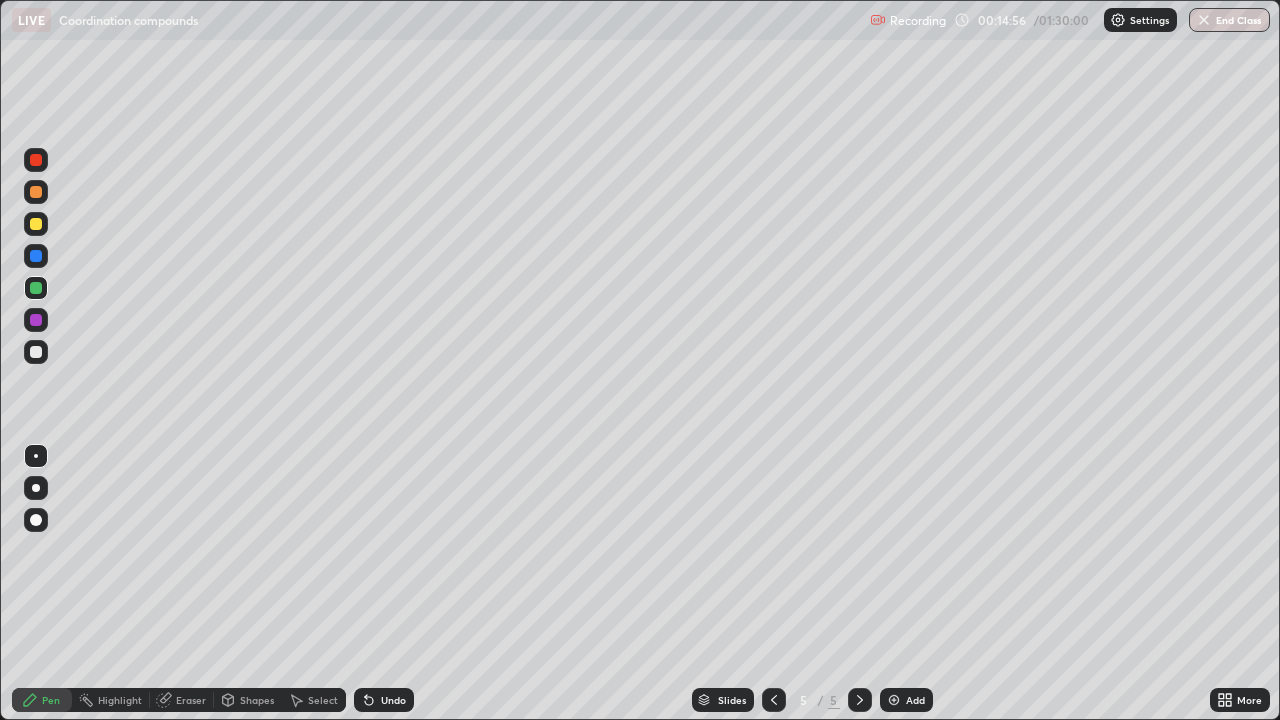 click at bounding box center [36, 256] 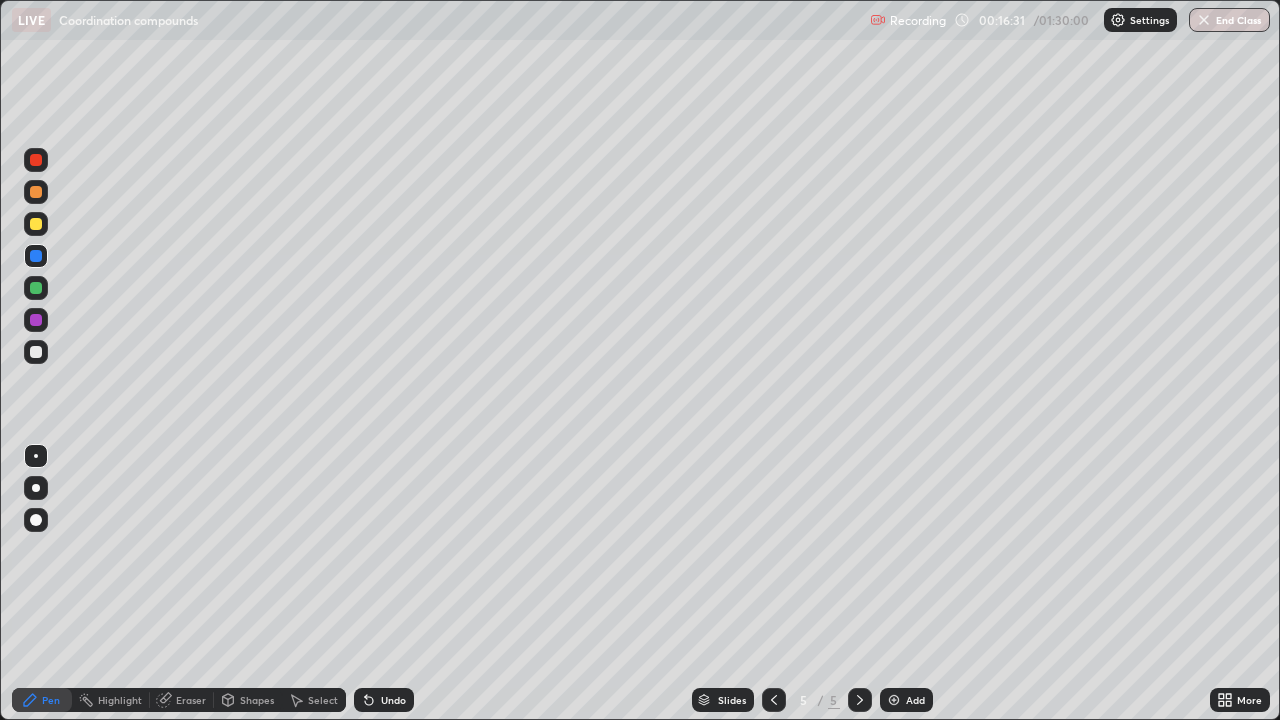 click on "Add" at bounding box center [906, 700] 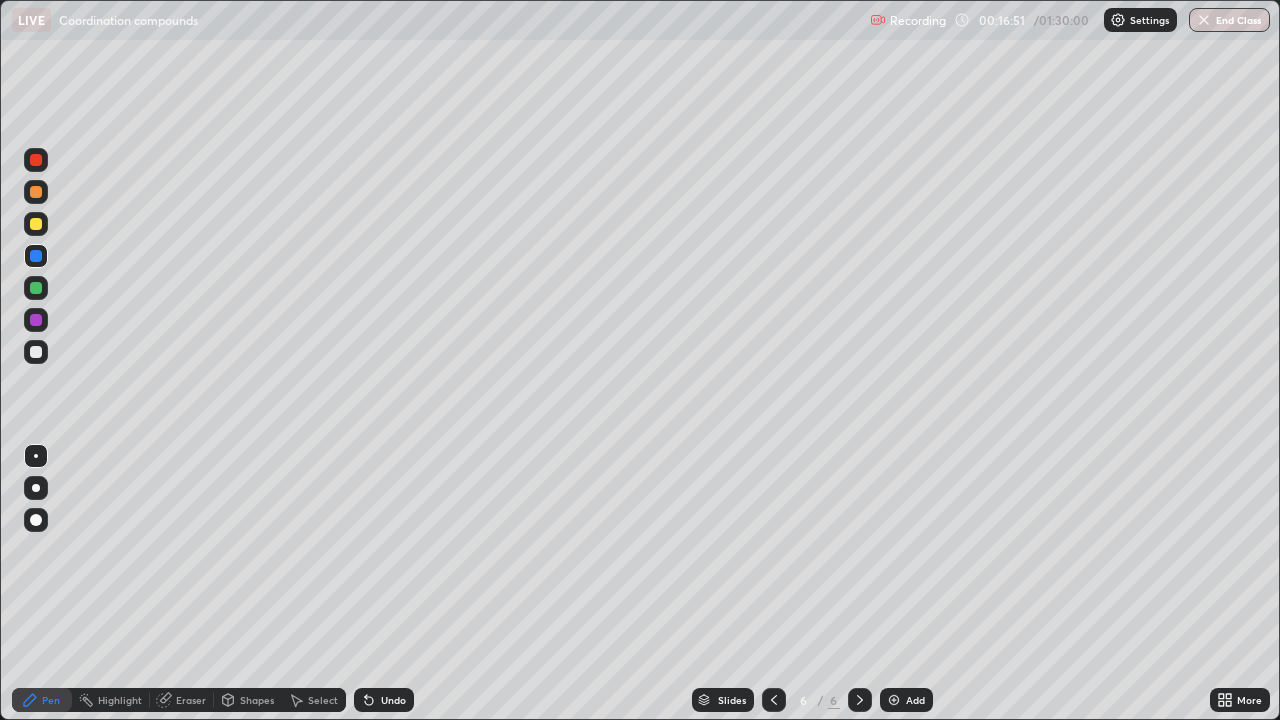 click at bounding box center [36, 224] 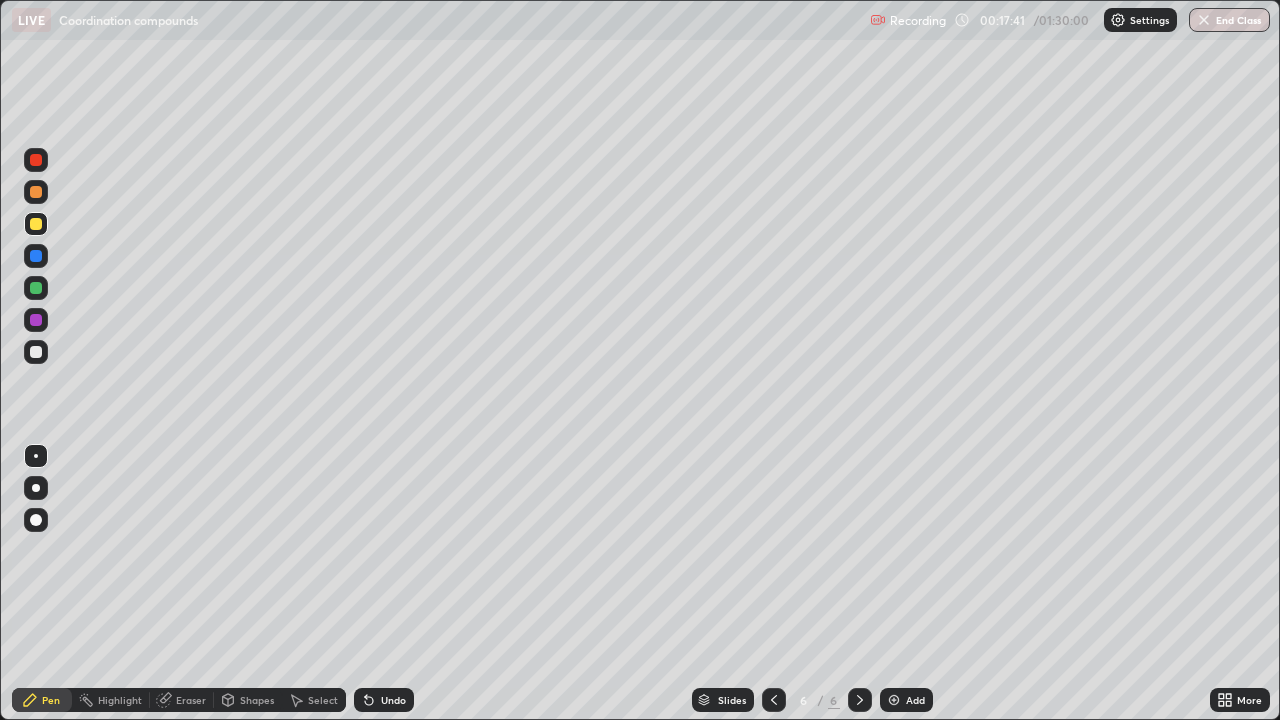 click on "Eraser" at bounding box center (191, 700) 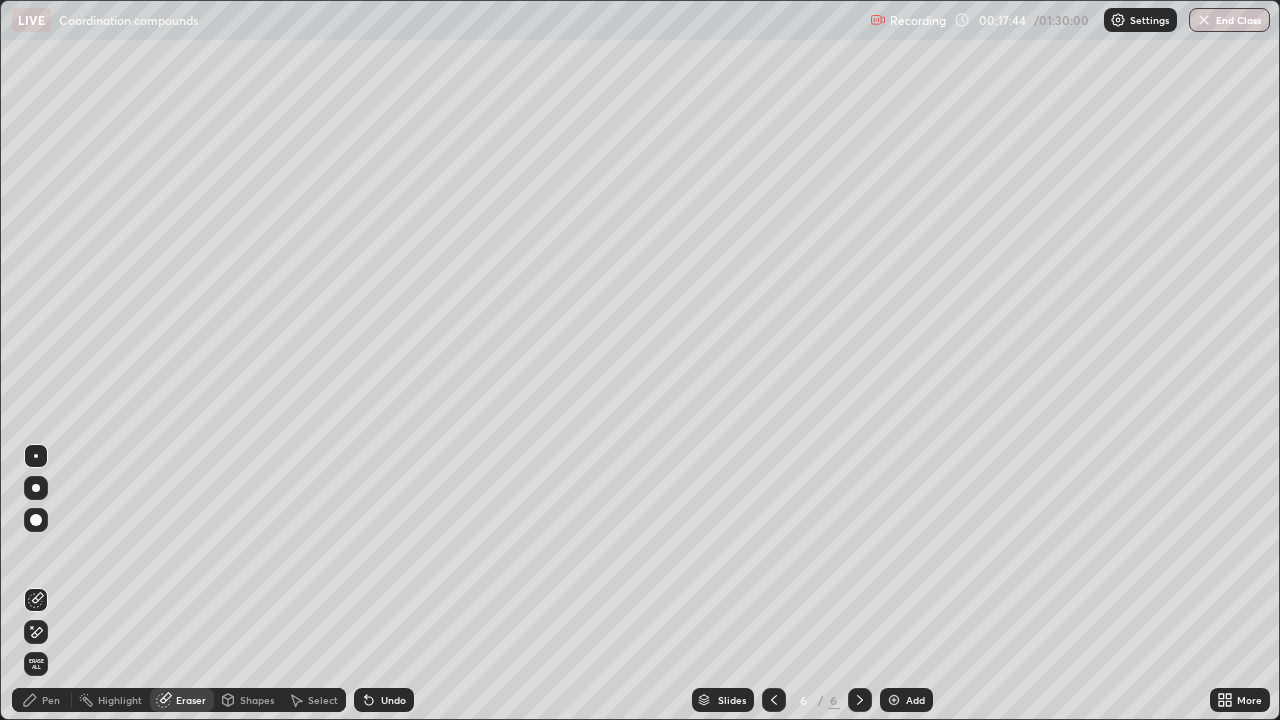 click on "Pen" at bounding box center (51, 700) 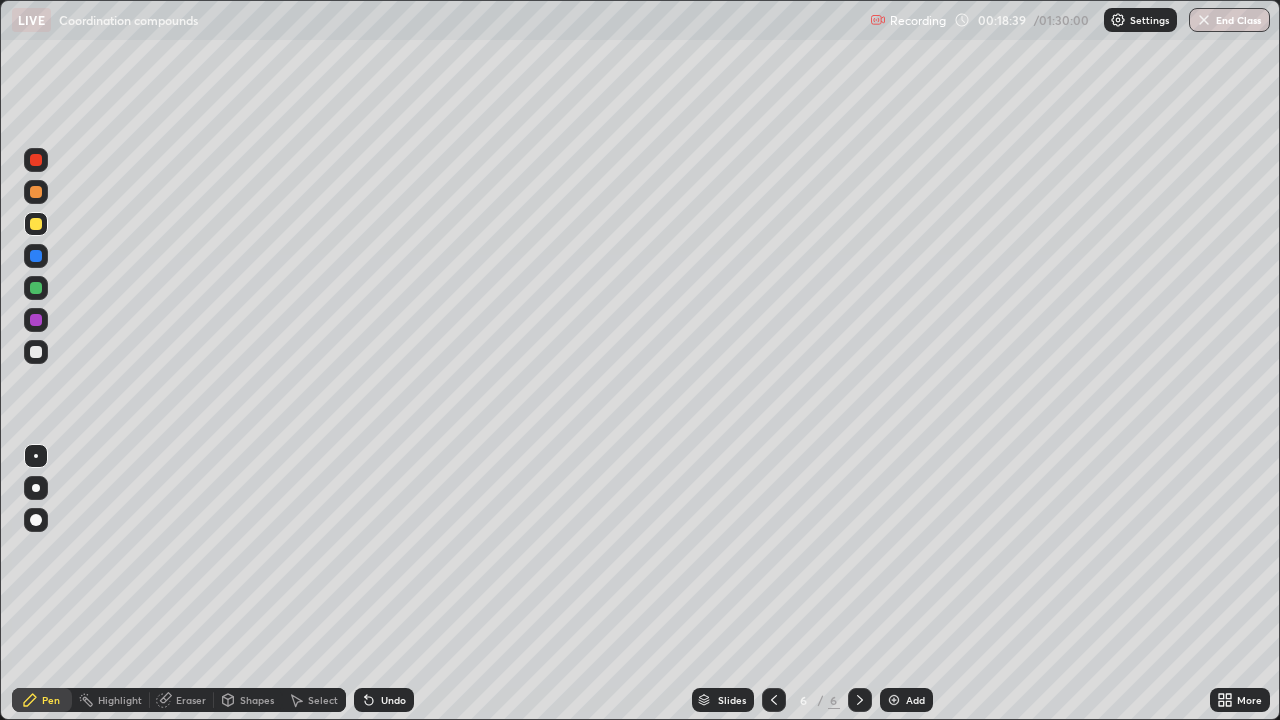 click on "Eraser" at bounding box center [191, 700] 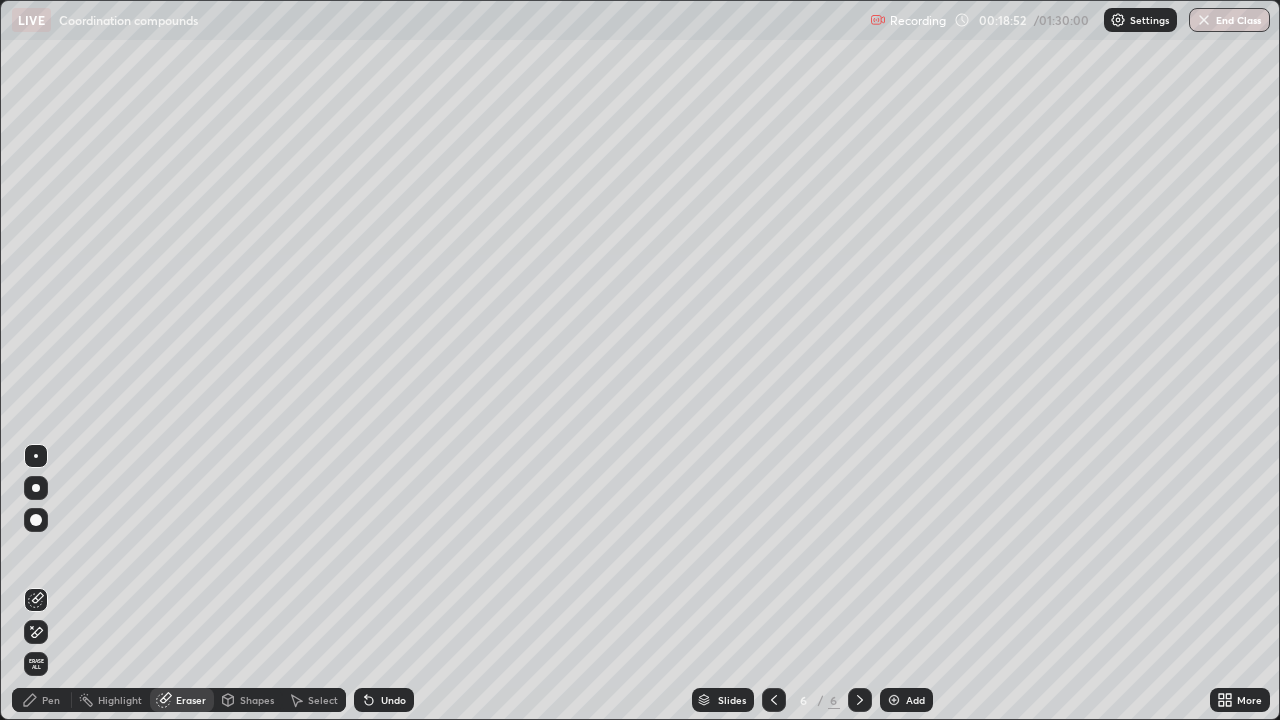 click on "Pen" at bounding box center (51, 700) 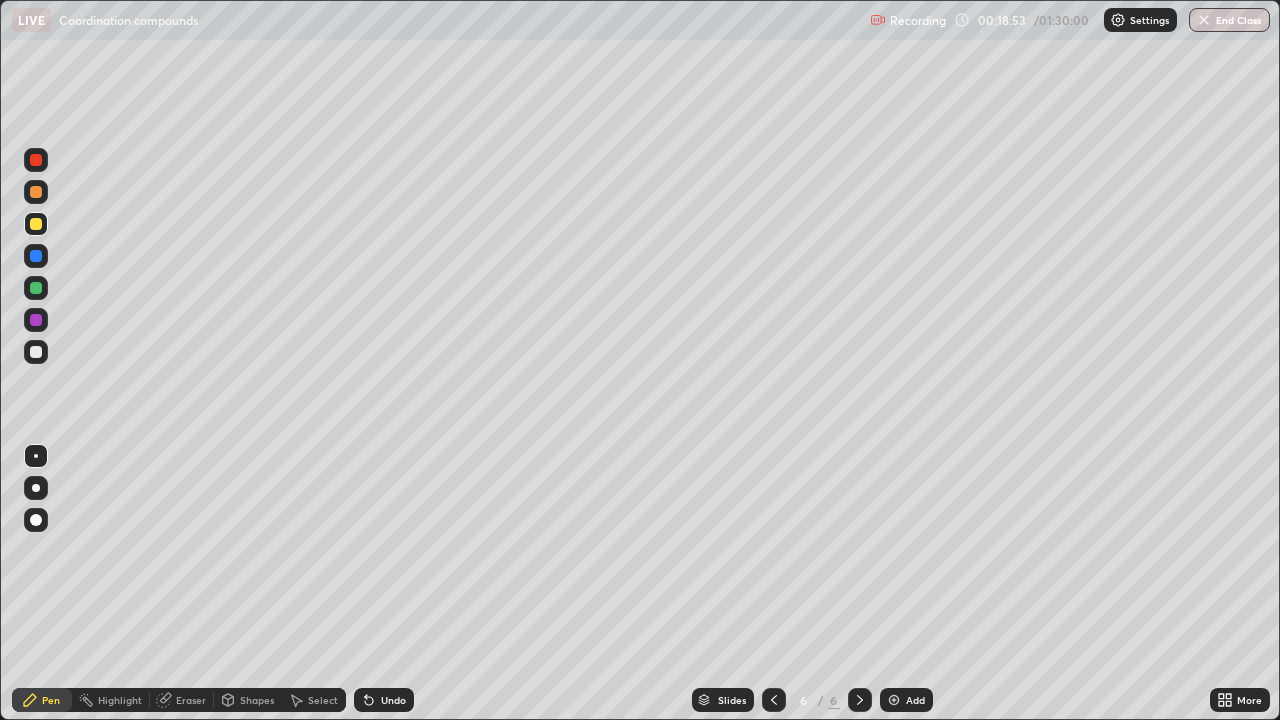 click at bounding box center (36, 320) 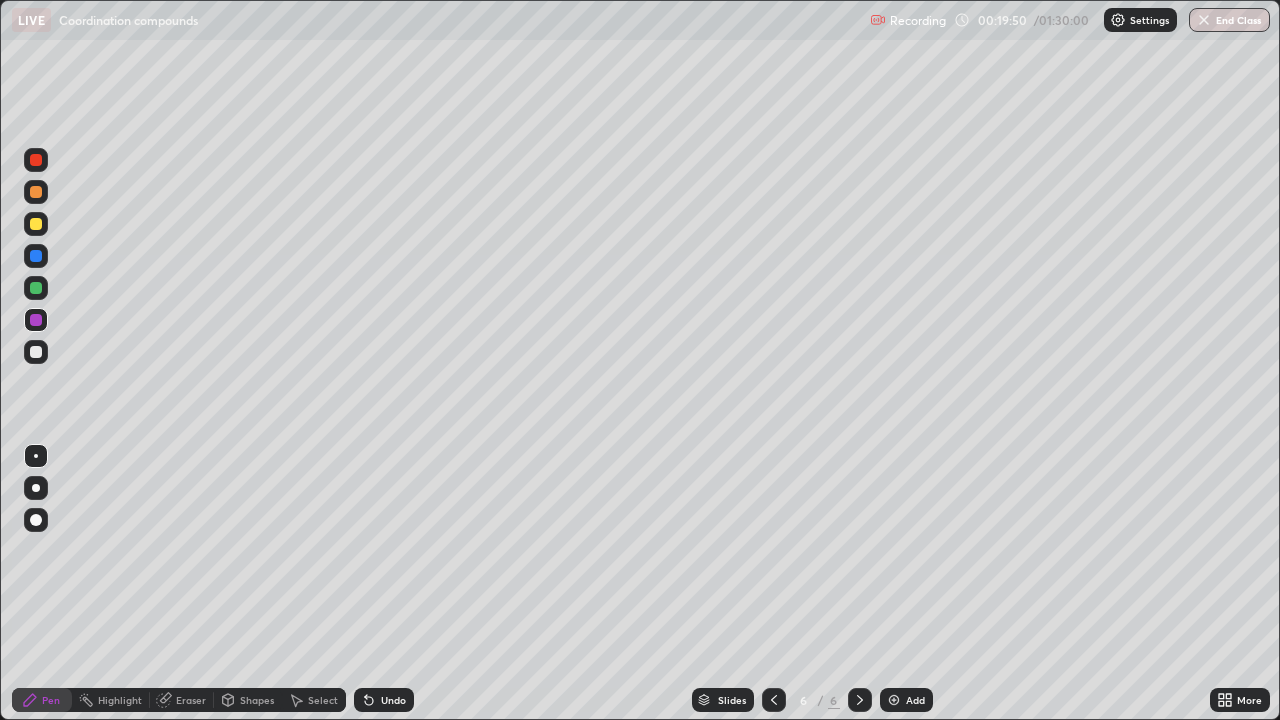 click at bounding box center (36, 288) 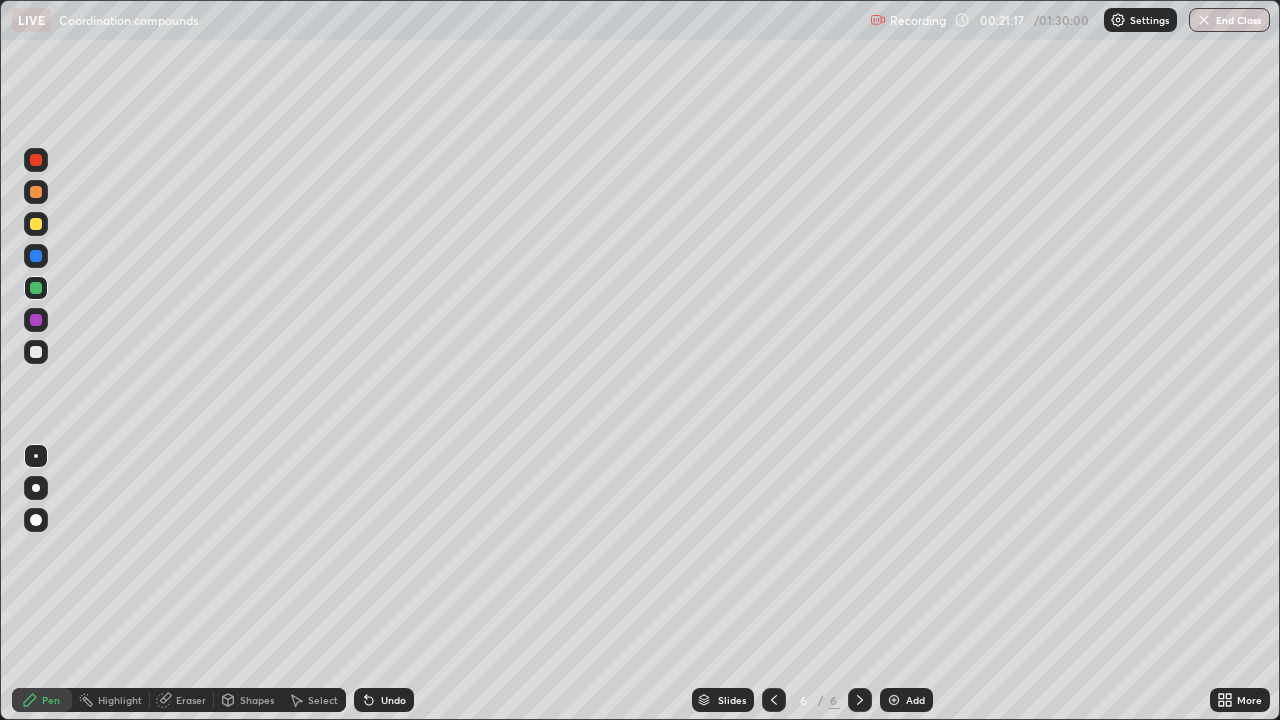click at bounding box center [36, 192] 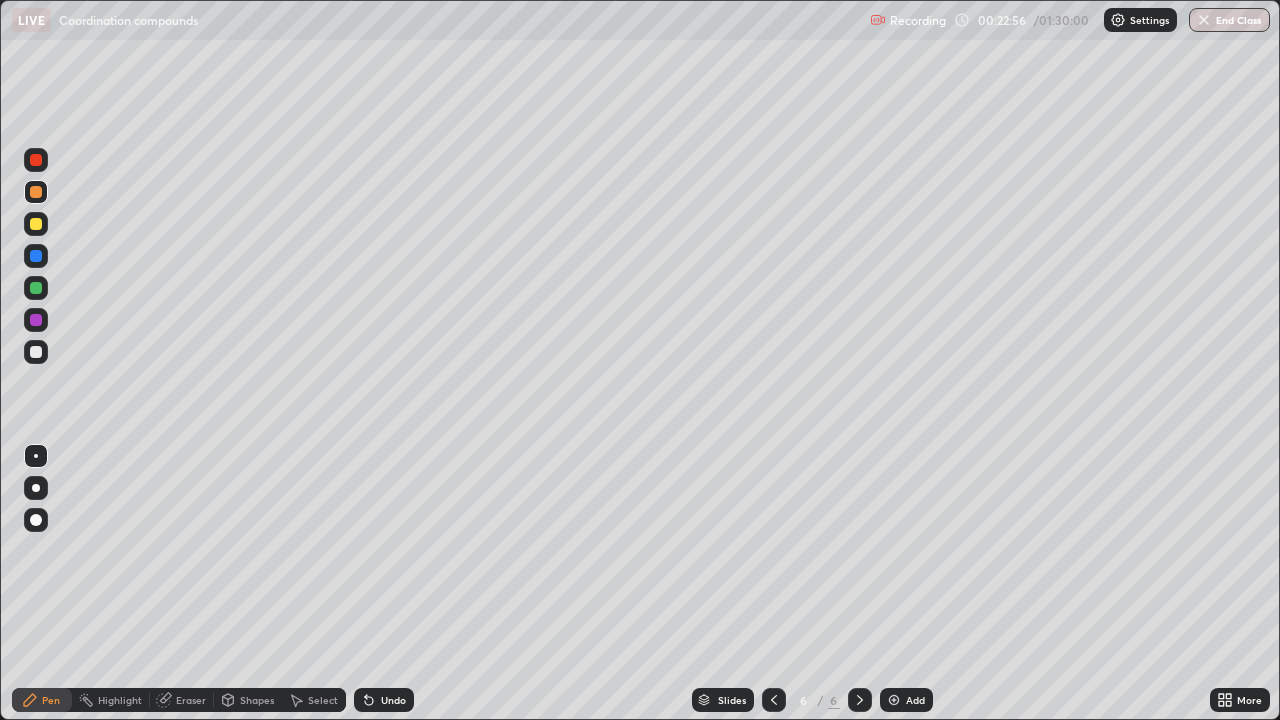 click on "Add" at bounding box center [906, 700] 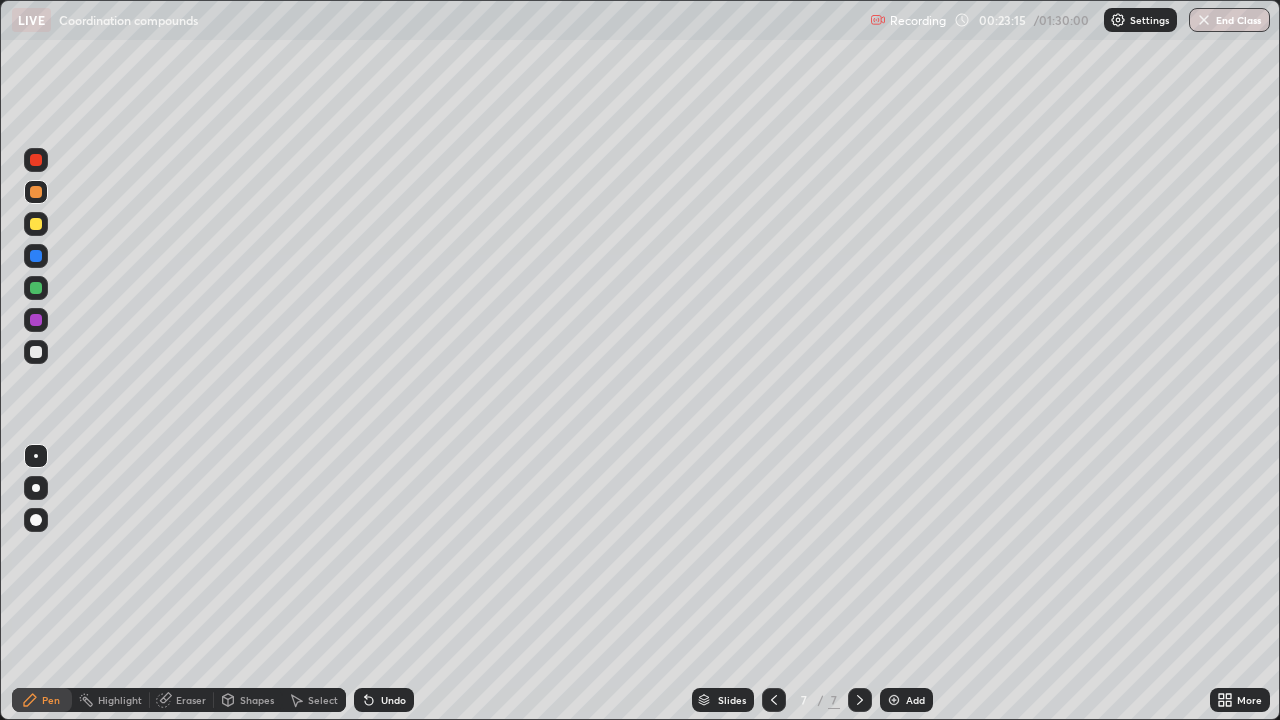 click at bounding box center [36, 320] 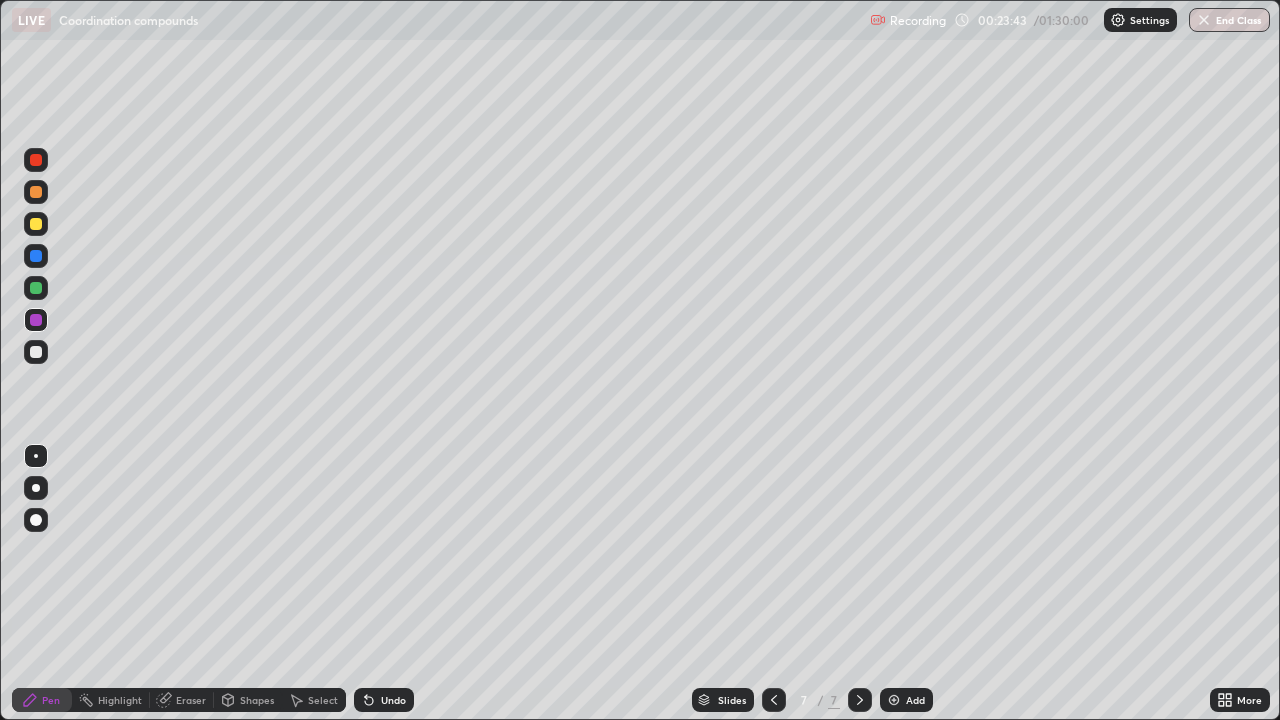 click on "Eraser" at bounding box center [191, 700] 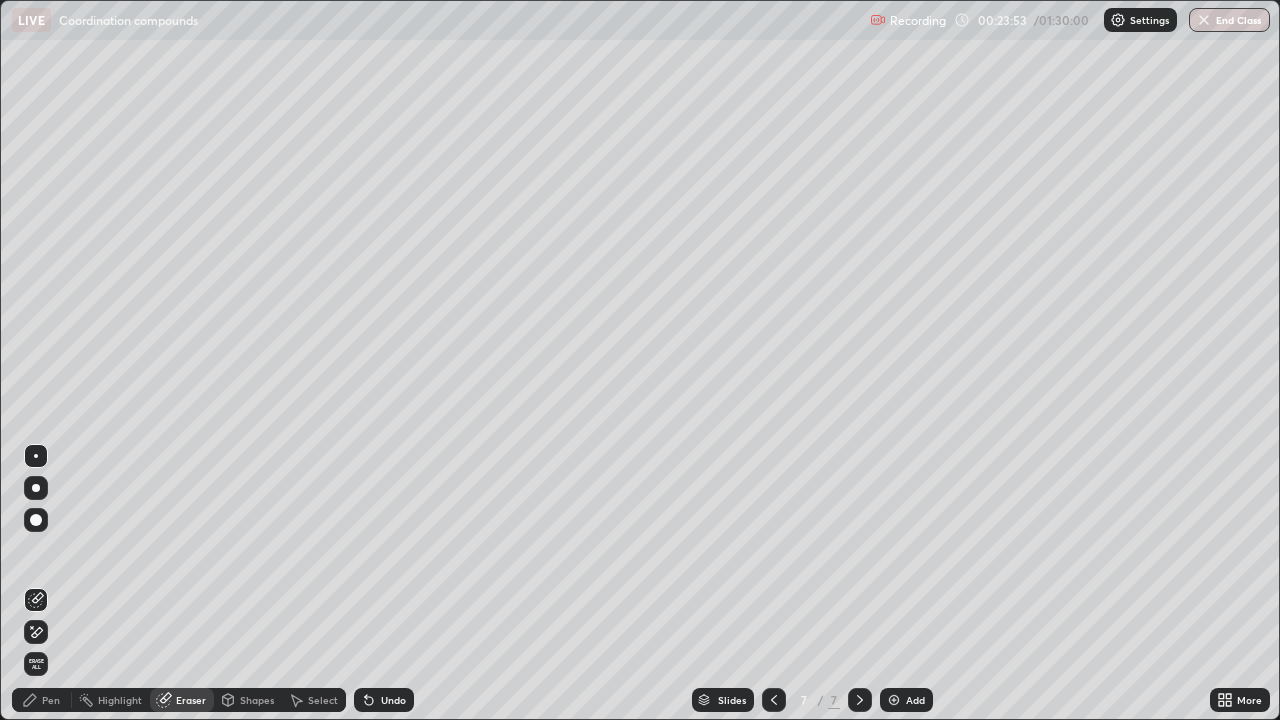 click on "Pen" at bounding box center (51, 700) 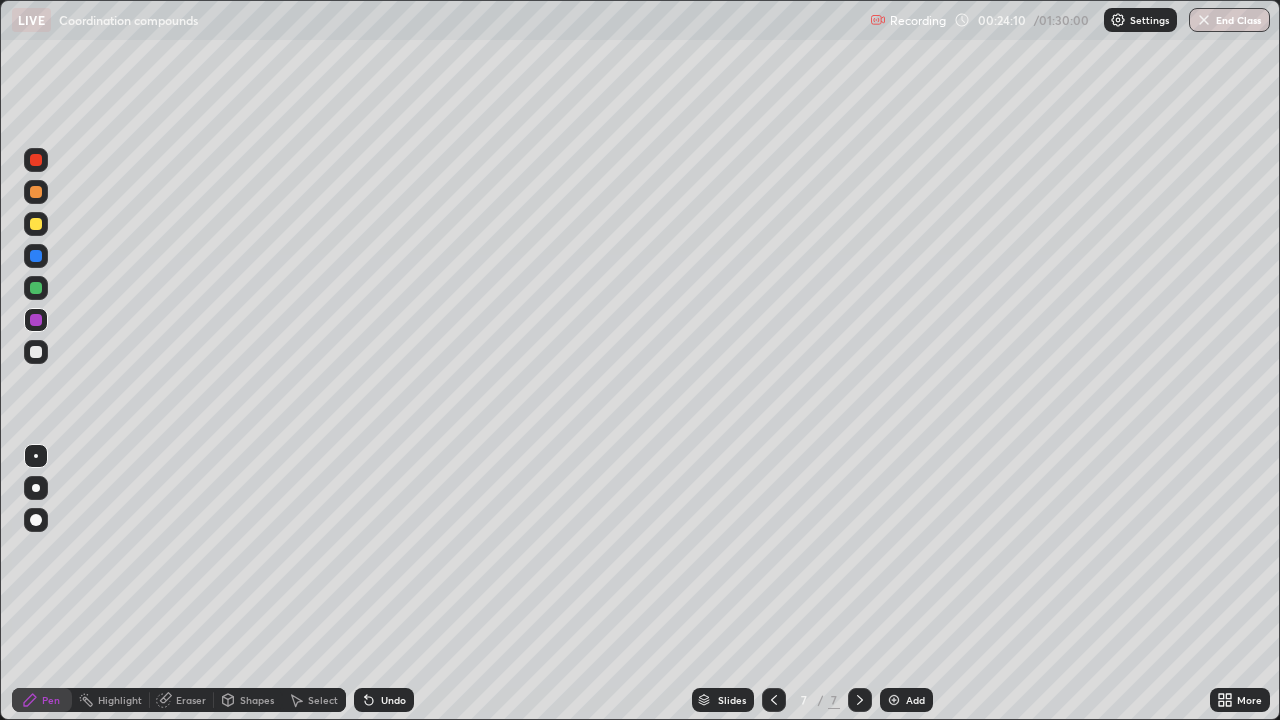 click at bounding box center [36, 288] 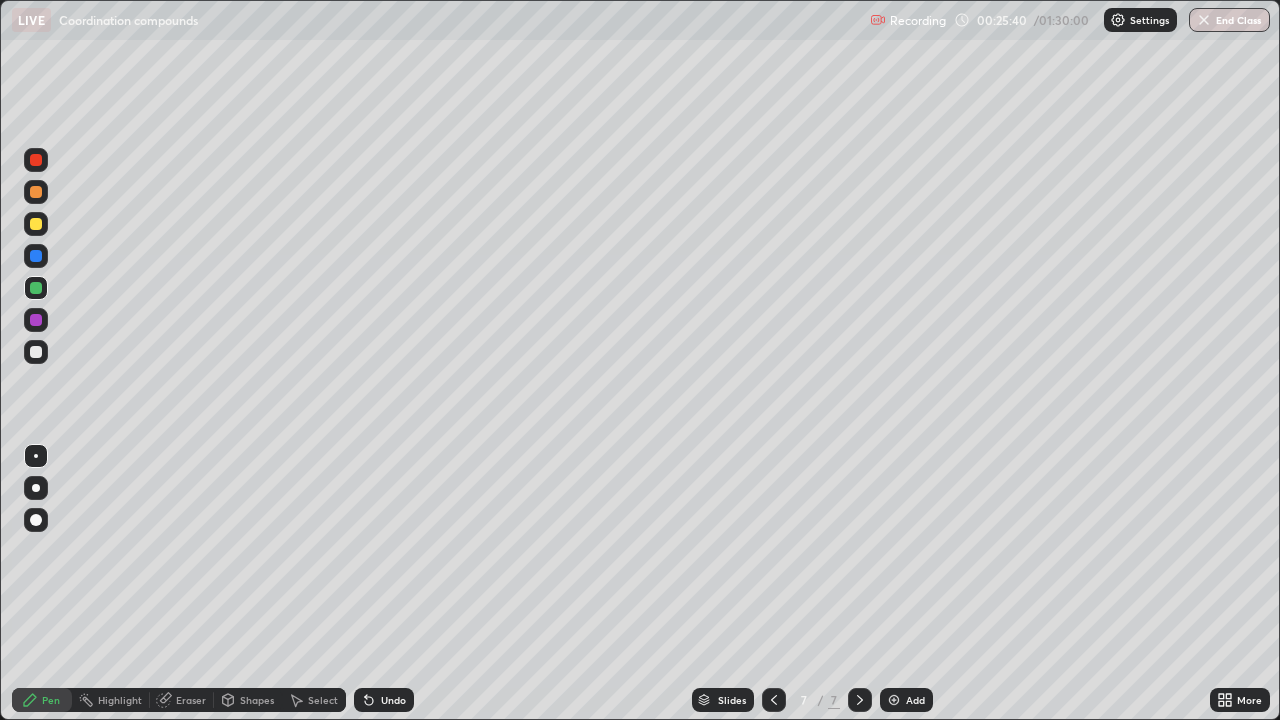 click at bounding box center [36, 320] 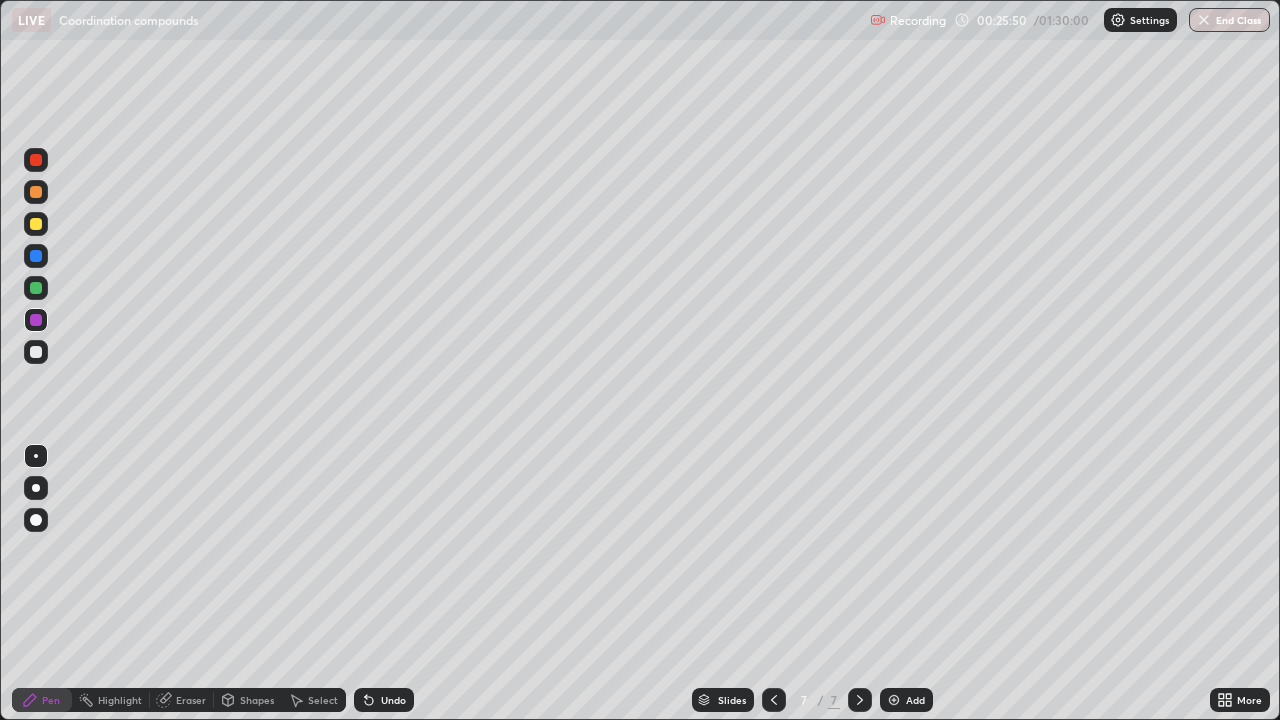 click at bounding box center [36, 192] 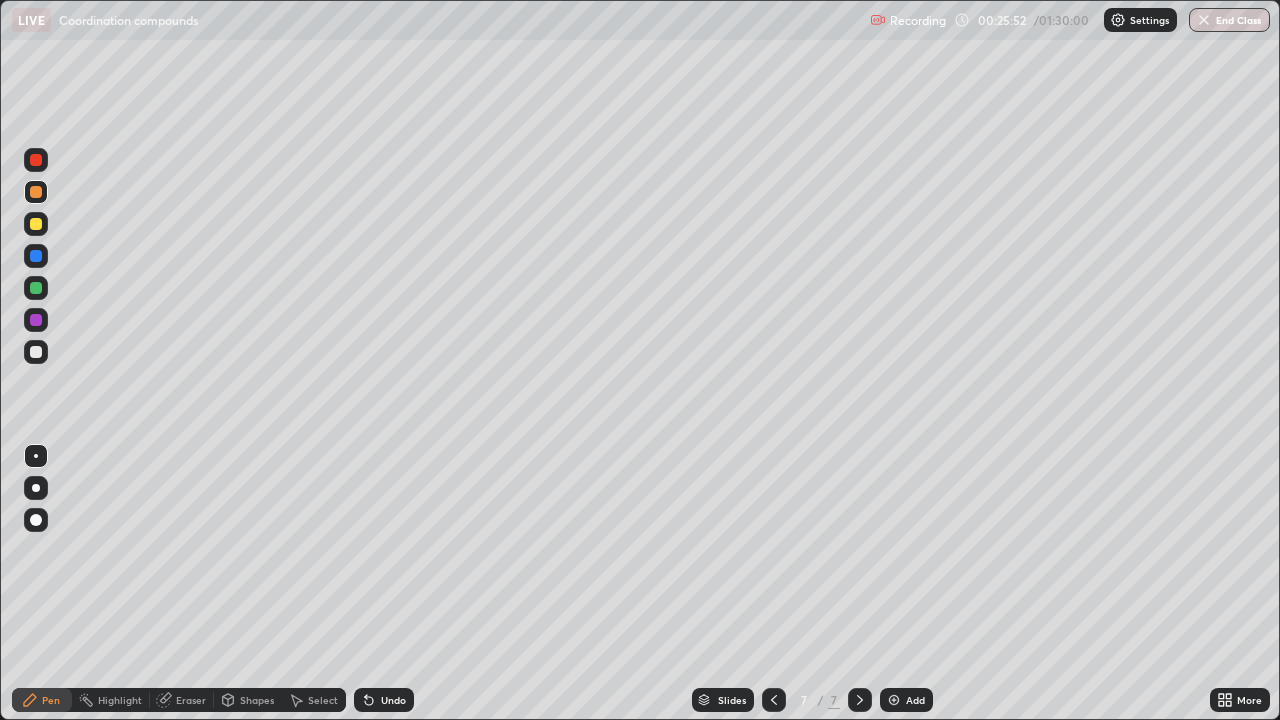 click at bounding box center [36, 160] 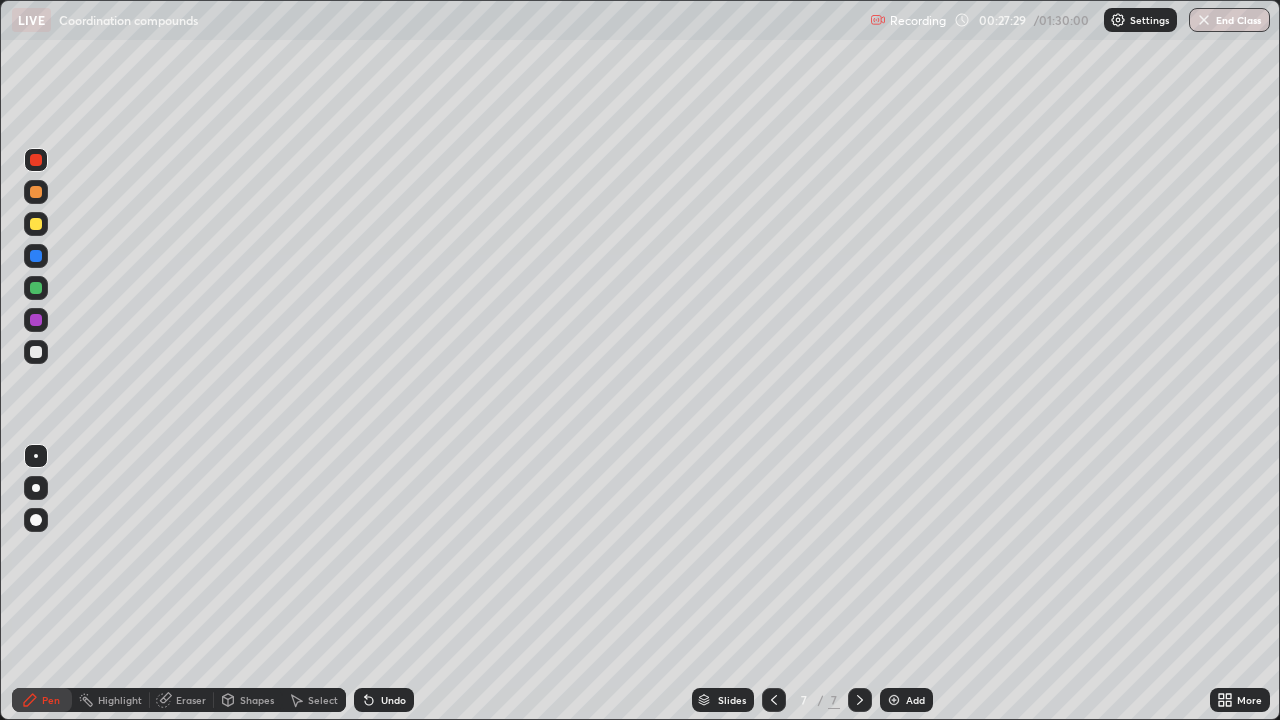 click at bounding box center (36, 320) 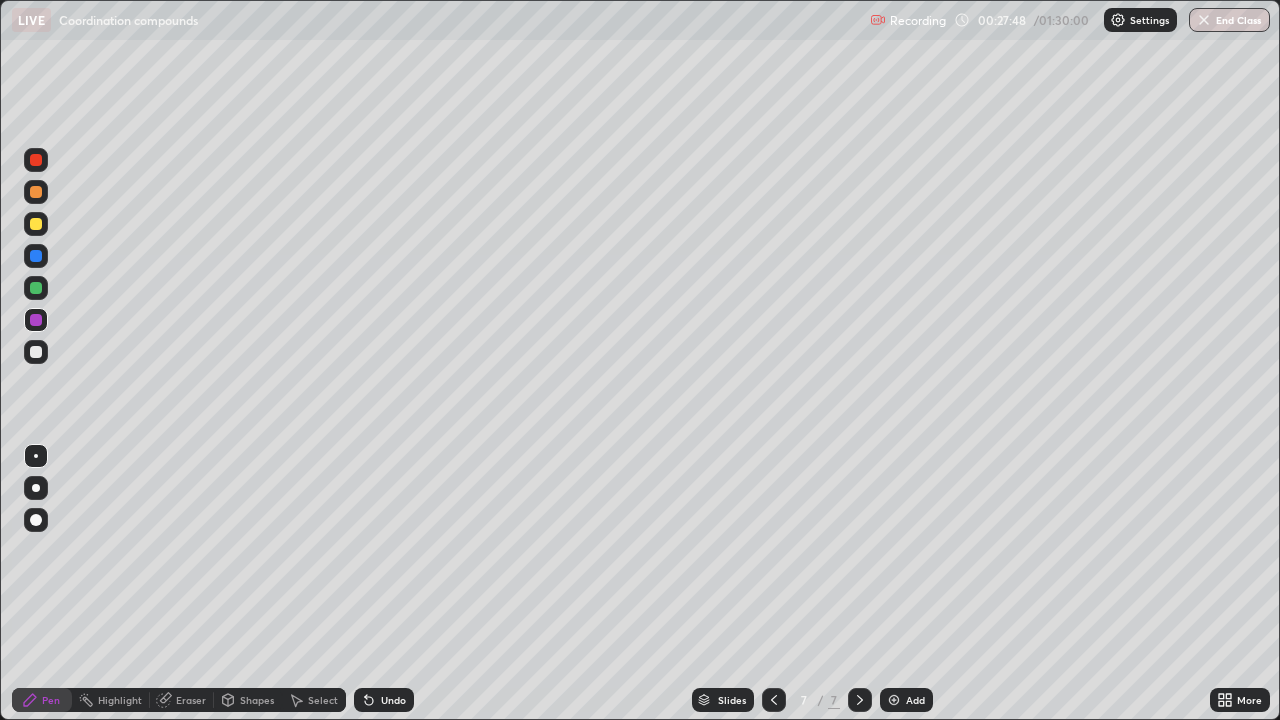 click at bounding box center [36, 288] 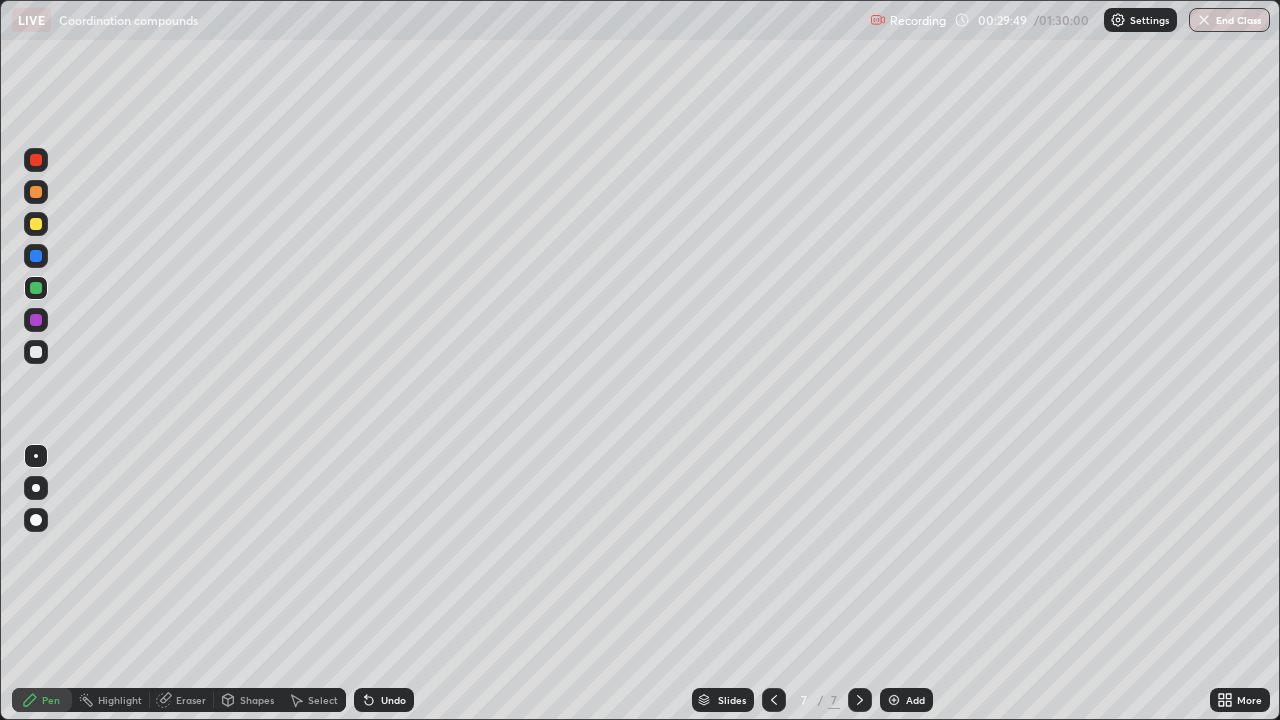 click on "Add" at bounding box center (906, 700) 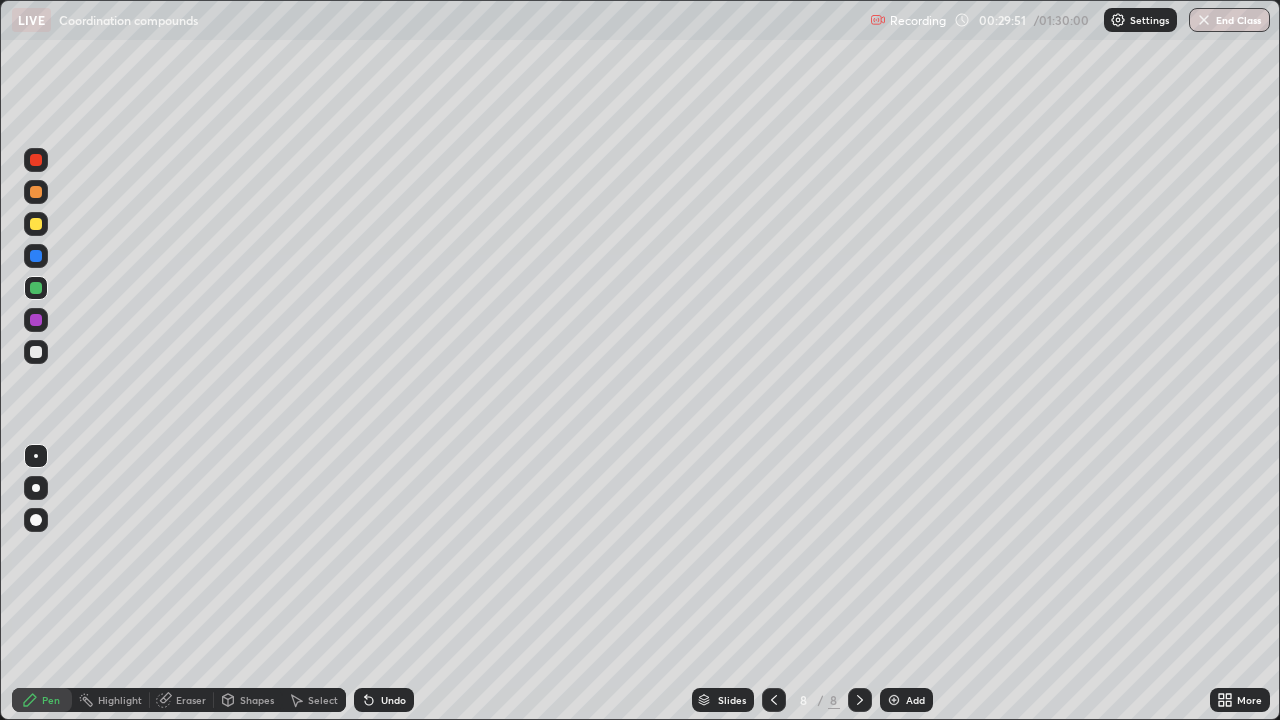 click at bounding box center (36, 256) 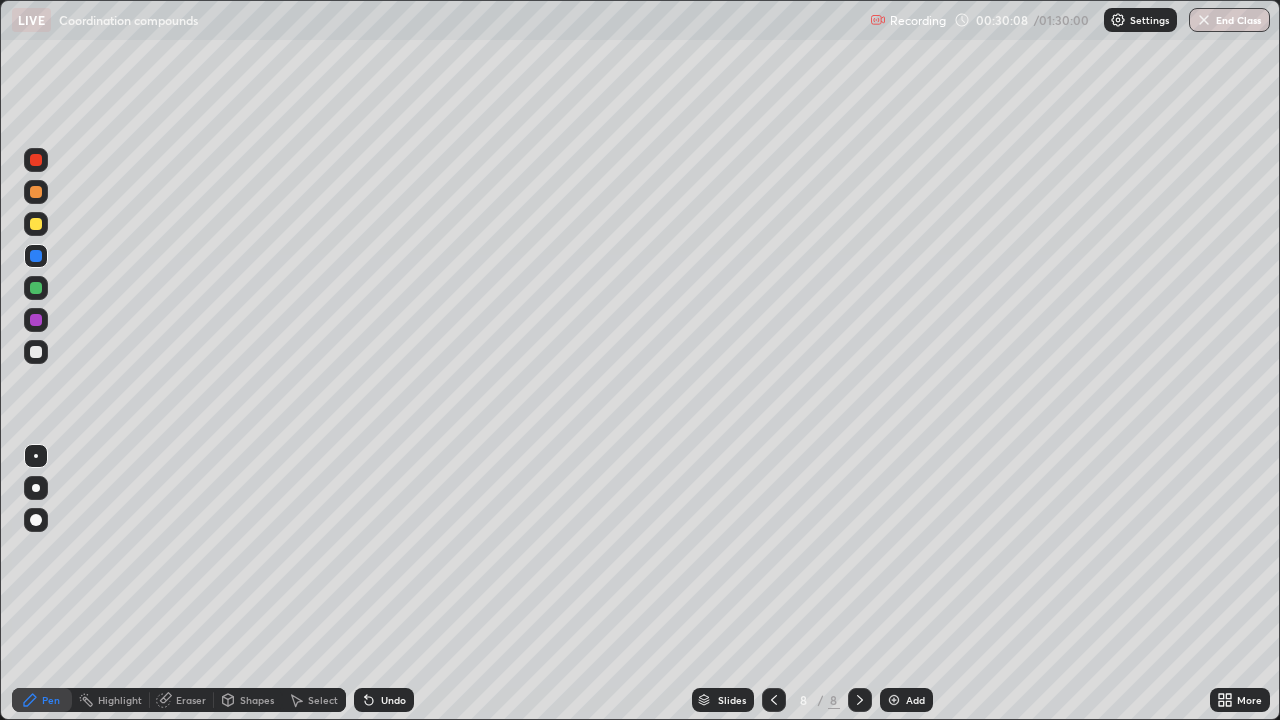 click at bounding box center [36, 320] 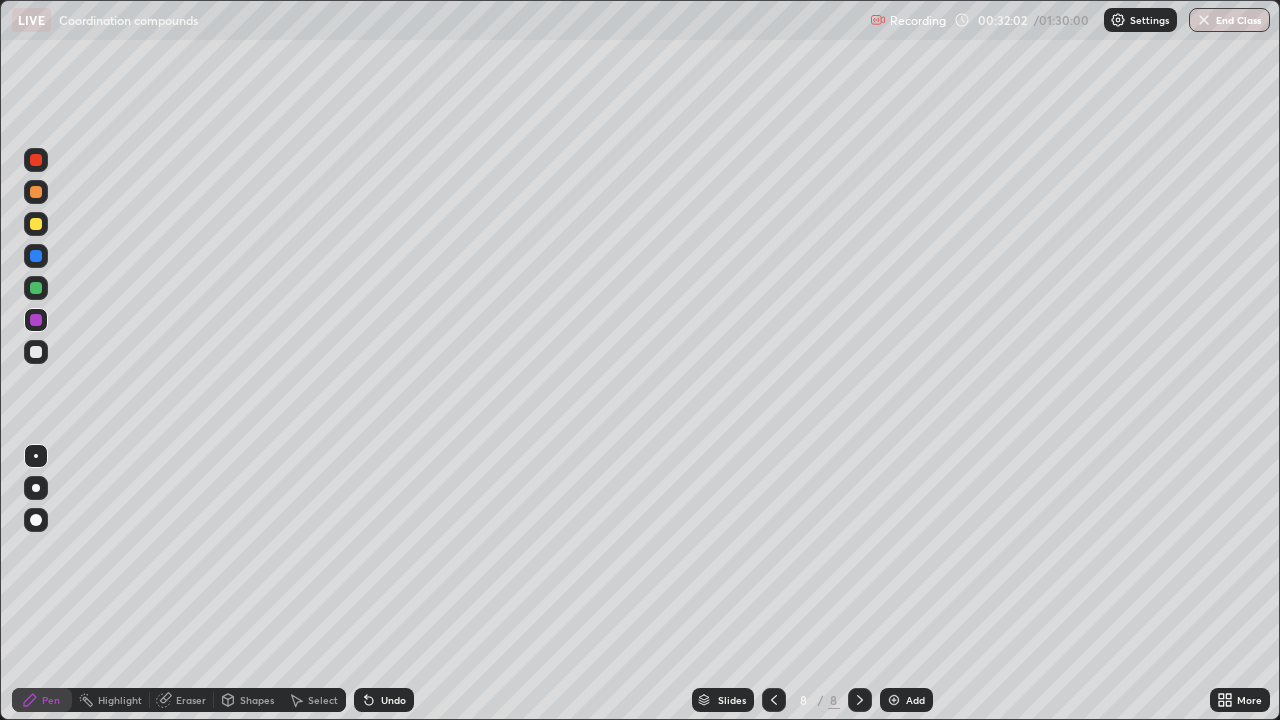 click at bounding box center [36, 224] 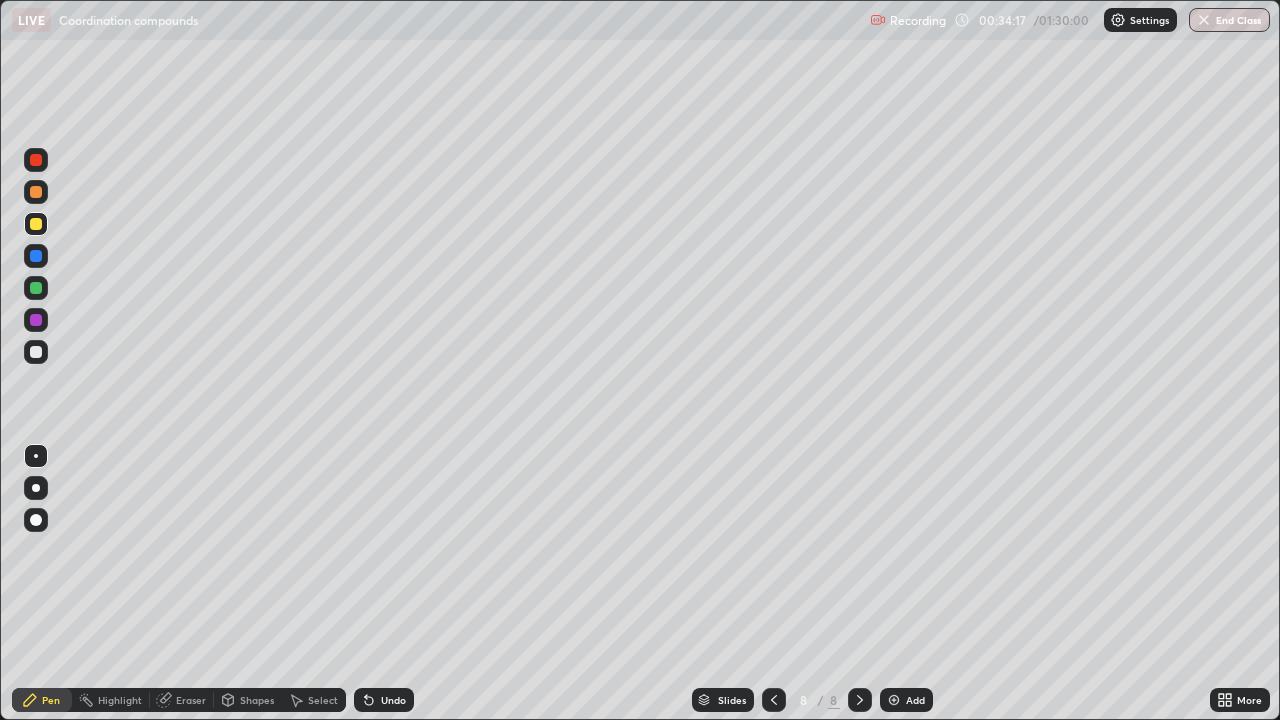 click on "Add" at bounding box center [906, 700] 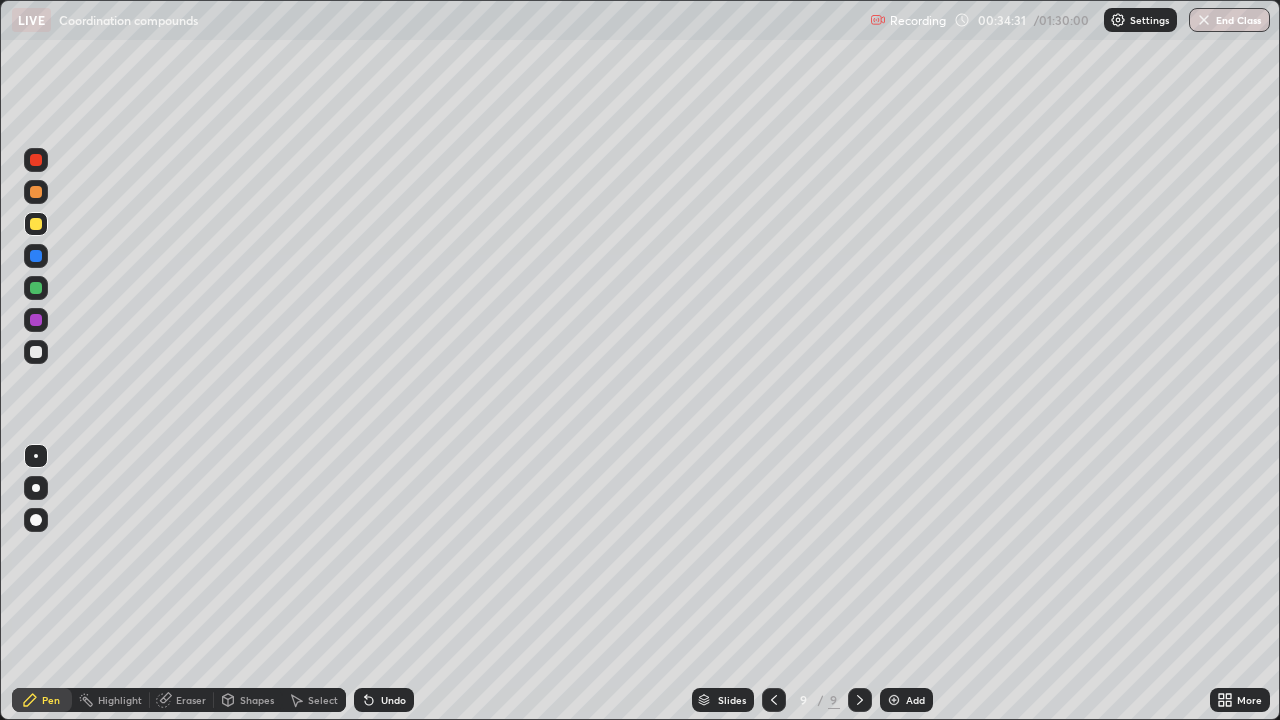 click at bounding box center [36, 320] 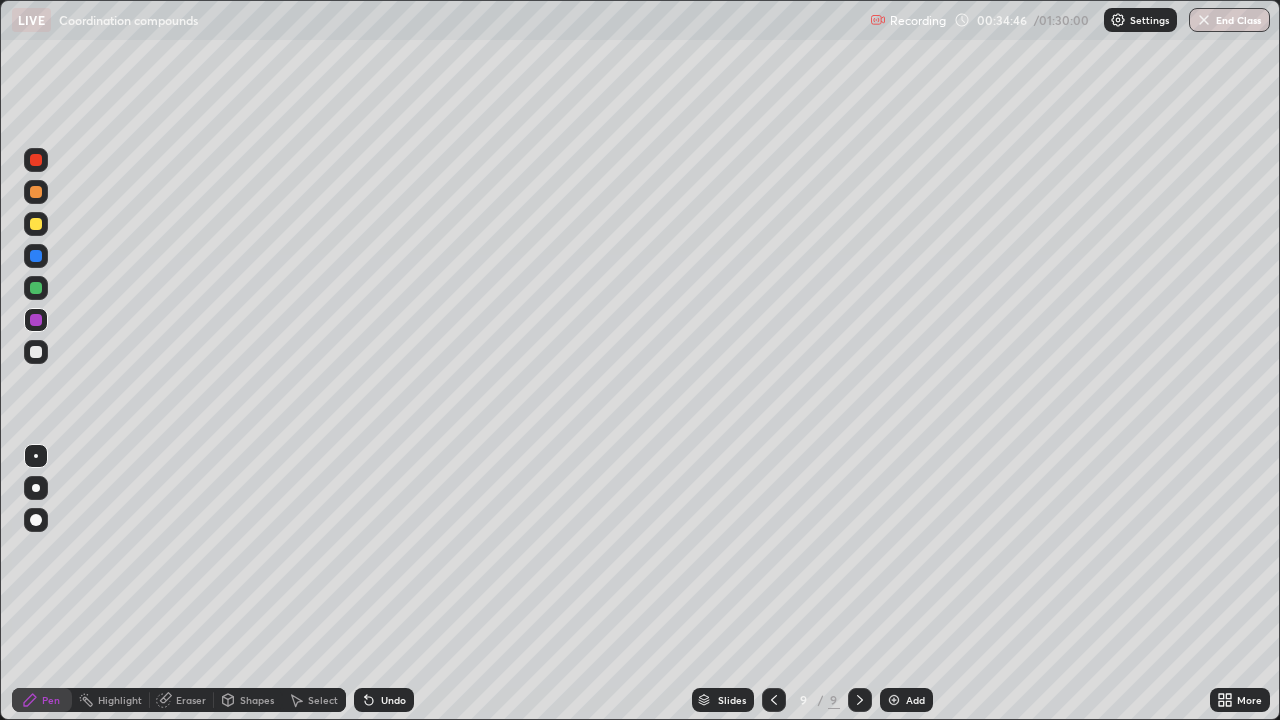 click 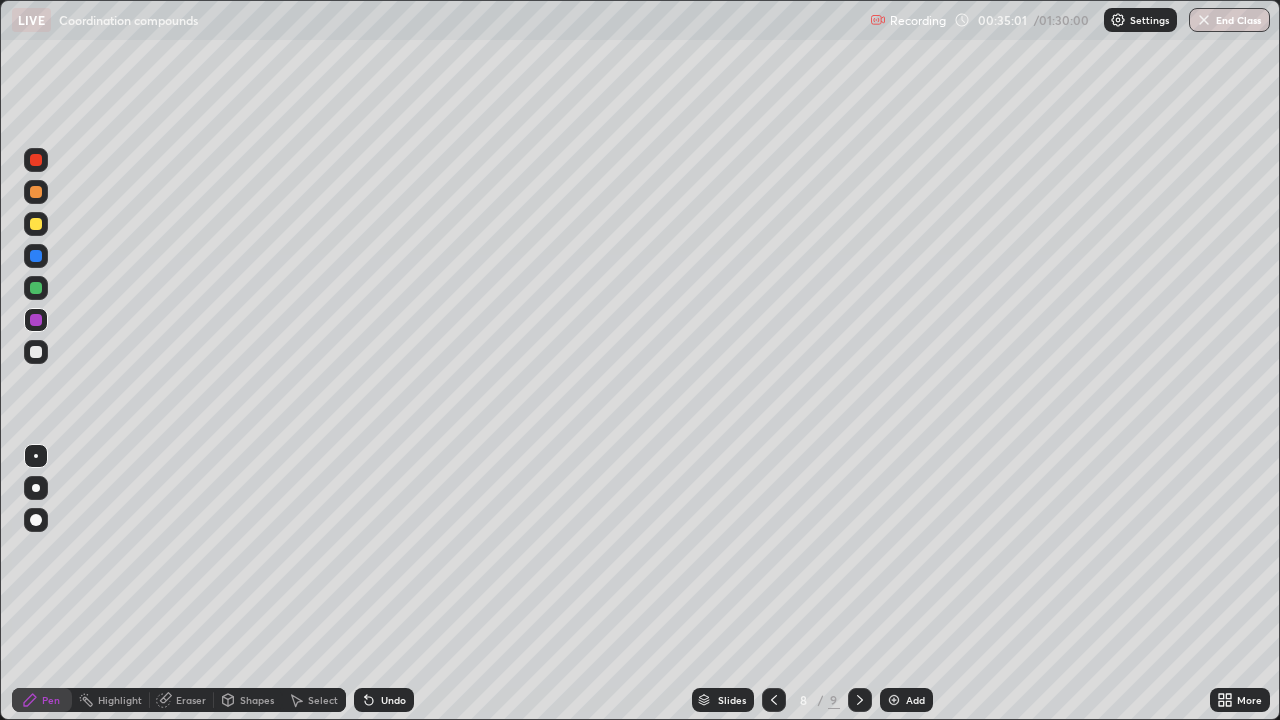 click at bounding box center (774, 700) 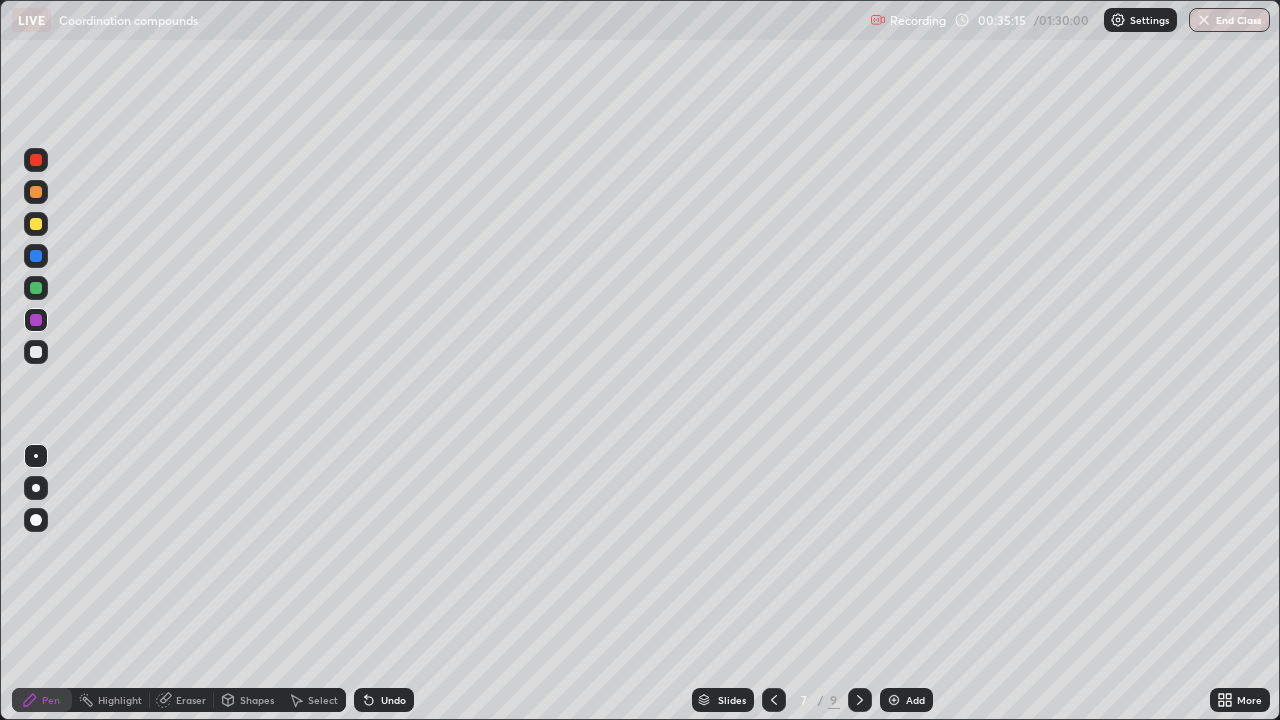 click 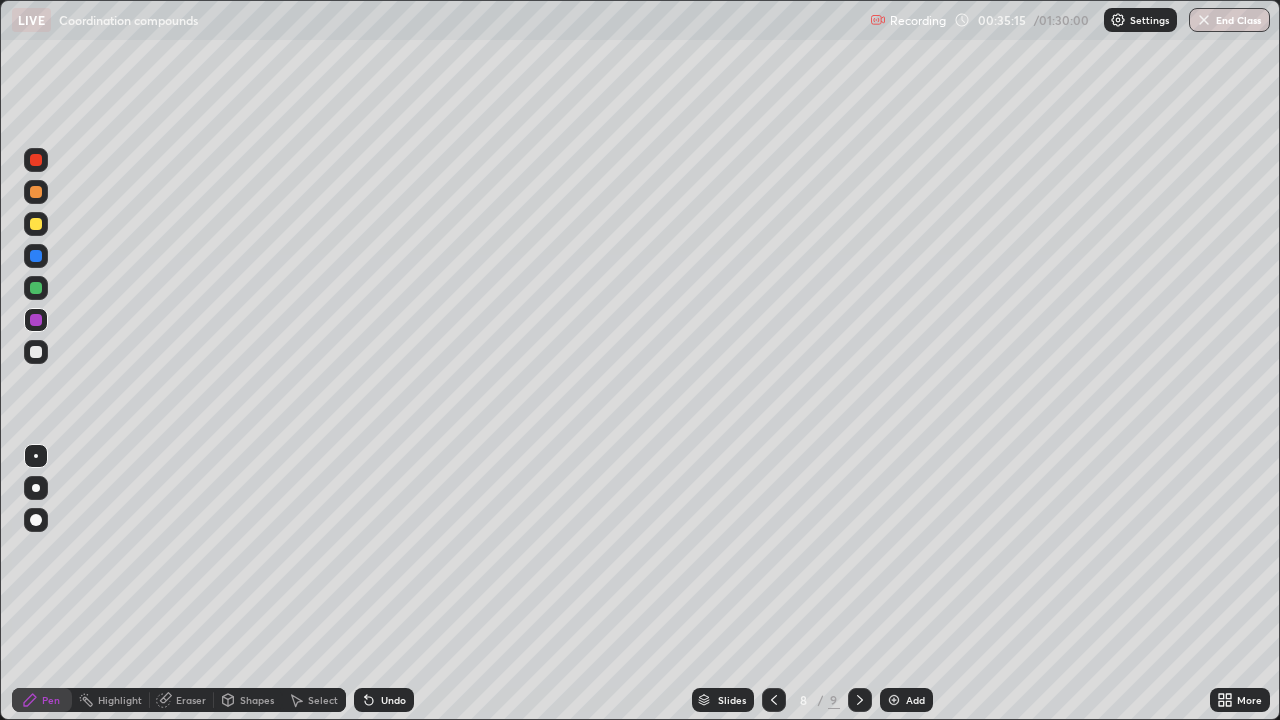 click 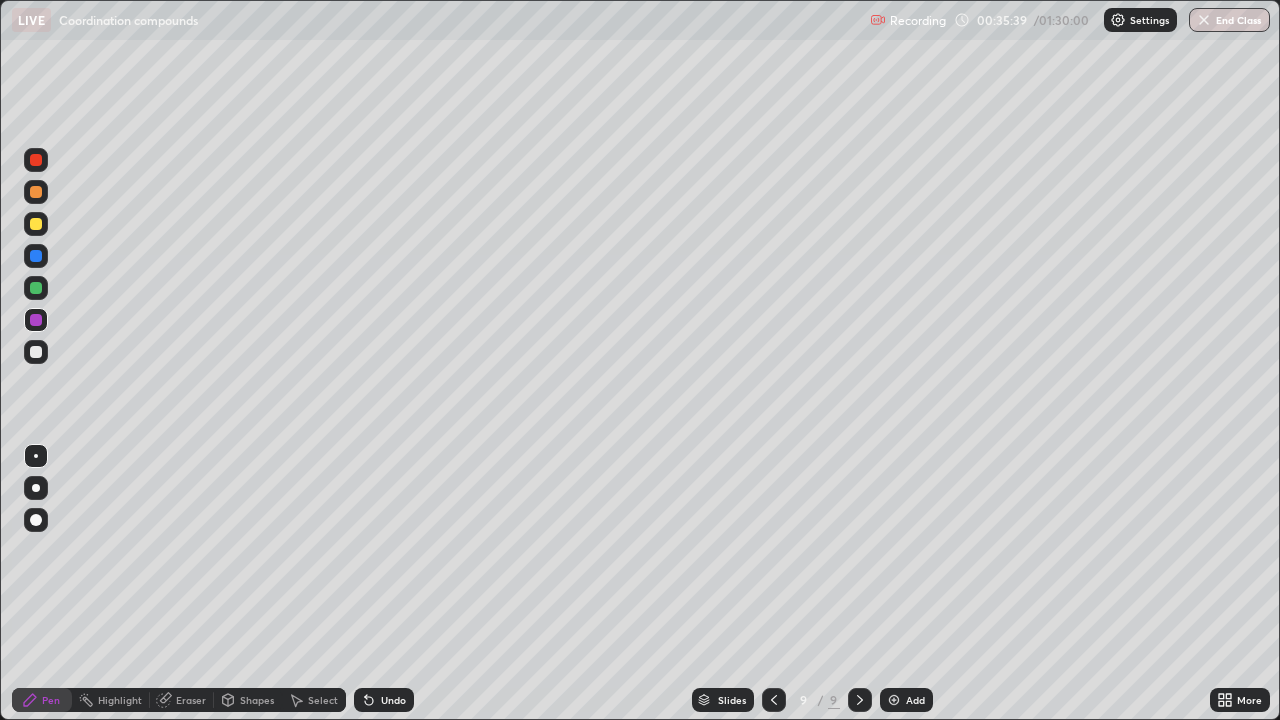click at bounding box center (36, 288) 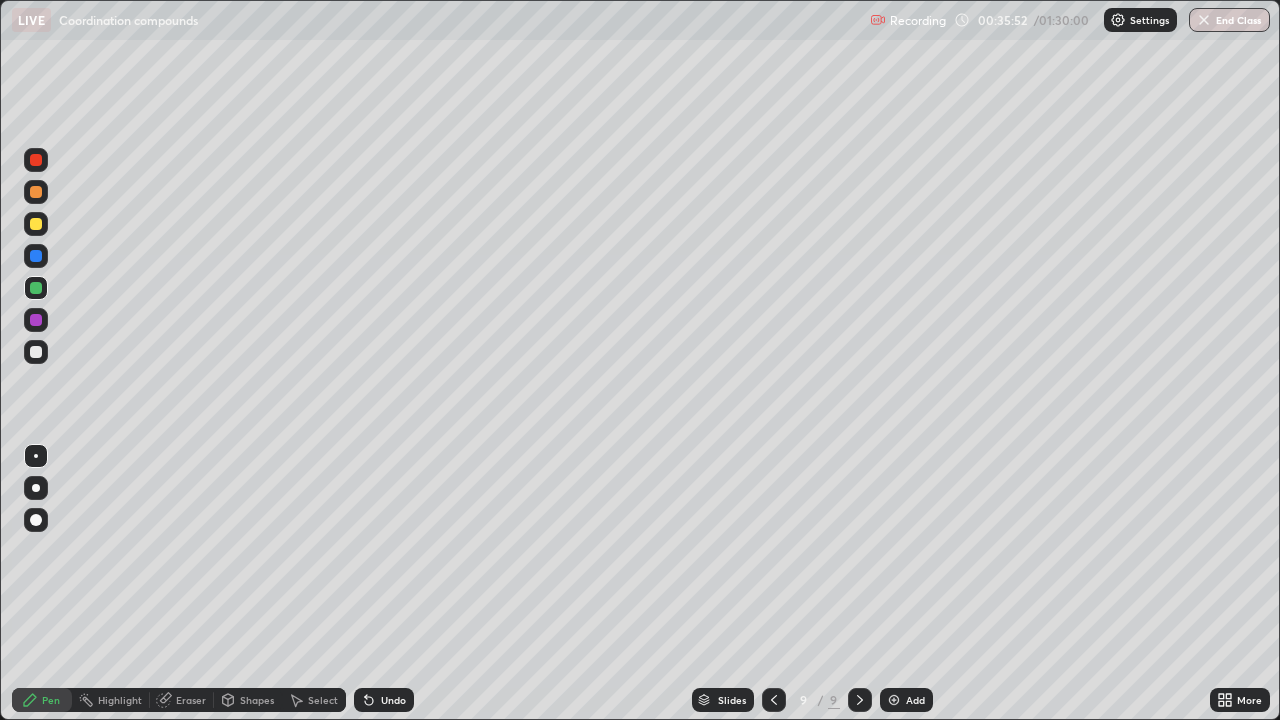 click on "Eraser" at bounding box center [191, 700] 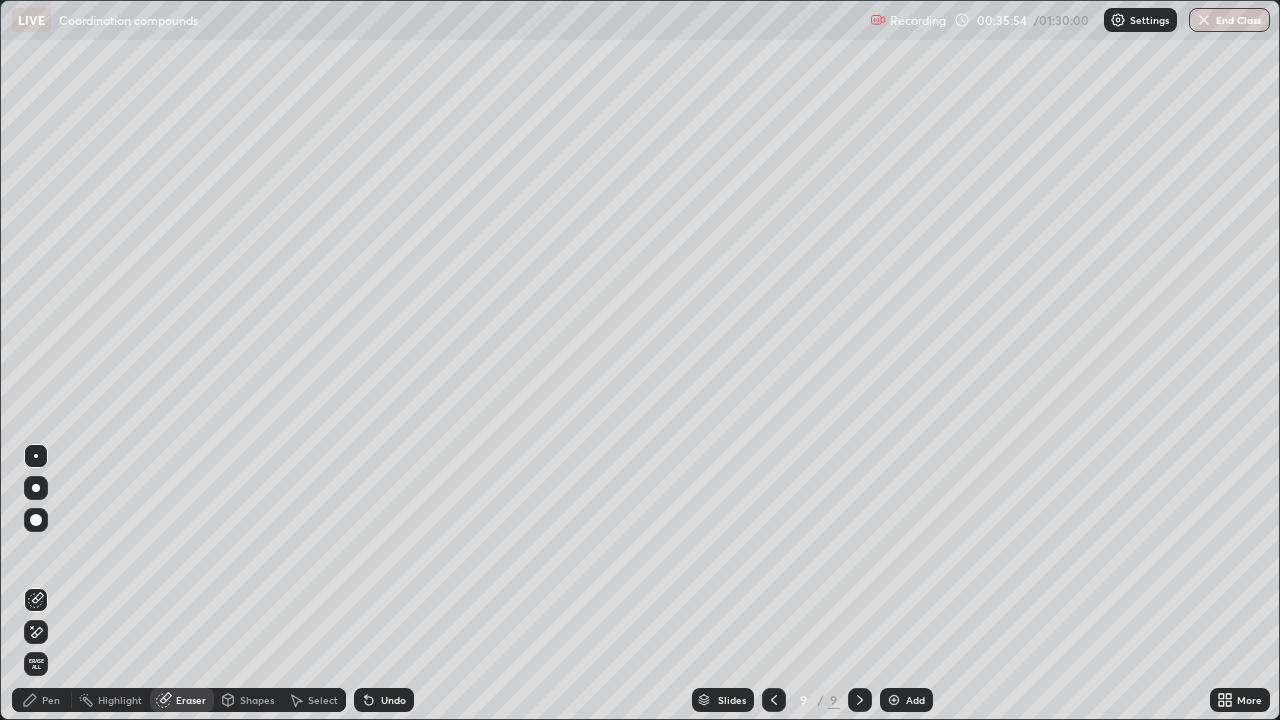 click on "Pen" at bounding box center (42, 700) 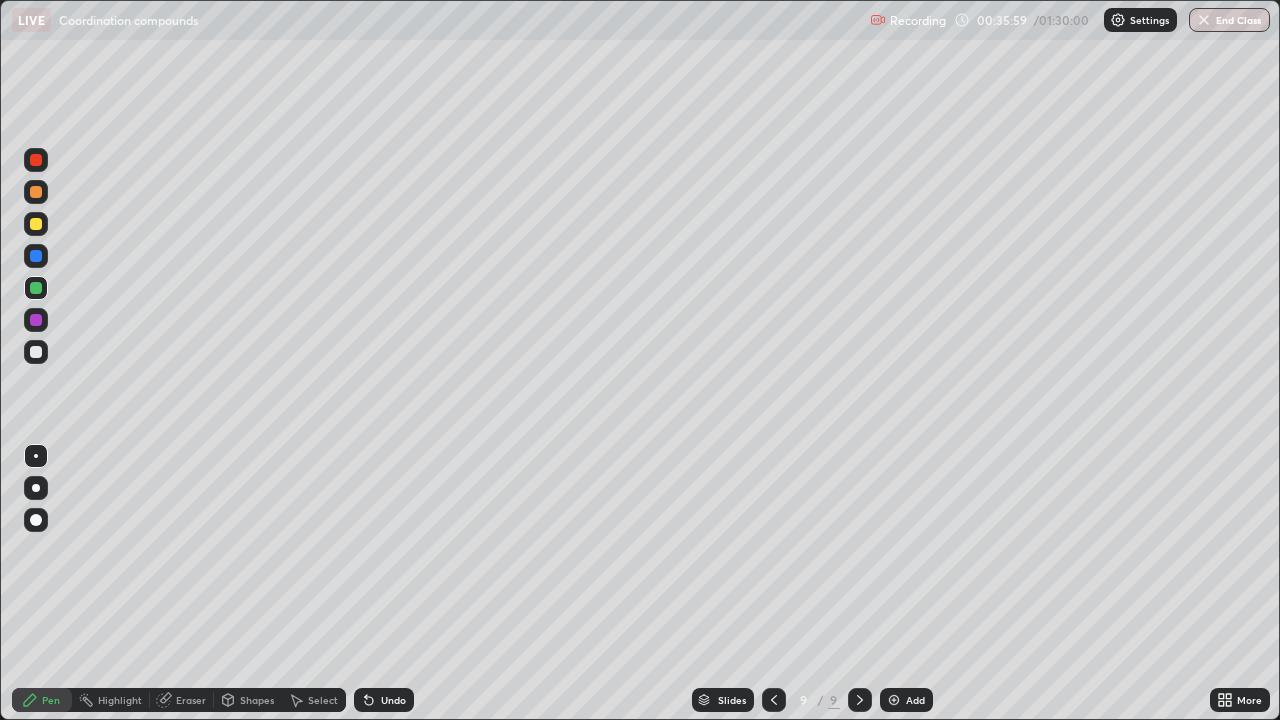 click at bounding box center [36, 320] 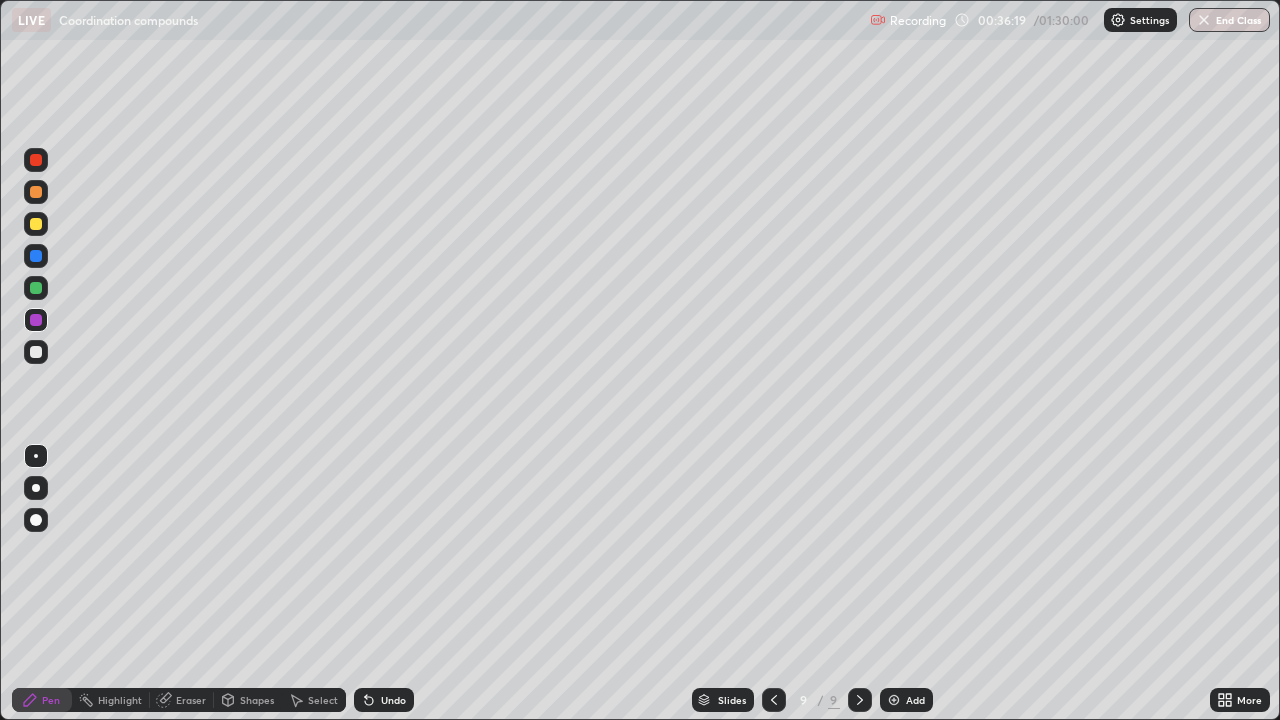 click 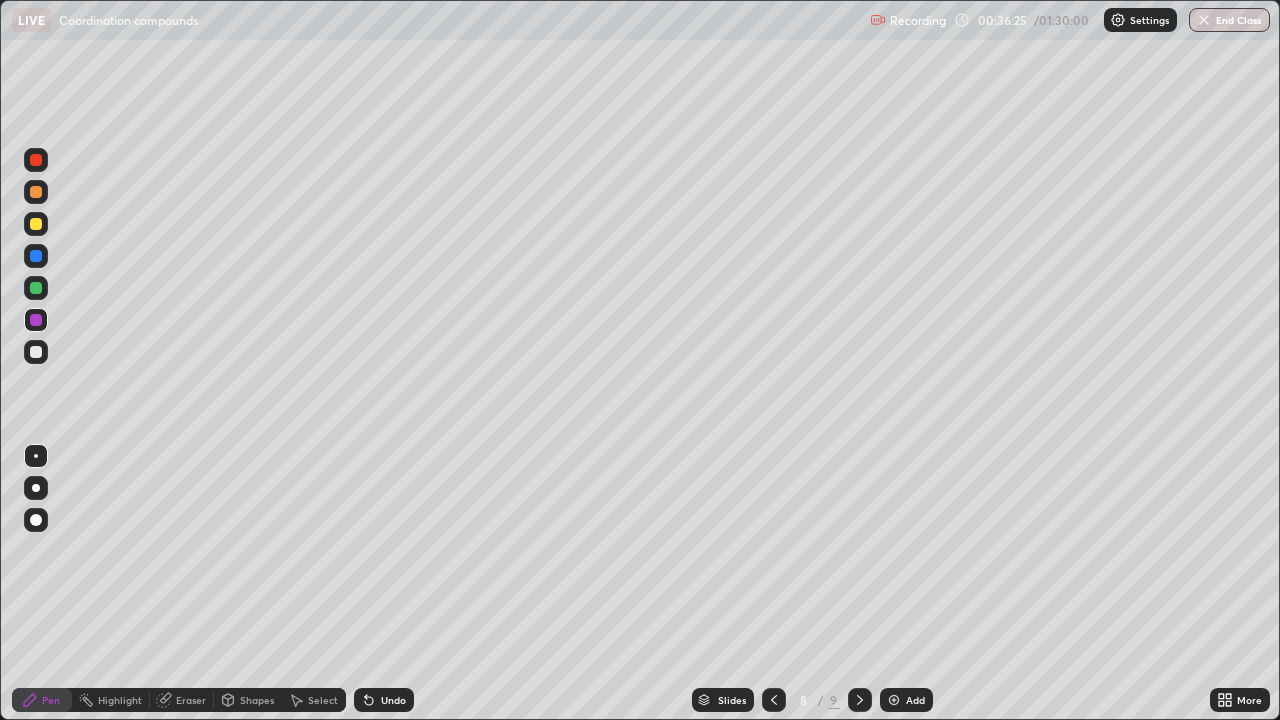 click 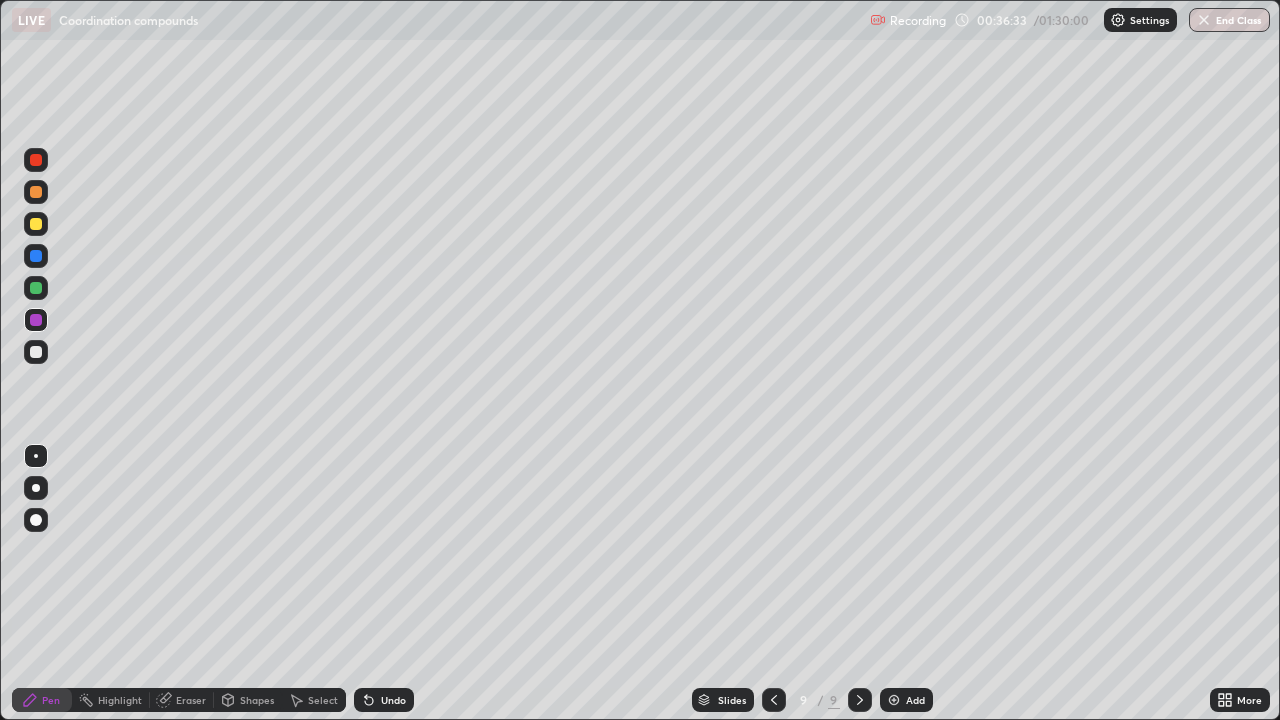 click at bounding box center (36, 192) 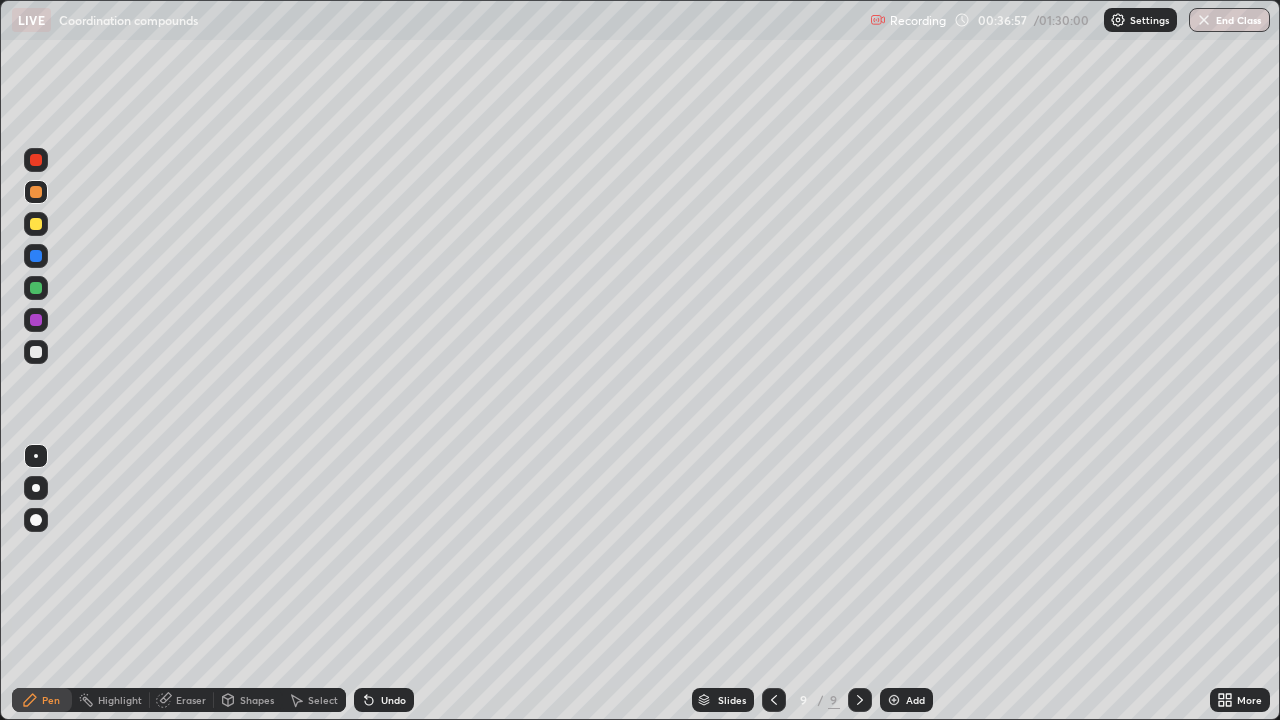 click at bounding box center (36, 320) 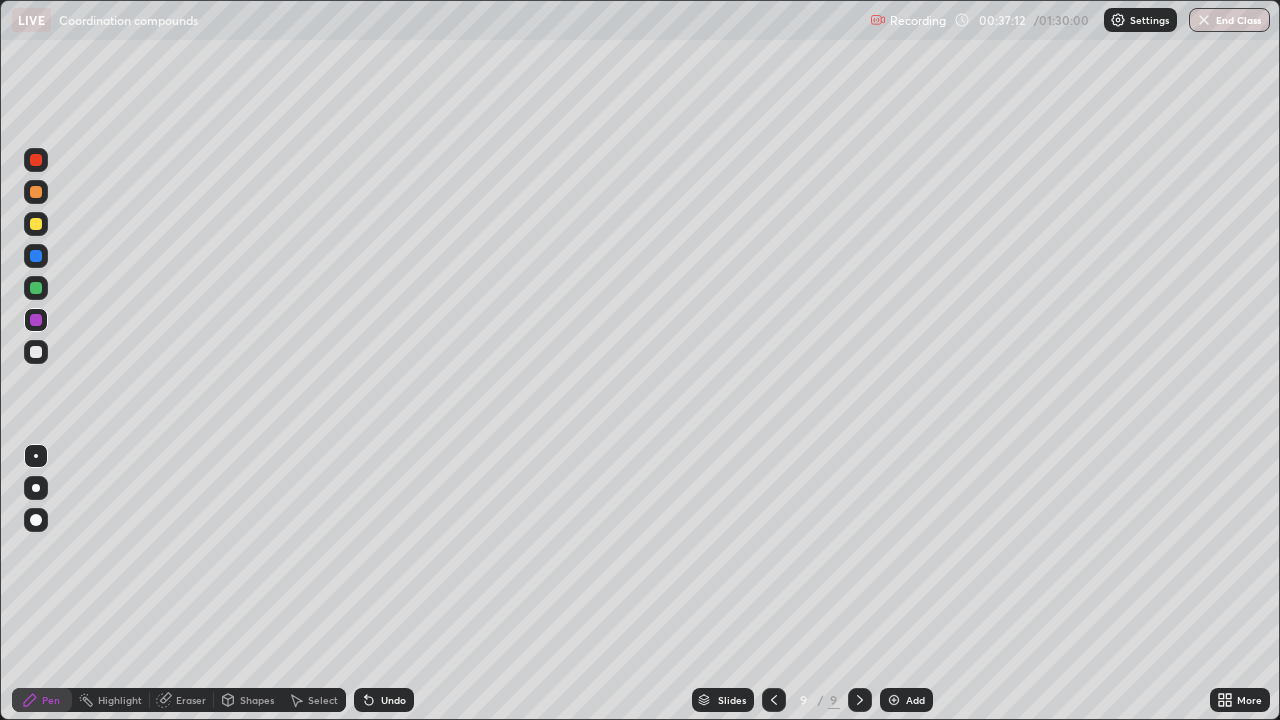 click at bounding box center [36, 288] 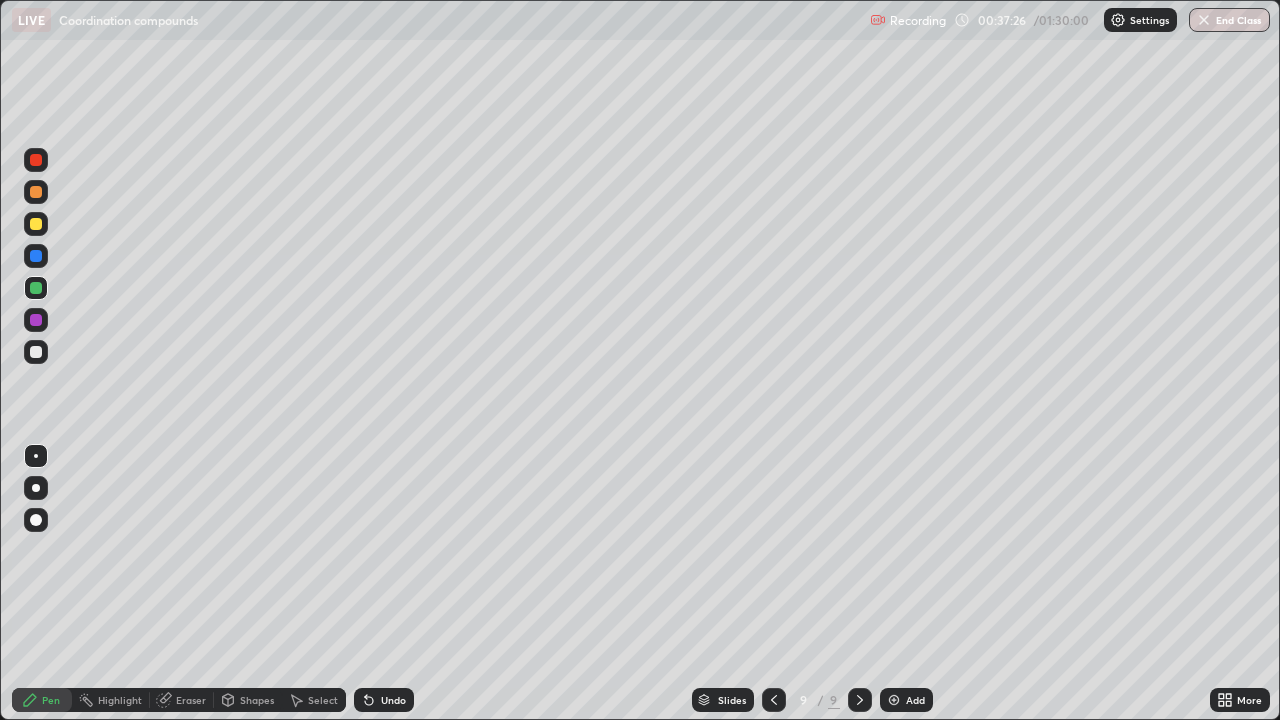 click at bounding box center [36, 320] 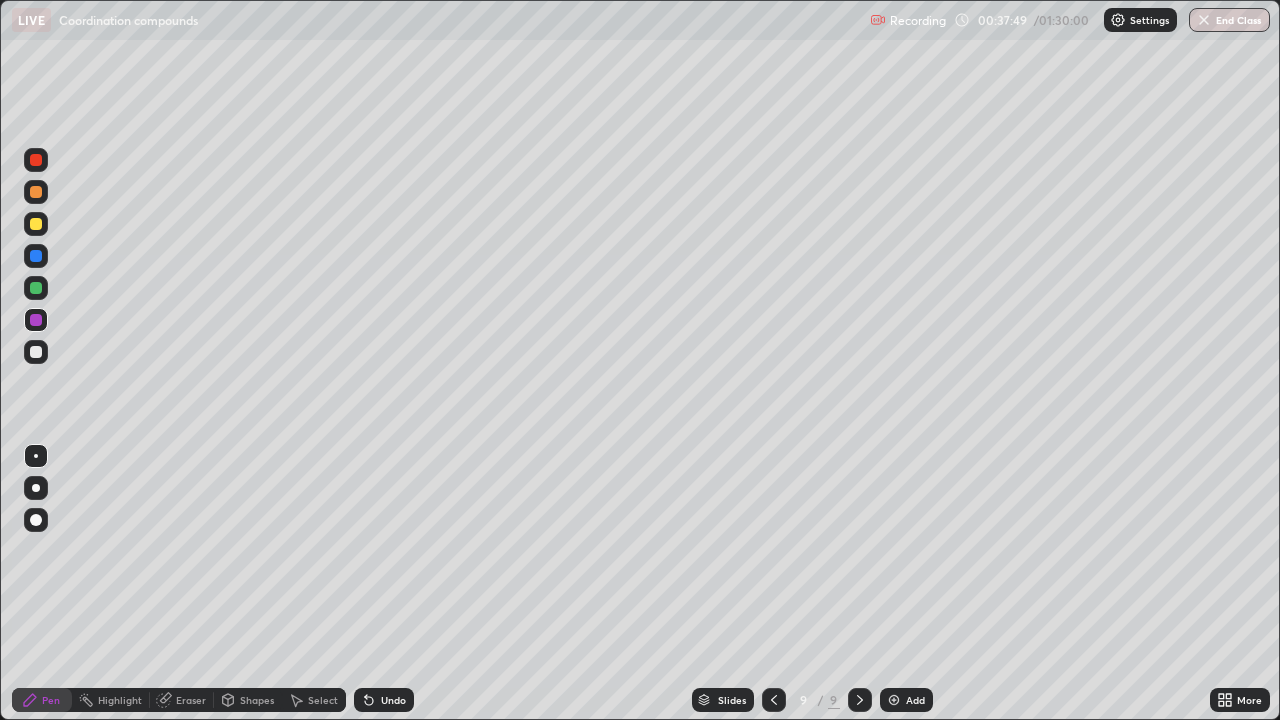 click 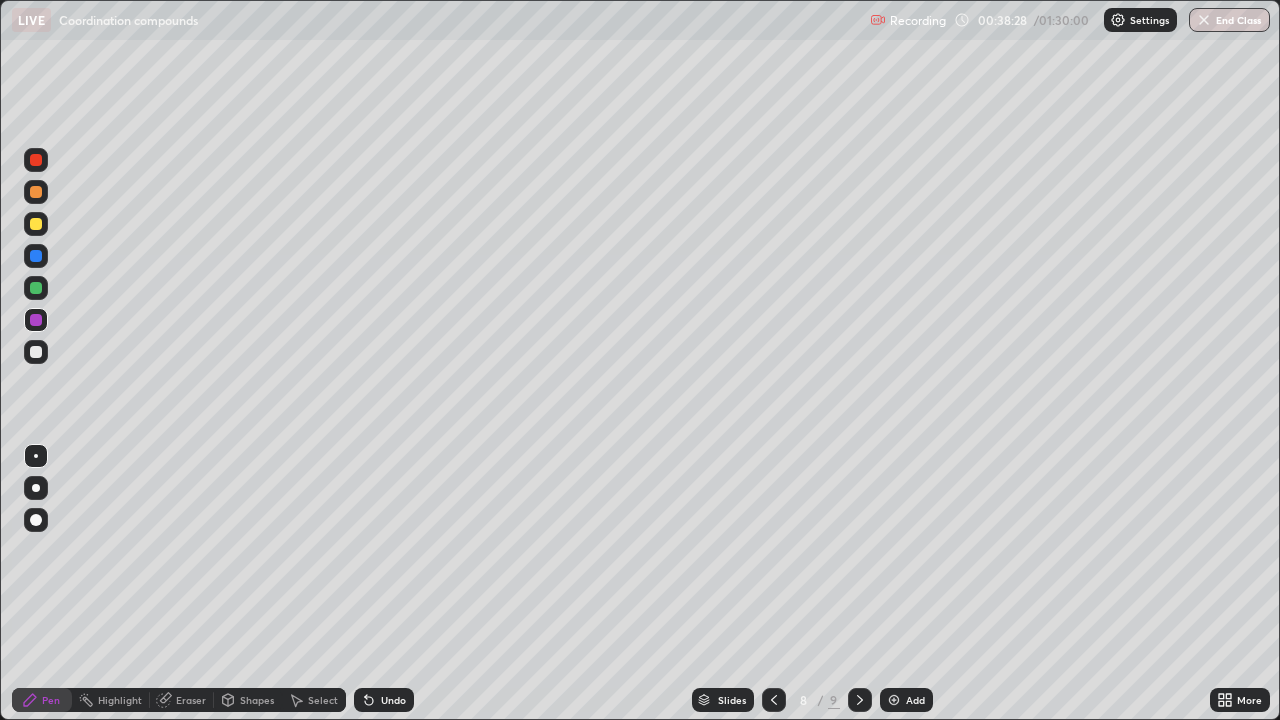 click 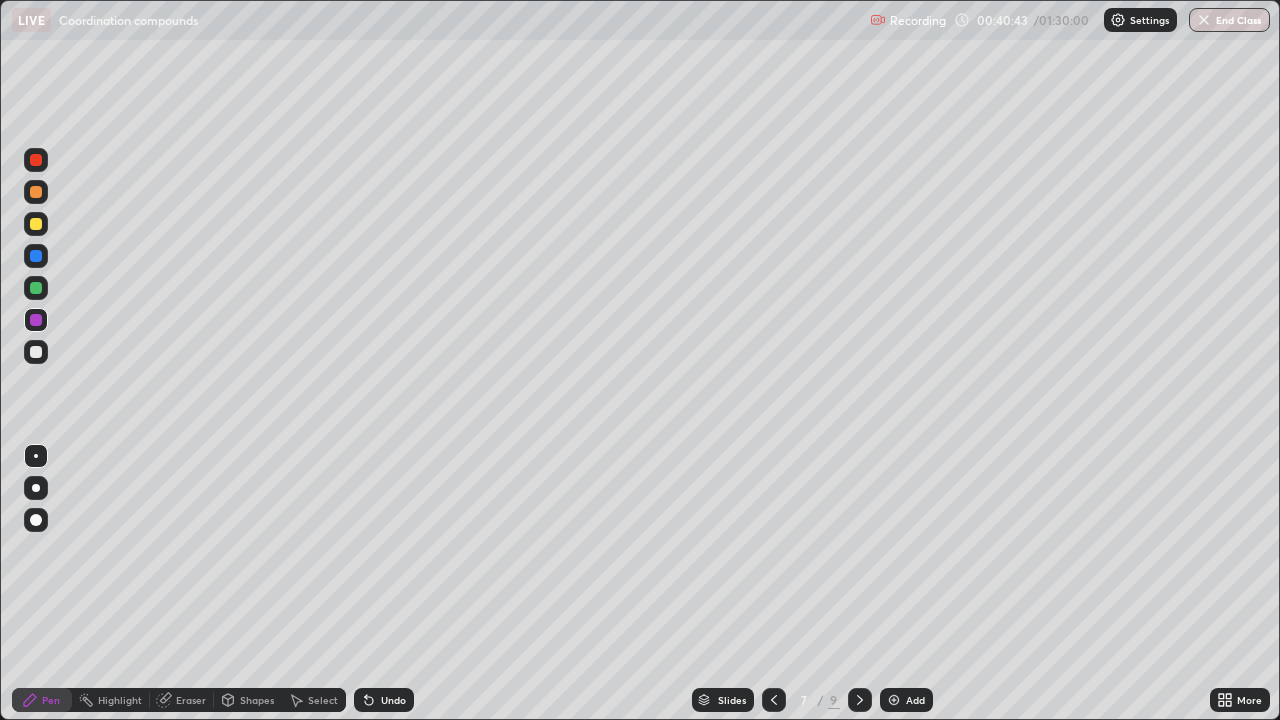 click 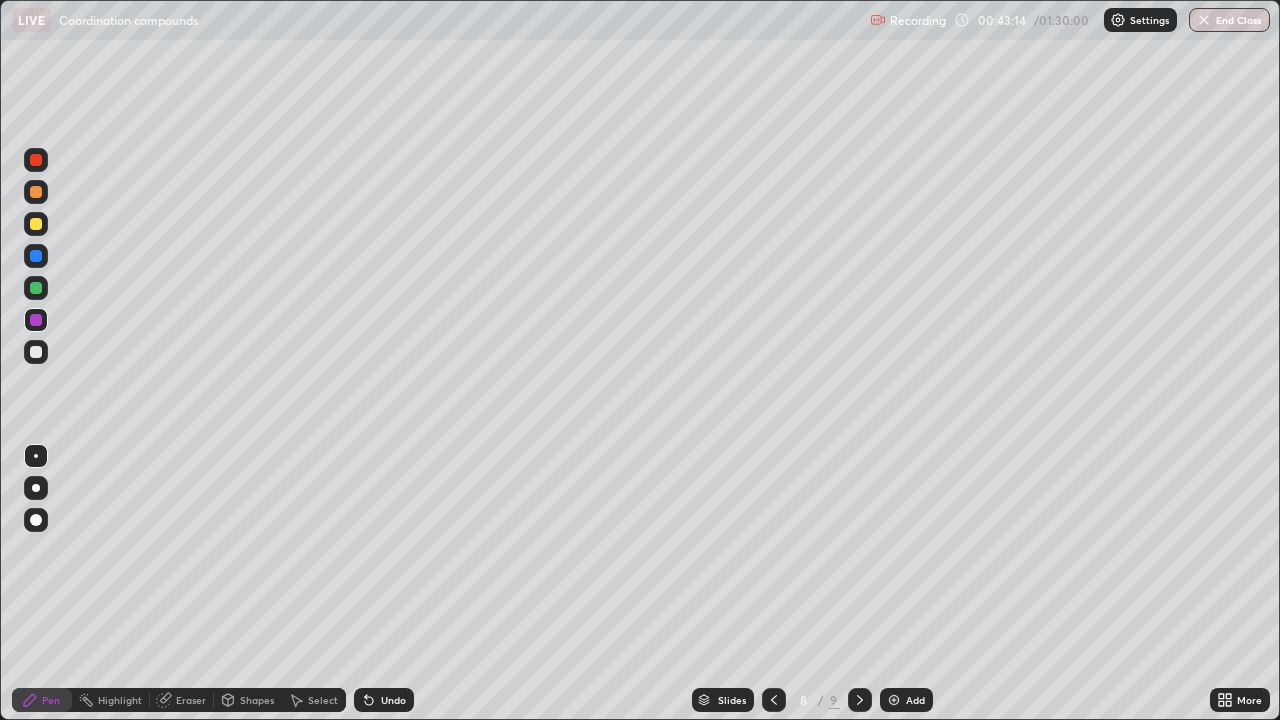 click 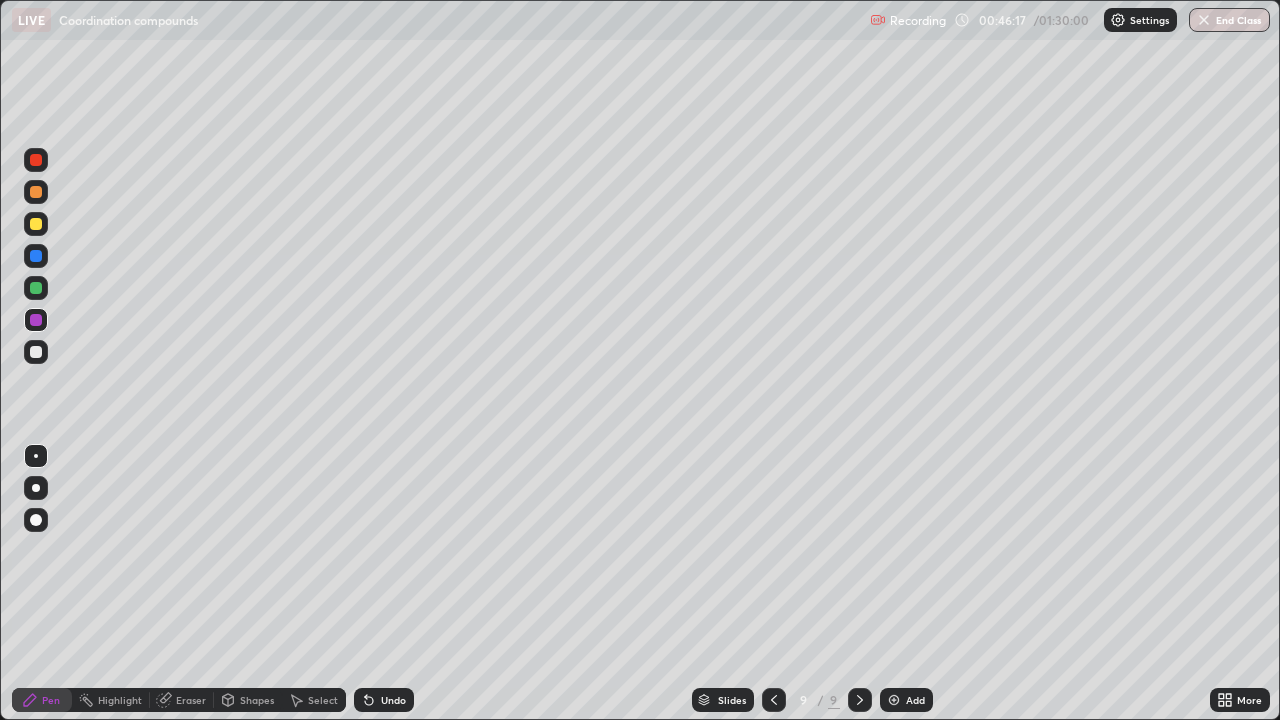 click on "Add" at bounding box center [906, 700] 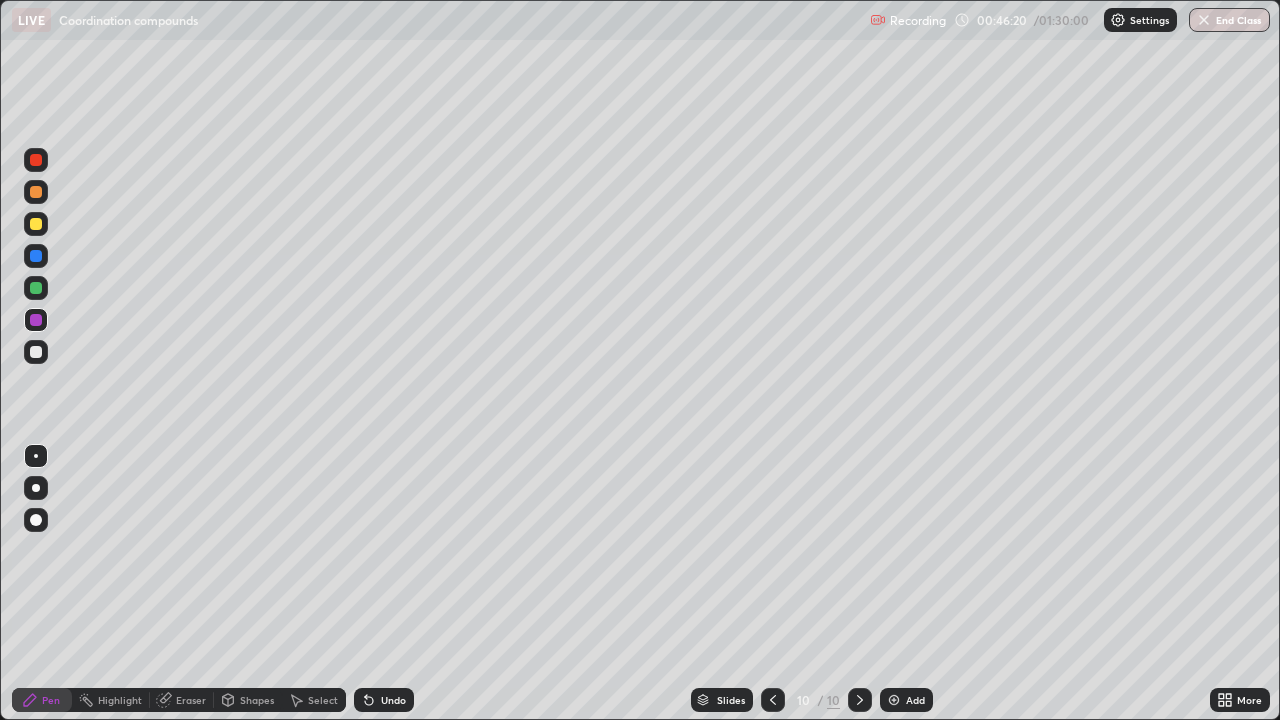 click at bounding box center (36, 192) 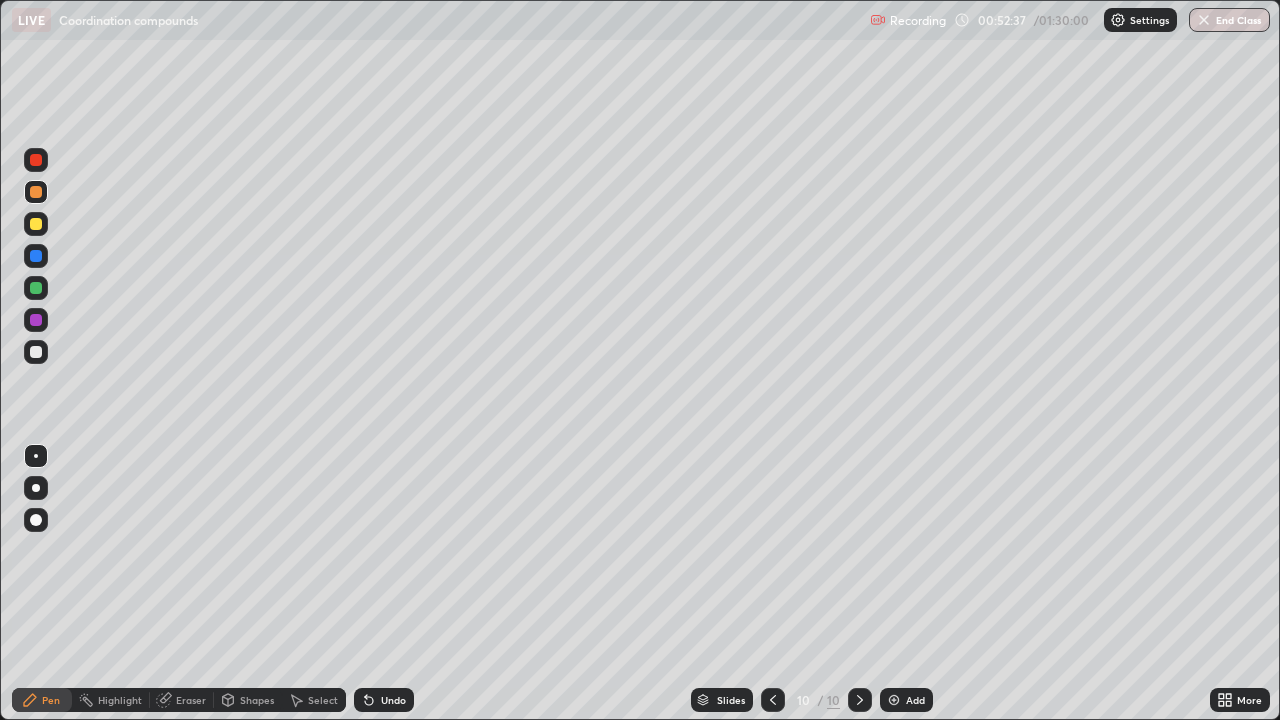click at bounding box center (36, 224) 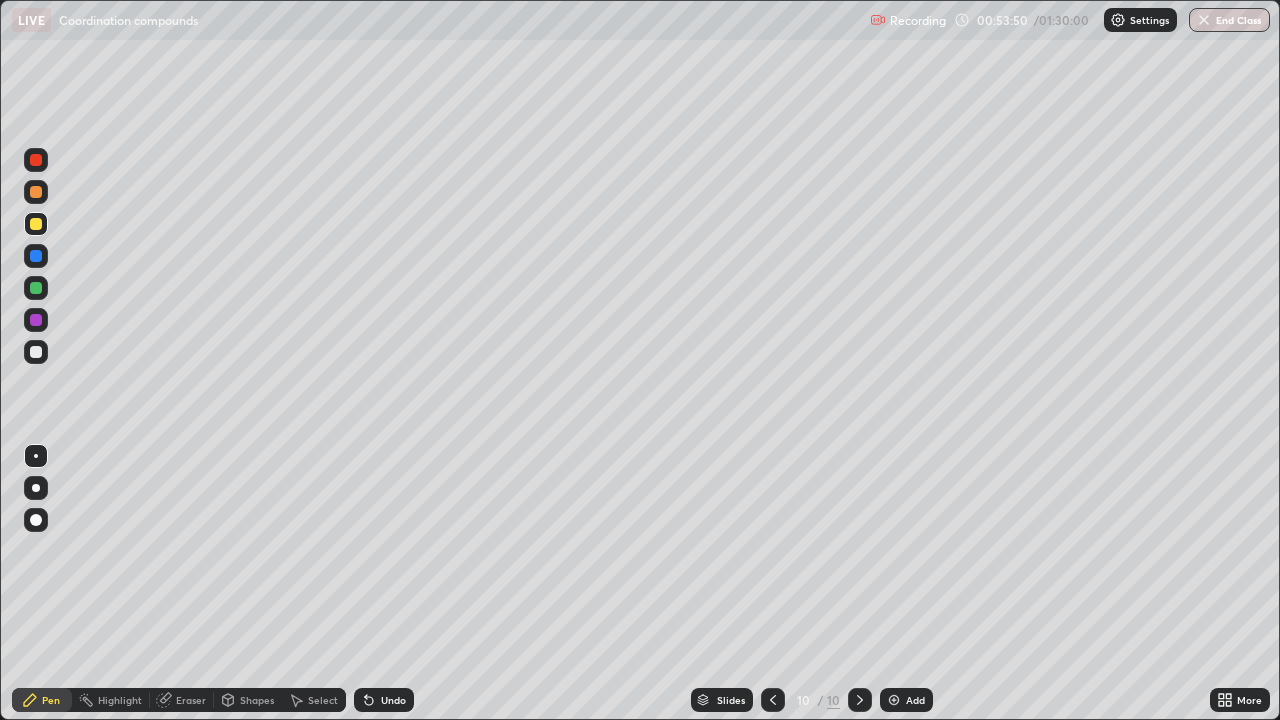 click on "Highlight" at bounding box center [120, 700] 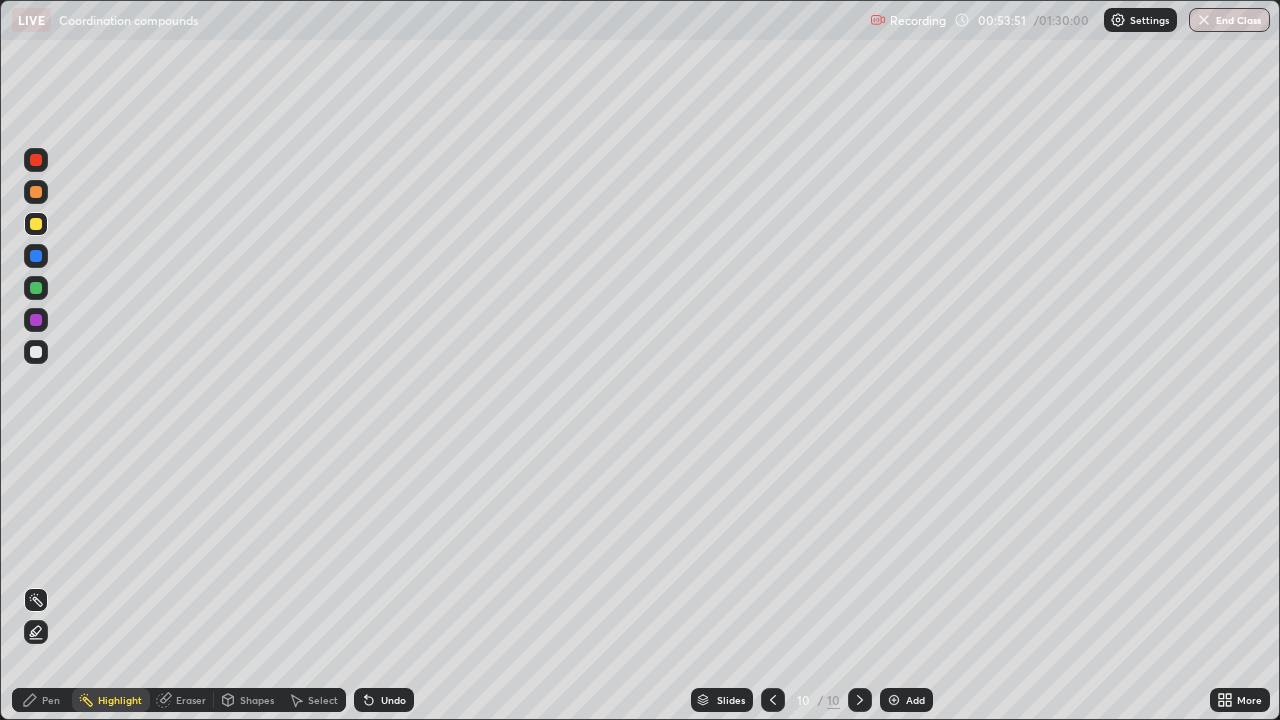 click at bounding box center [36, 320] 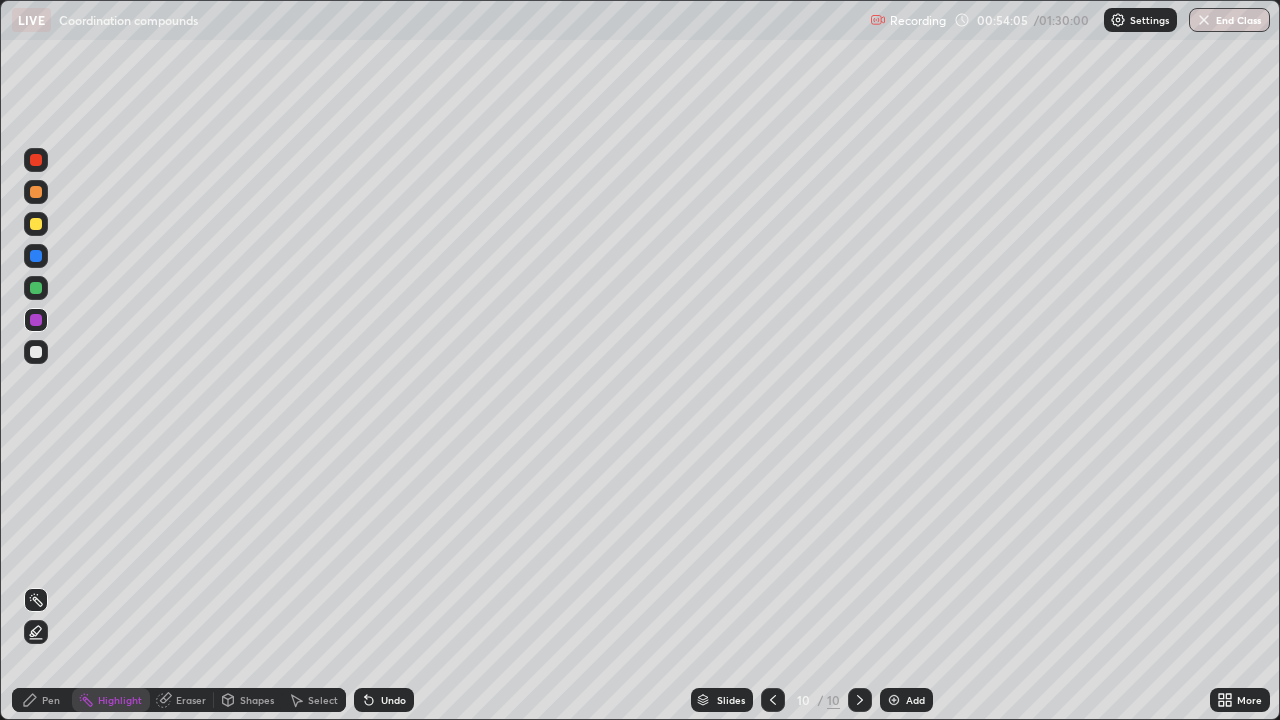 click on "Pen" at bounding box center [51, 700] 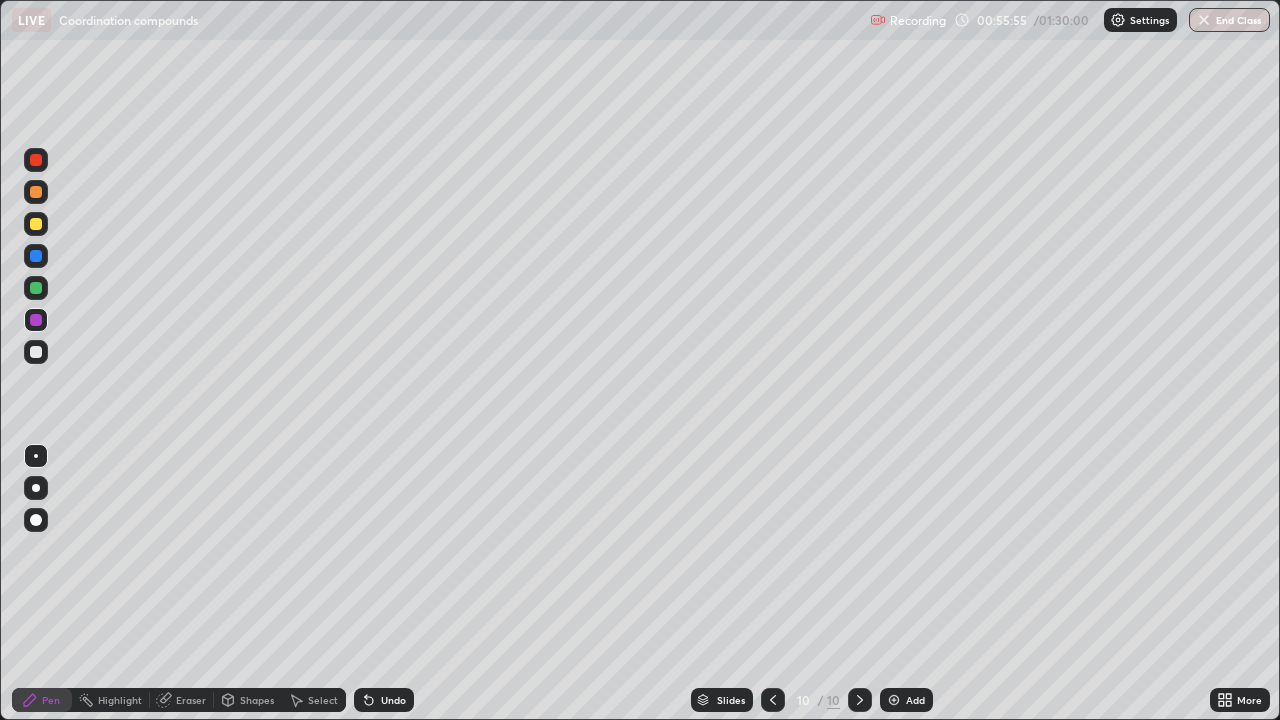 click on "Add" at bounding box center (915, 700) 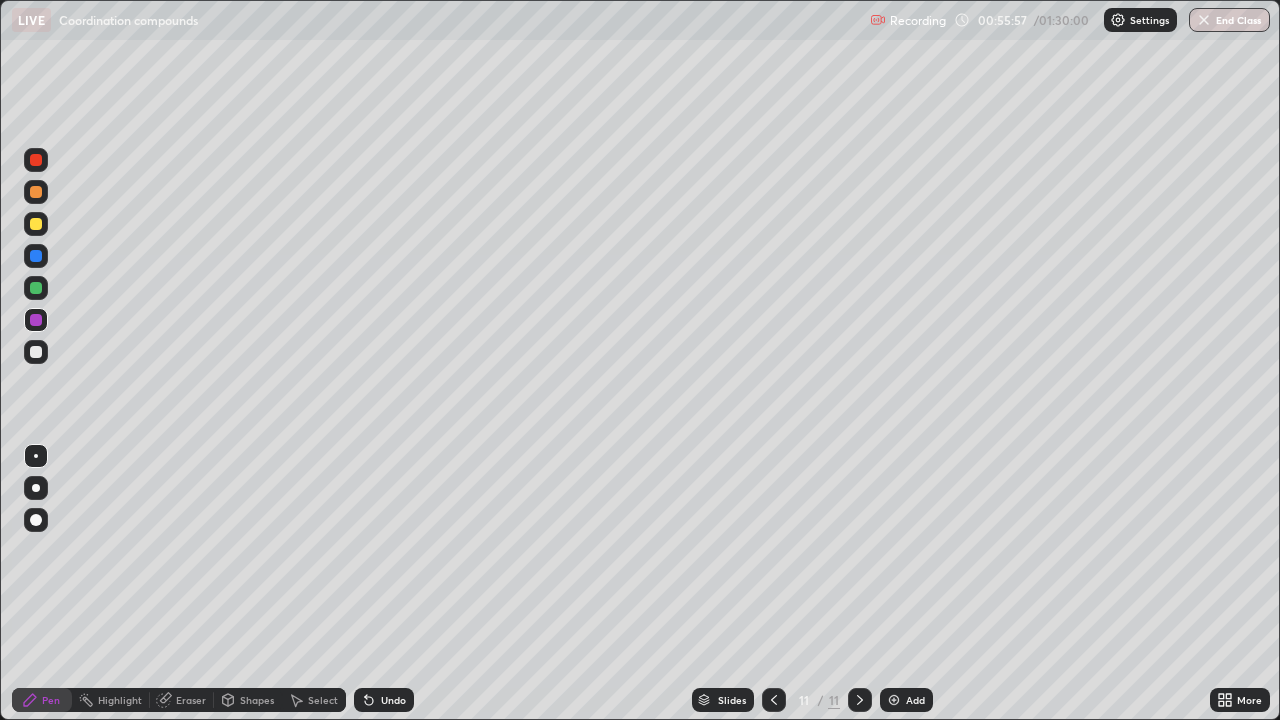 click at bounding box center (36, 288) 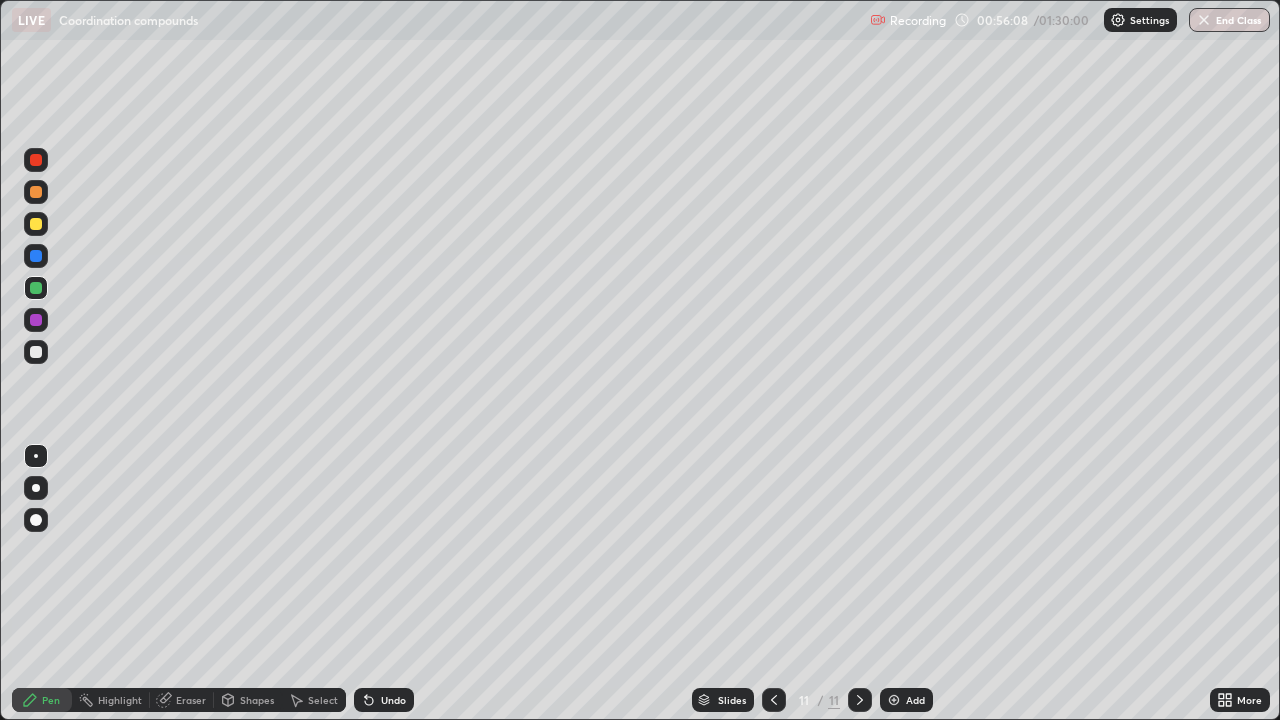 click at bounding box center (36, 256) 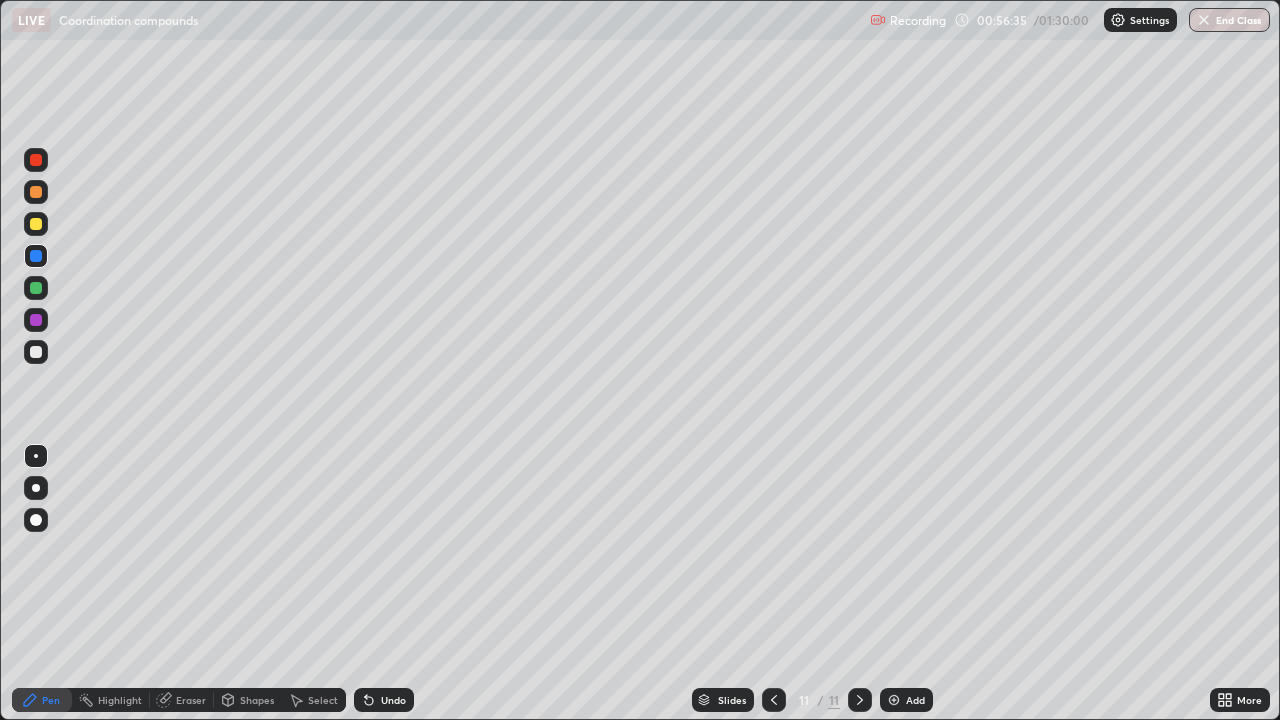 click at bounding box center (36, 320) 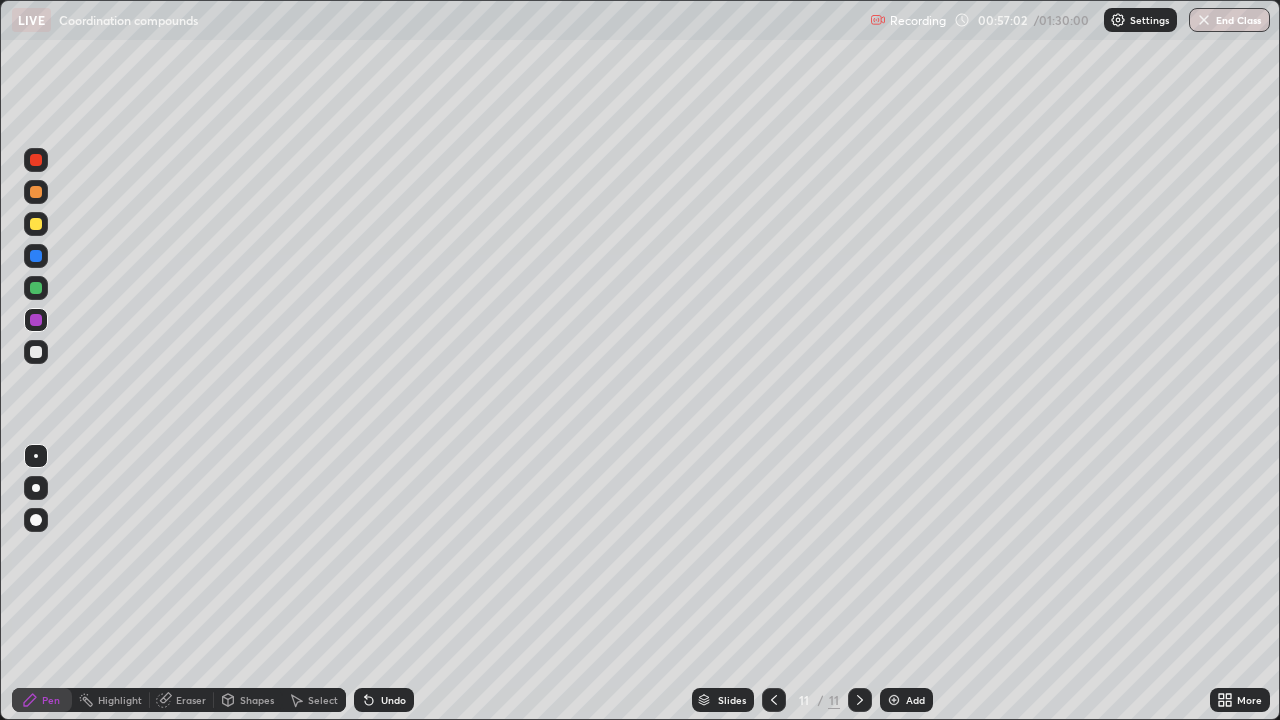click at bounding box center (36, 256) 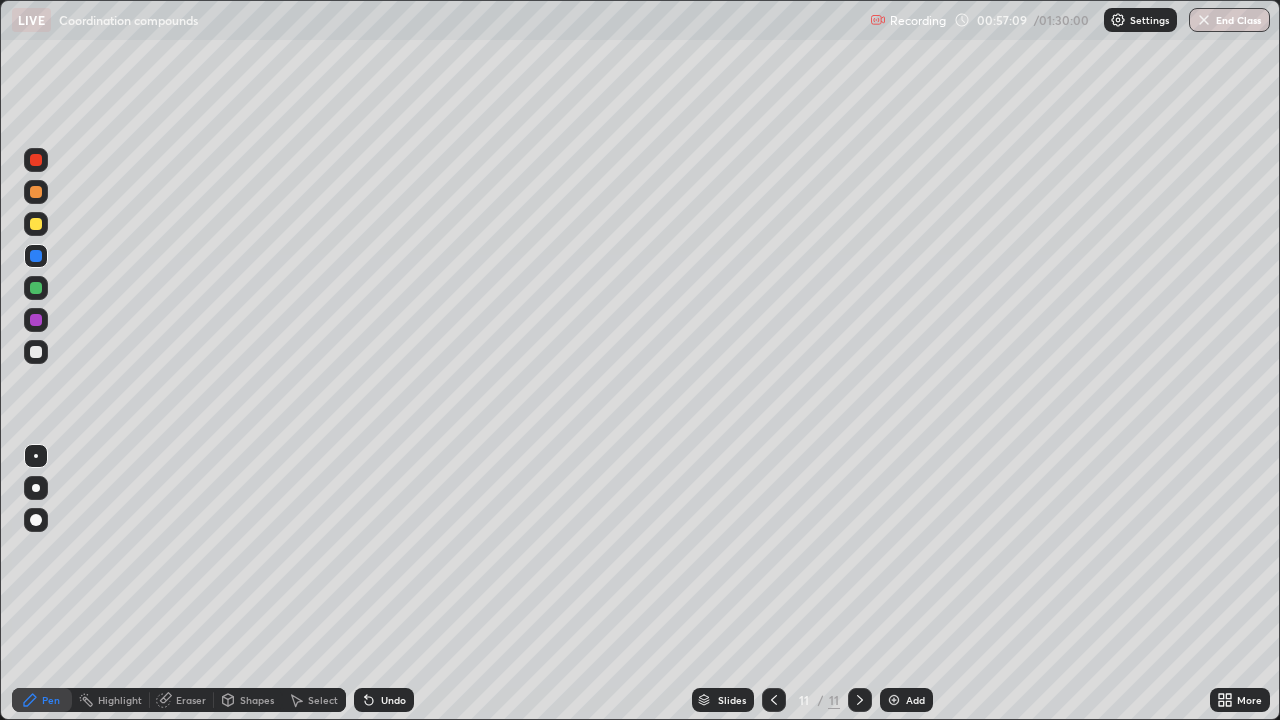 click at bounding box center (36, 288) 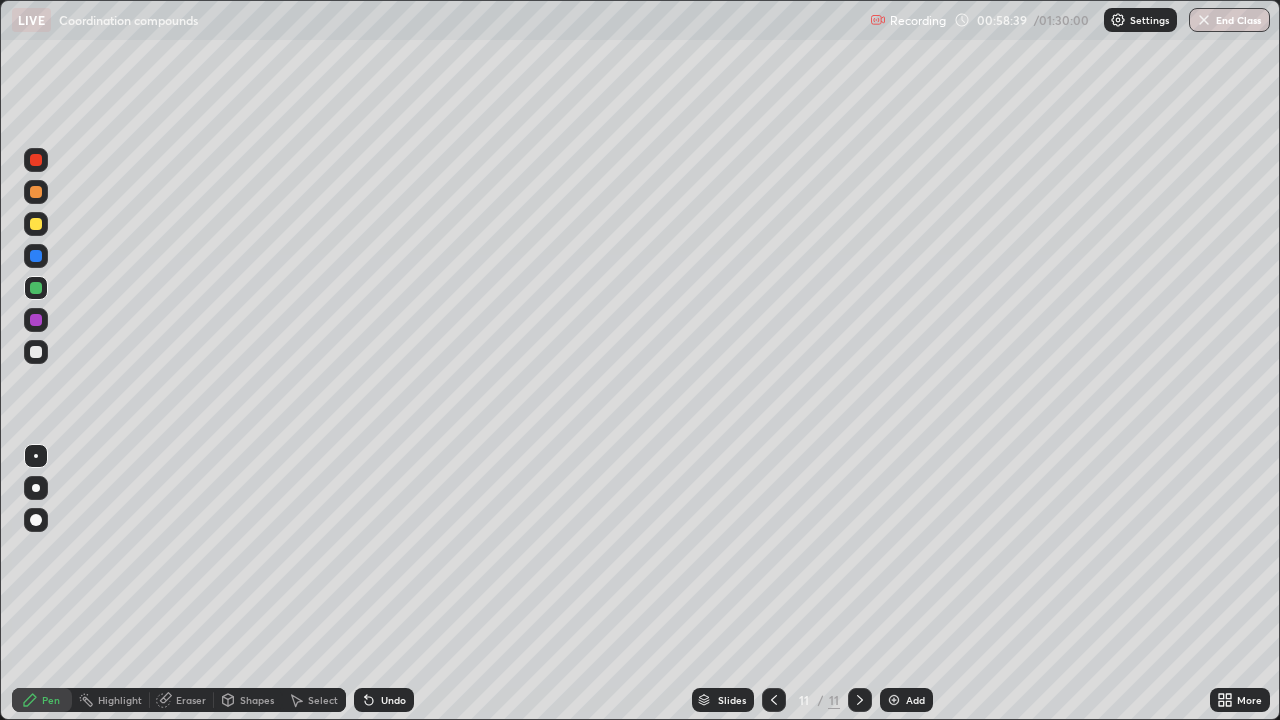 click at bounding box center (36, 192) 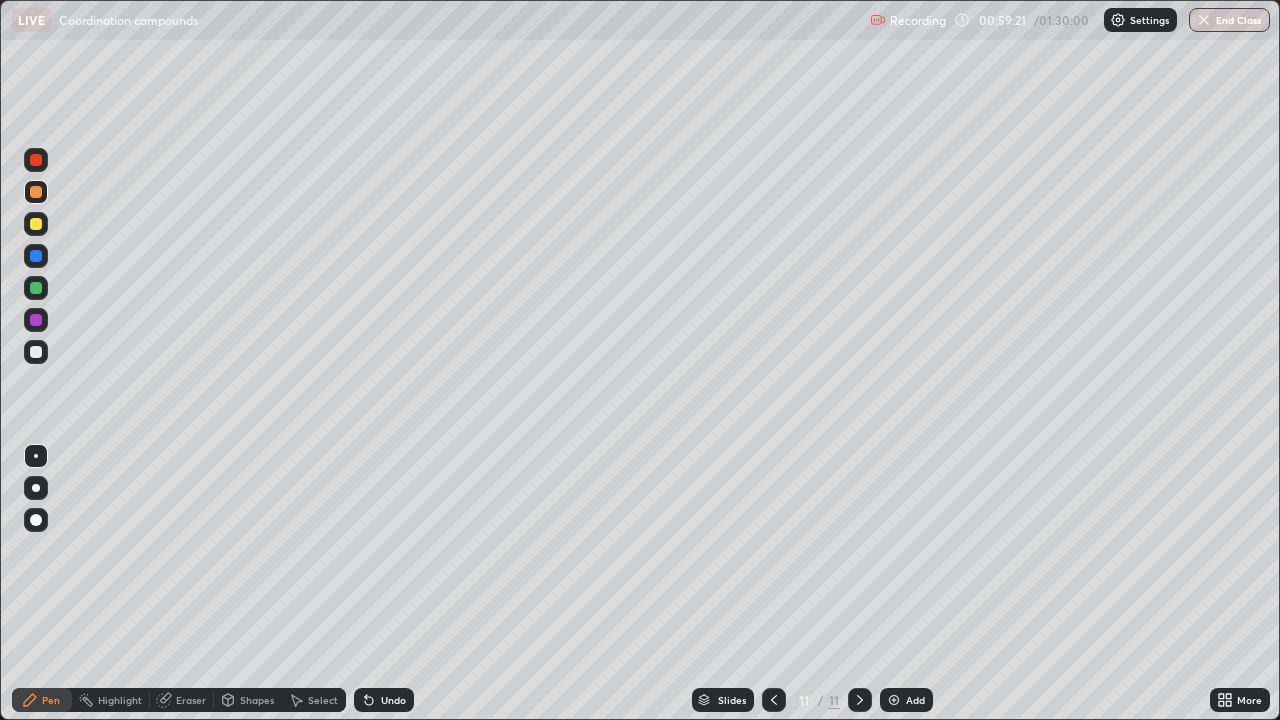 click on "Add" at bounding box center (906, 700) 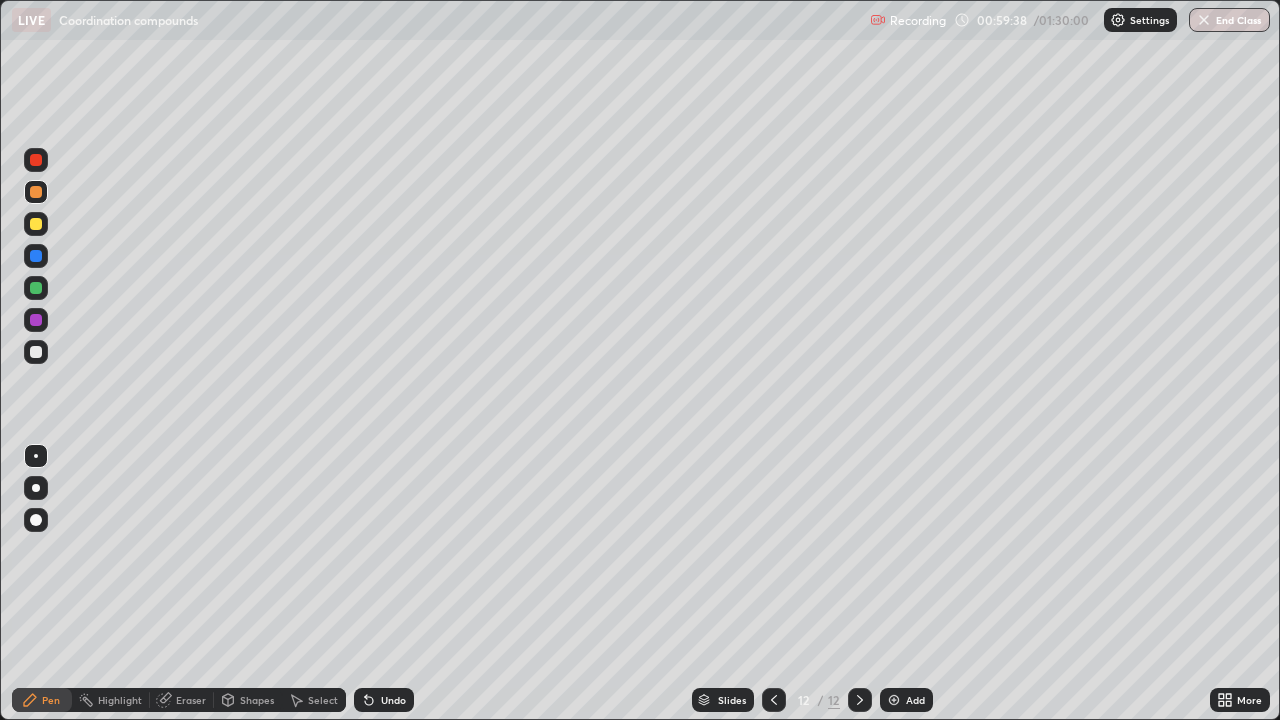 click at bounding box center (36, 288) 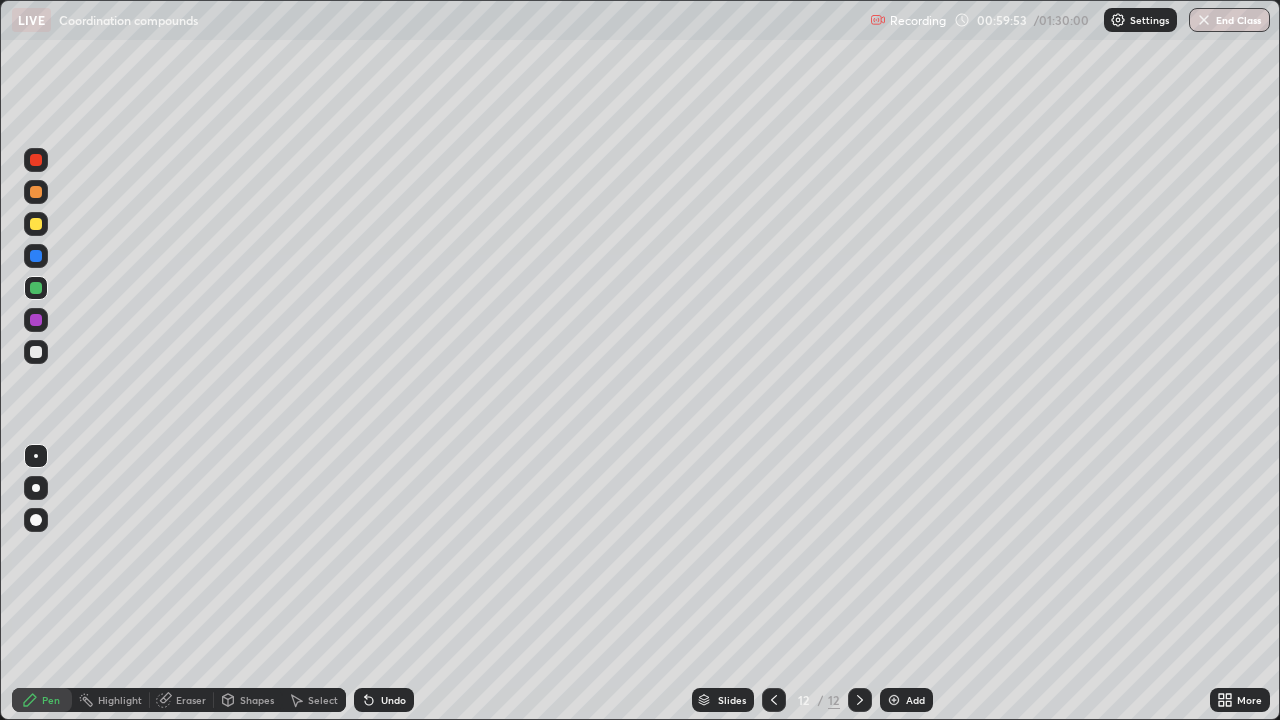 click at bounding box center [36, 320] 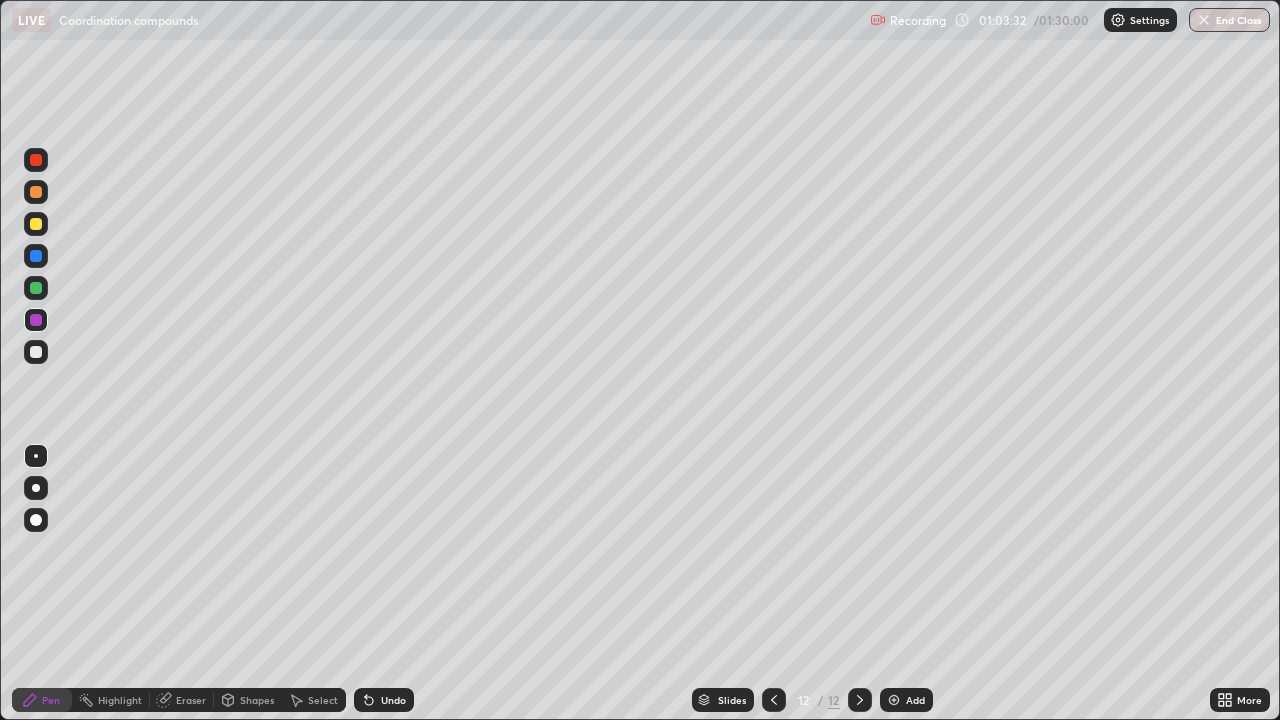 click 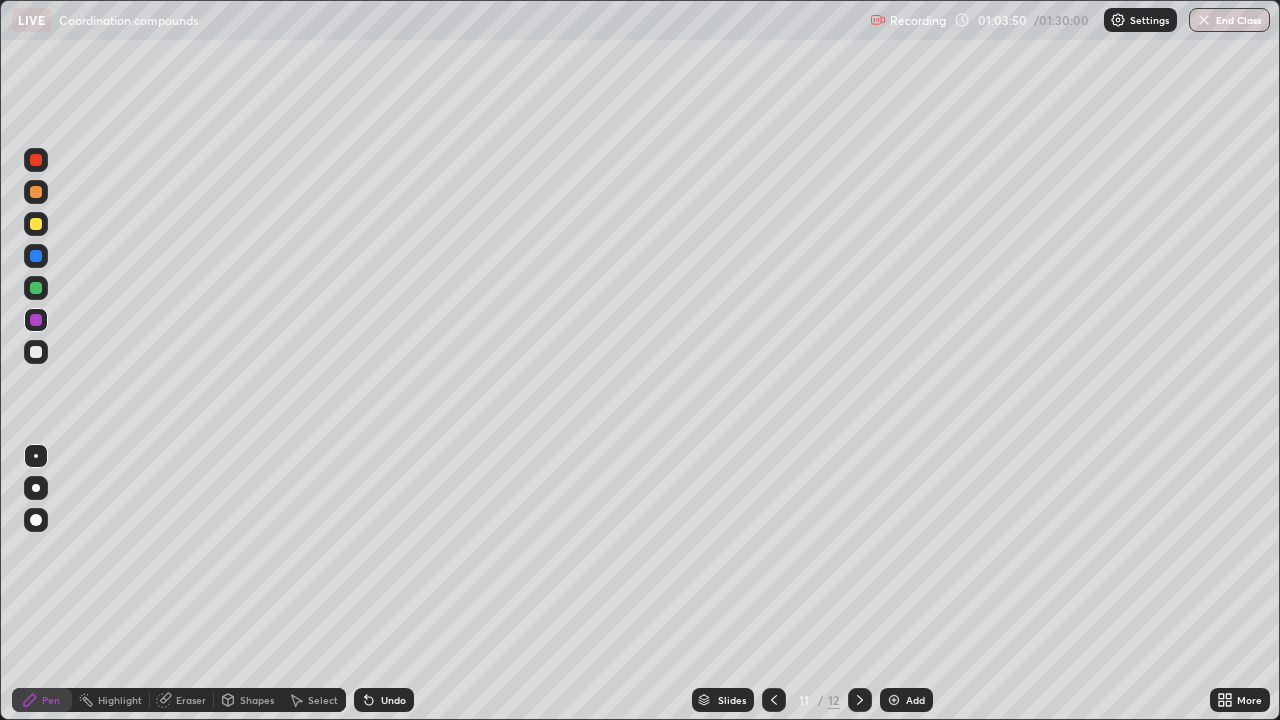 click 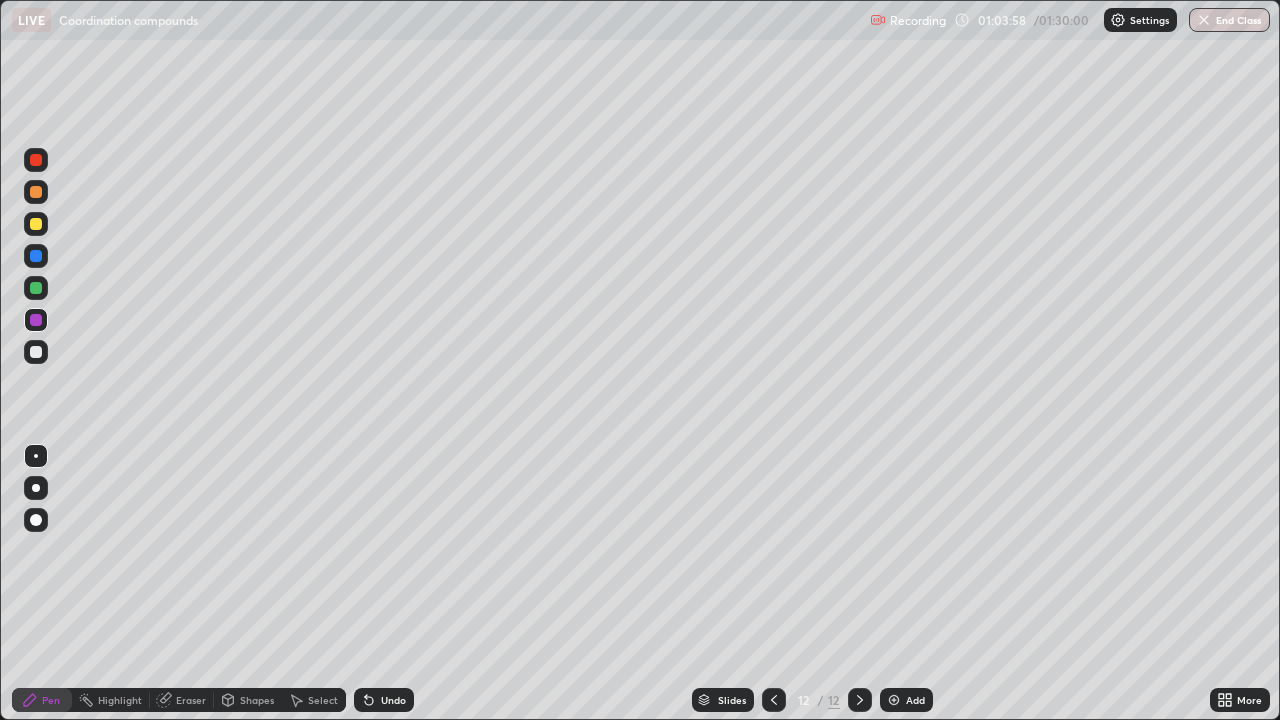 click at bounding box center [36, 192] 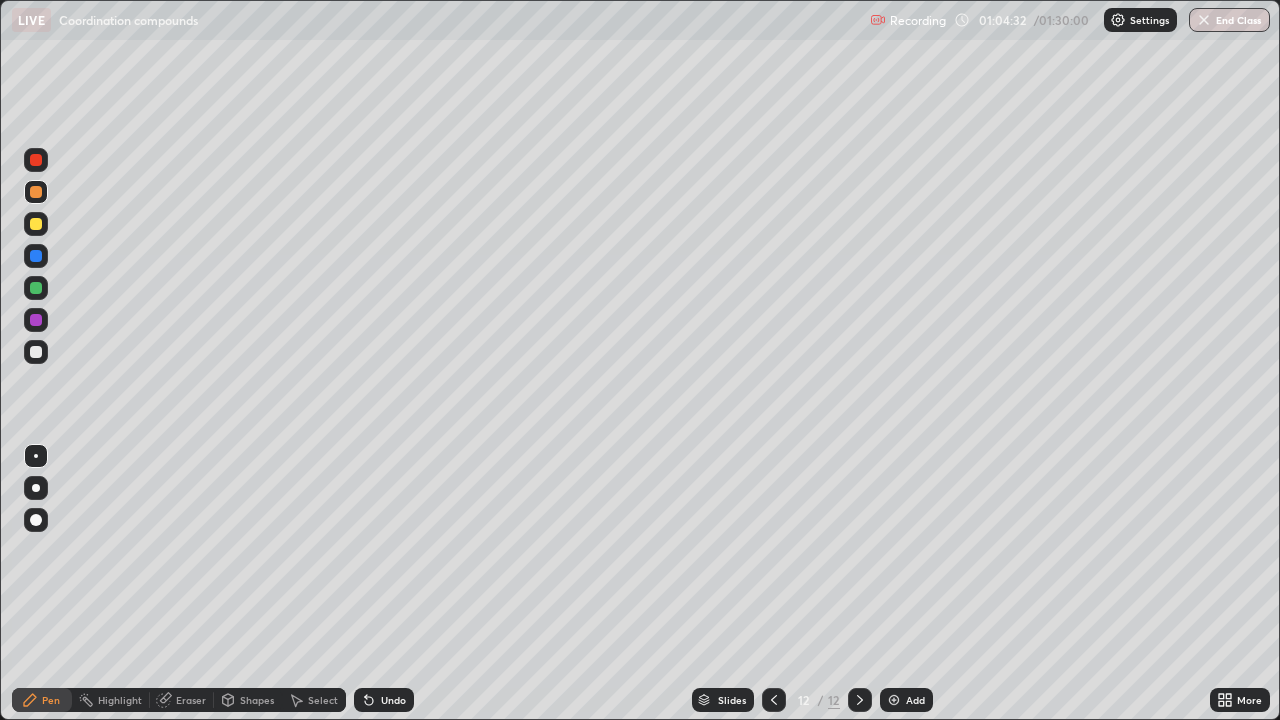 click 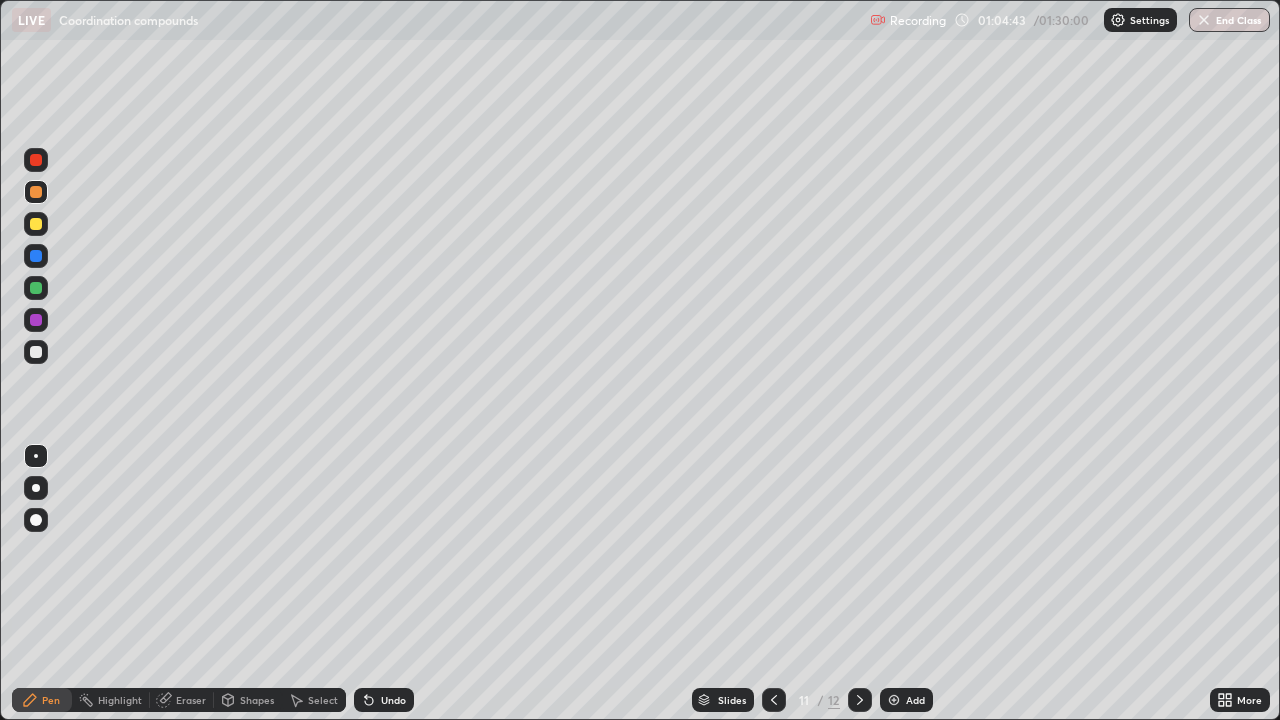 click 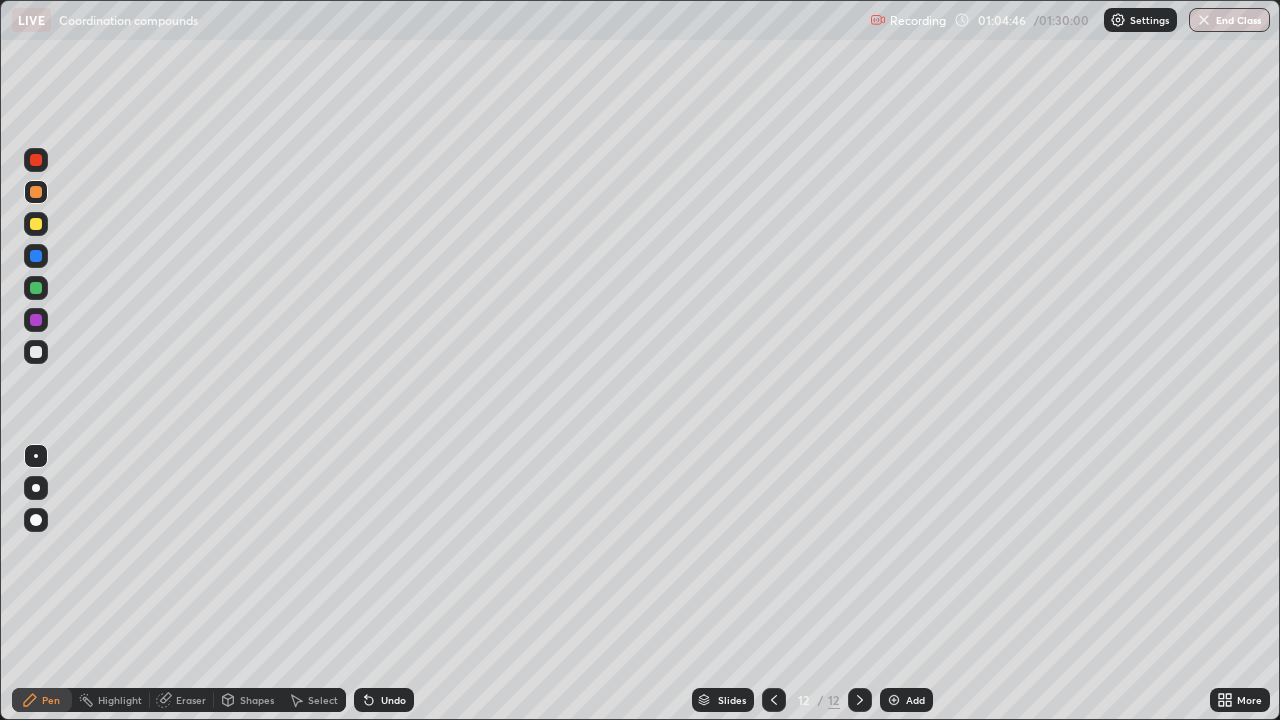 click at bounding box center [36, 224] 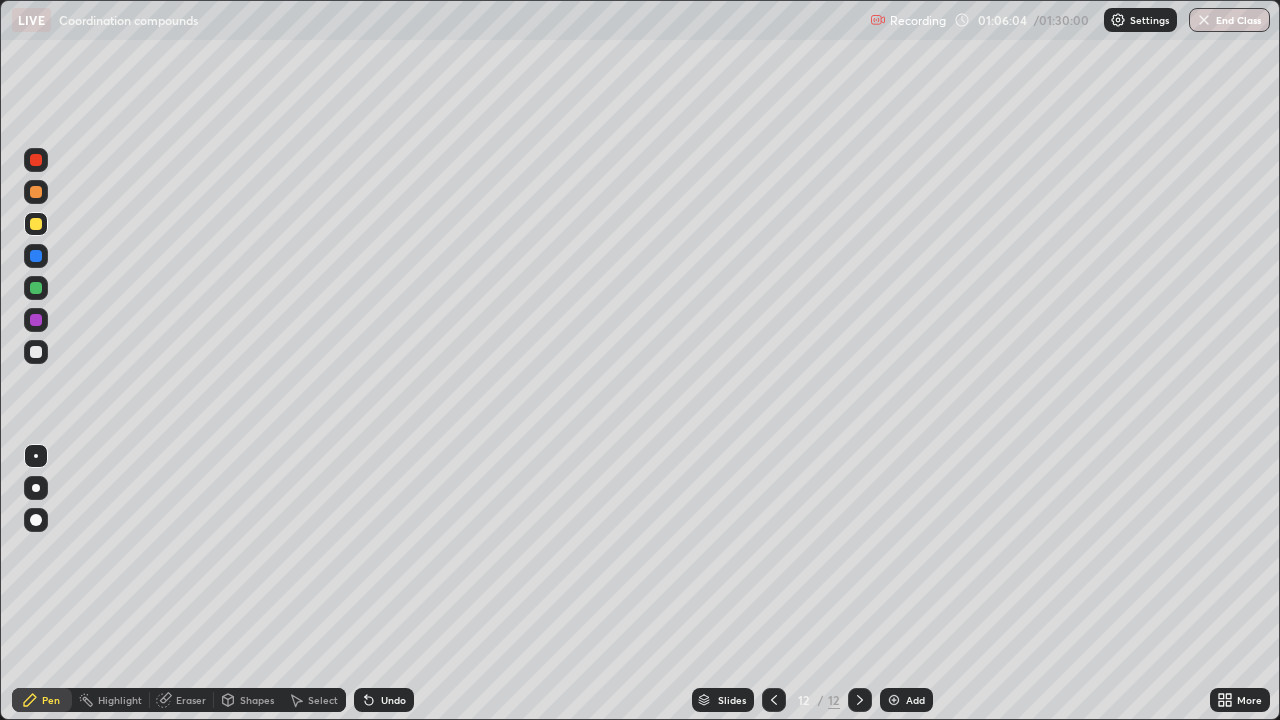 click at bounding box center (36, 320) 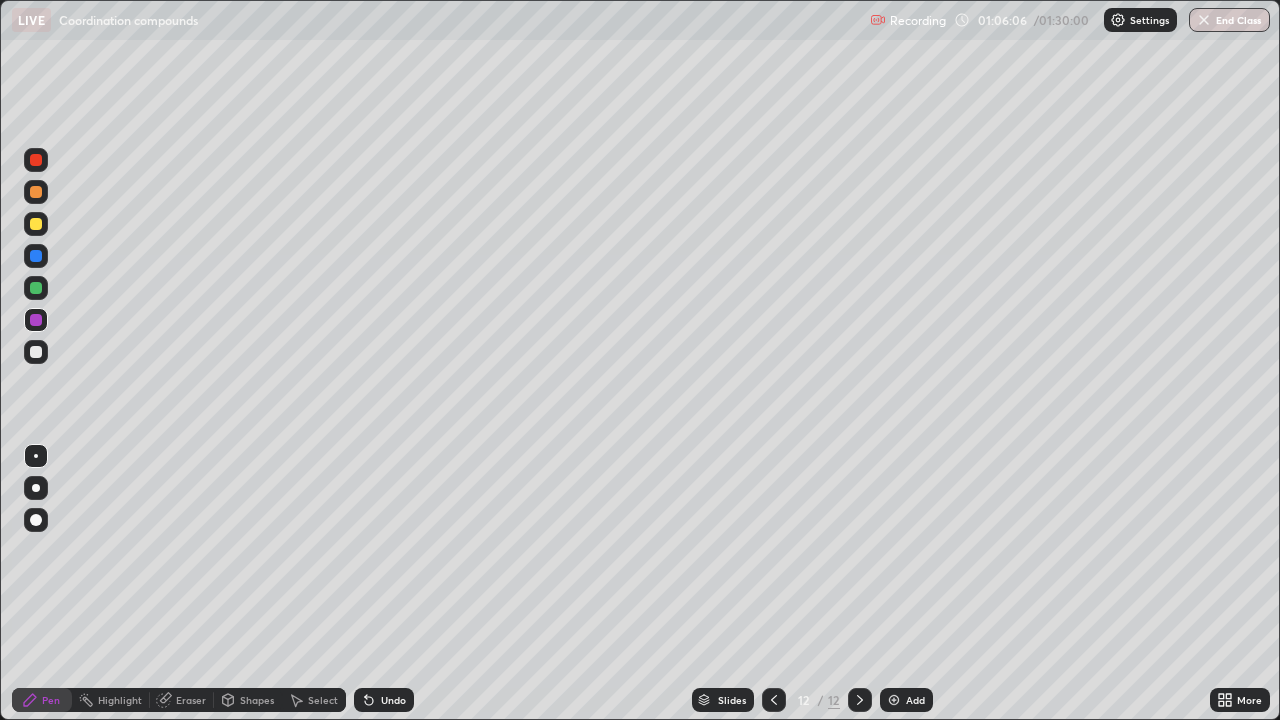 click at bounding box center (894, 700) 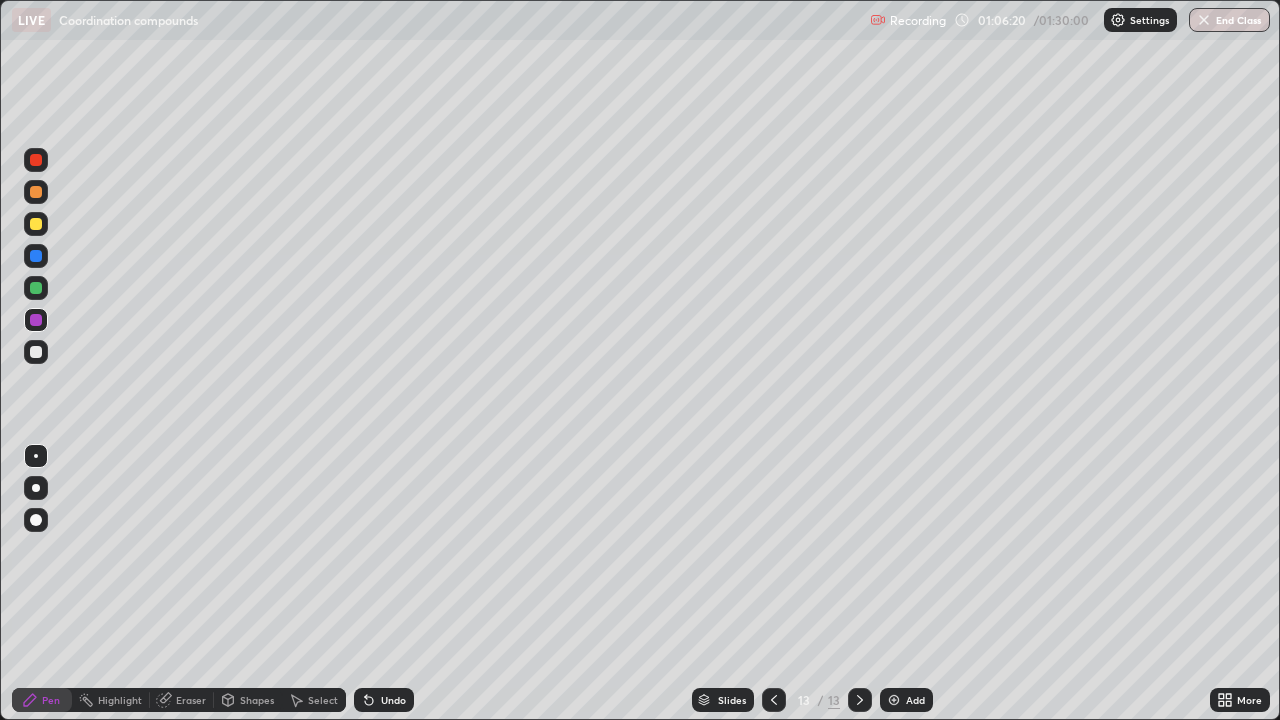 click at bounding box center [36, 256] 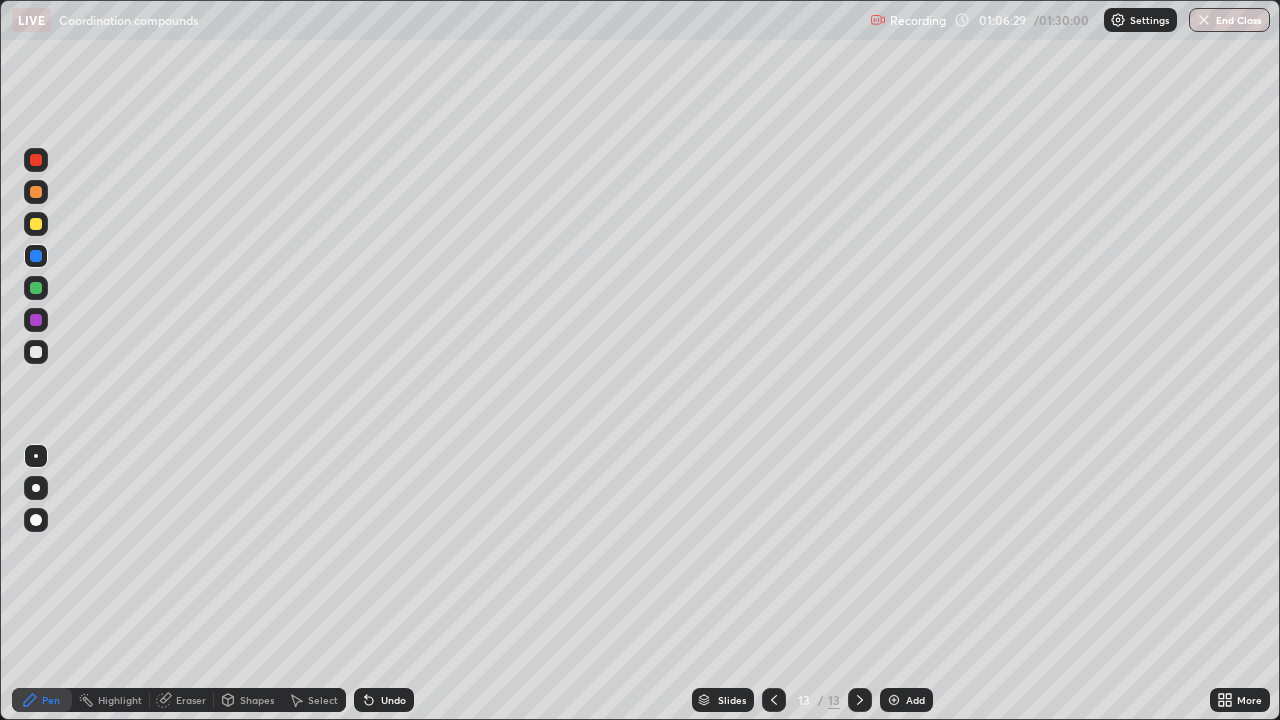 click on "Eraser" at bounding box center [191, 700] 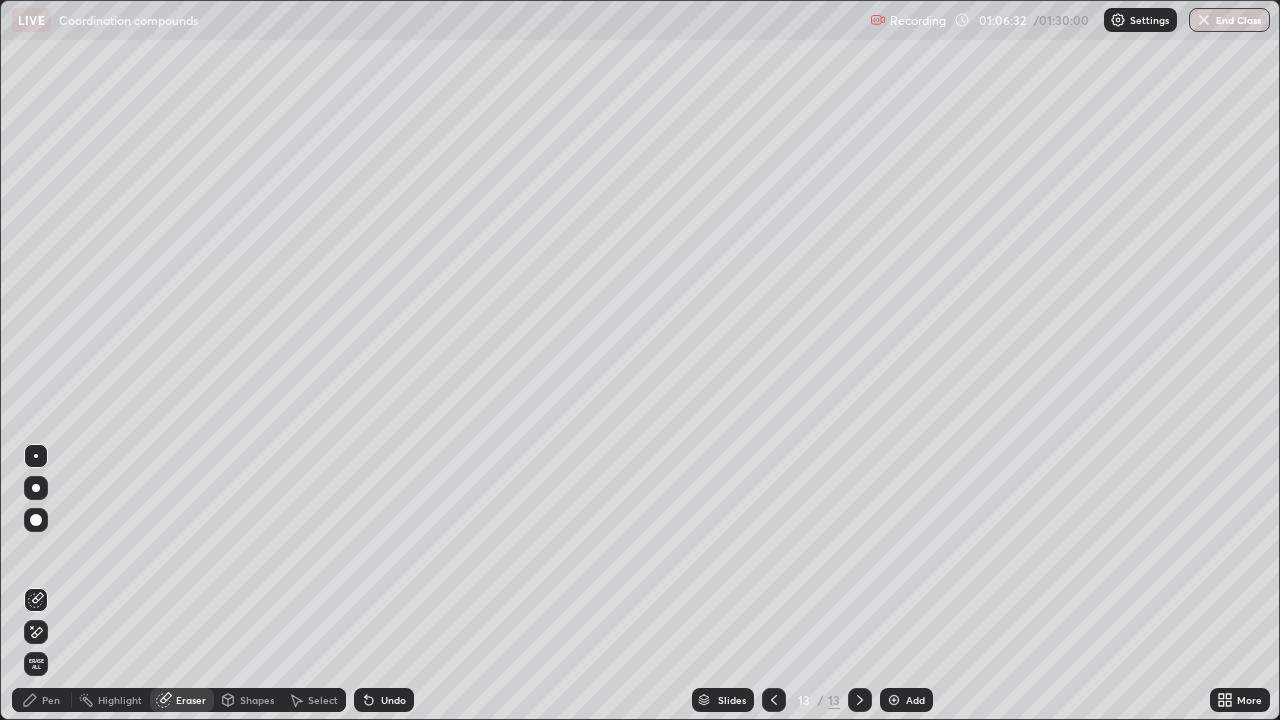 click on "Pen" at bounding box center [51, 700] 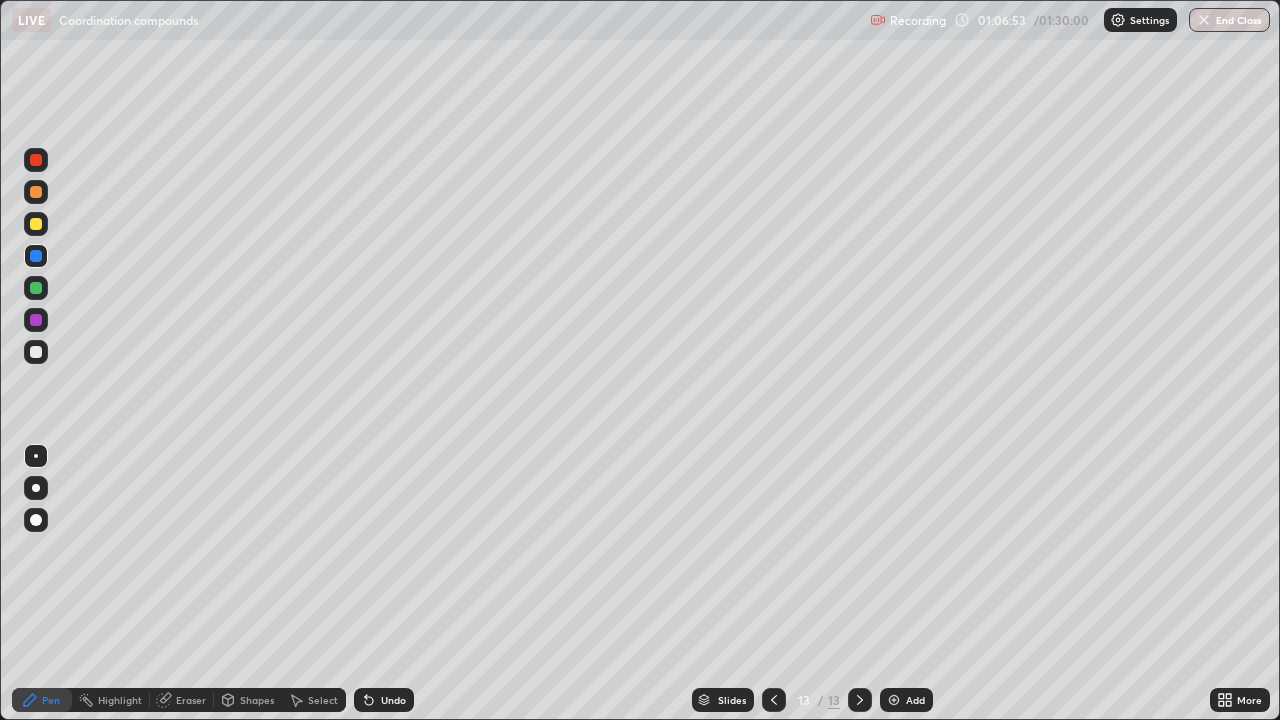 click at bounding box center (36, 320) 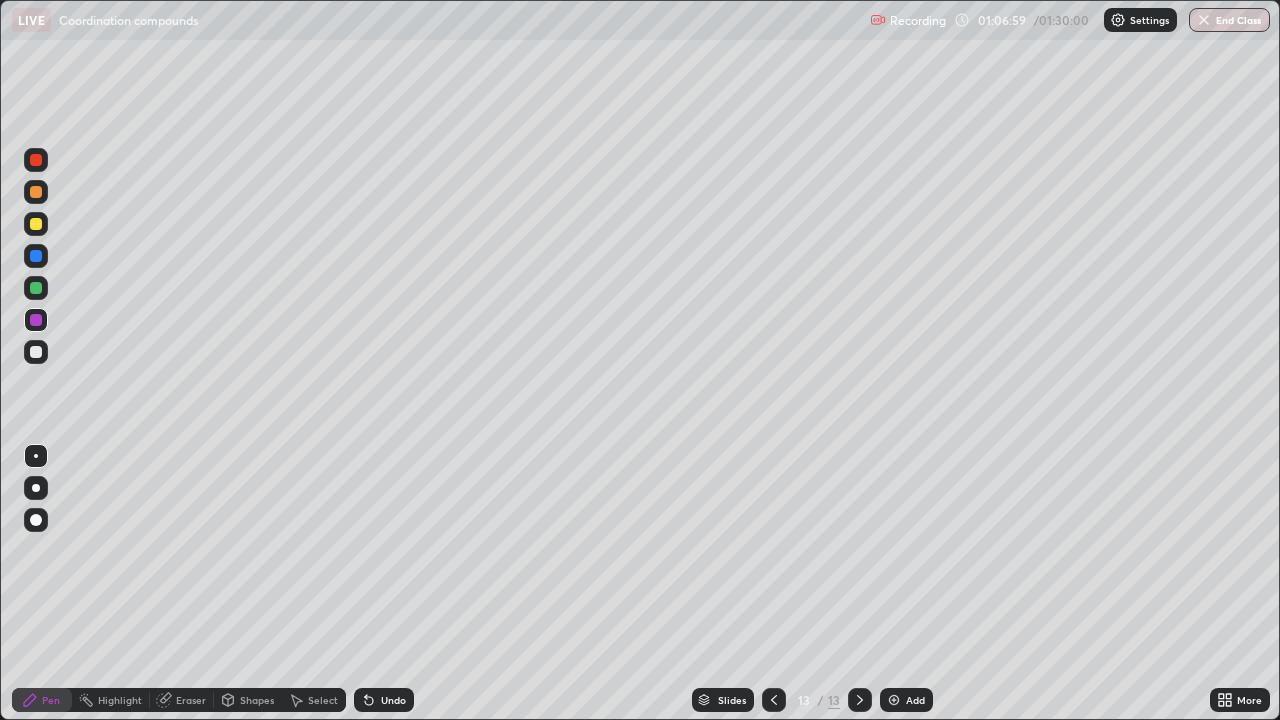 click at bounding box center (36, 288) 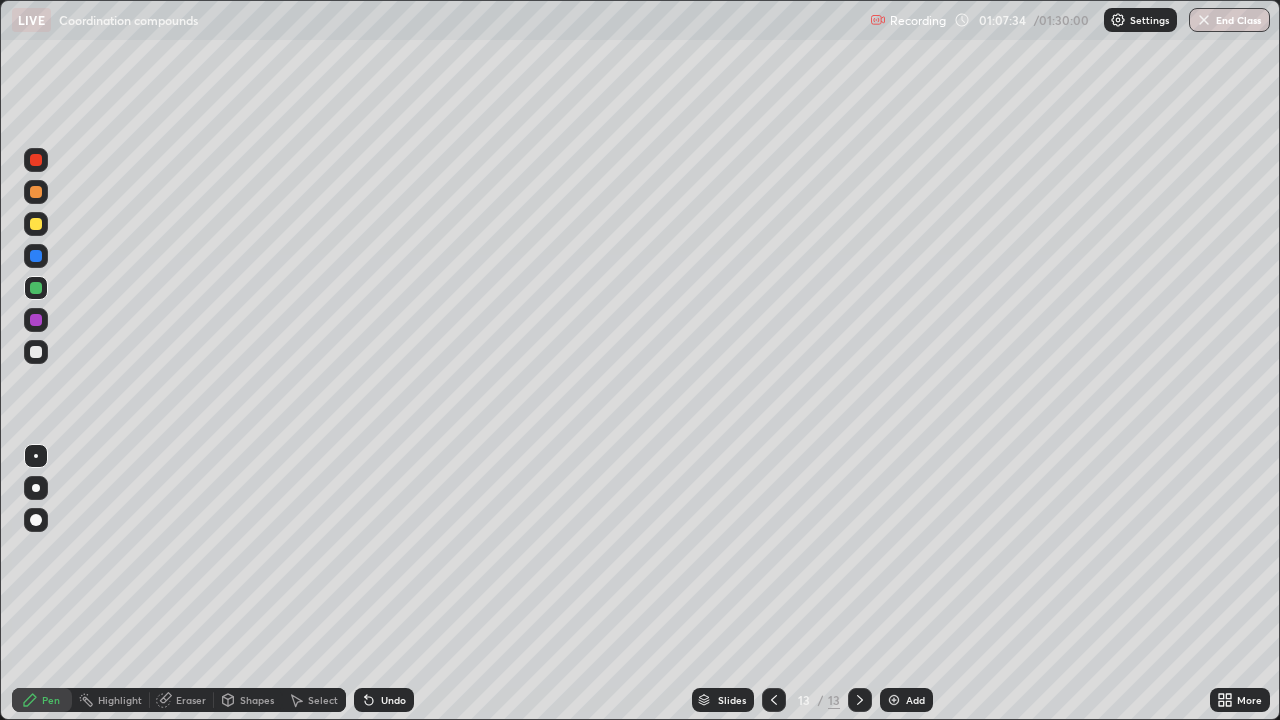 click at bounding box center [36, 256] 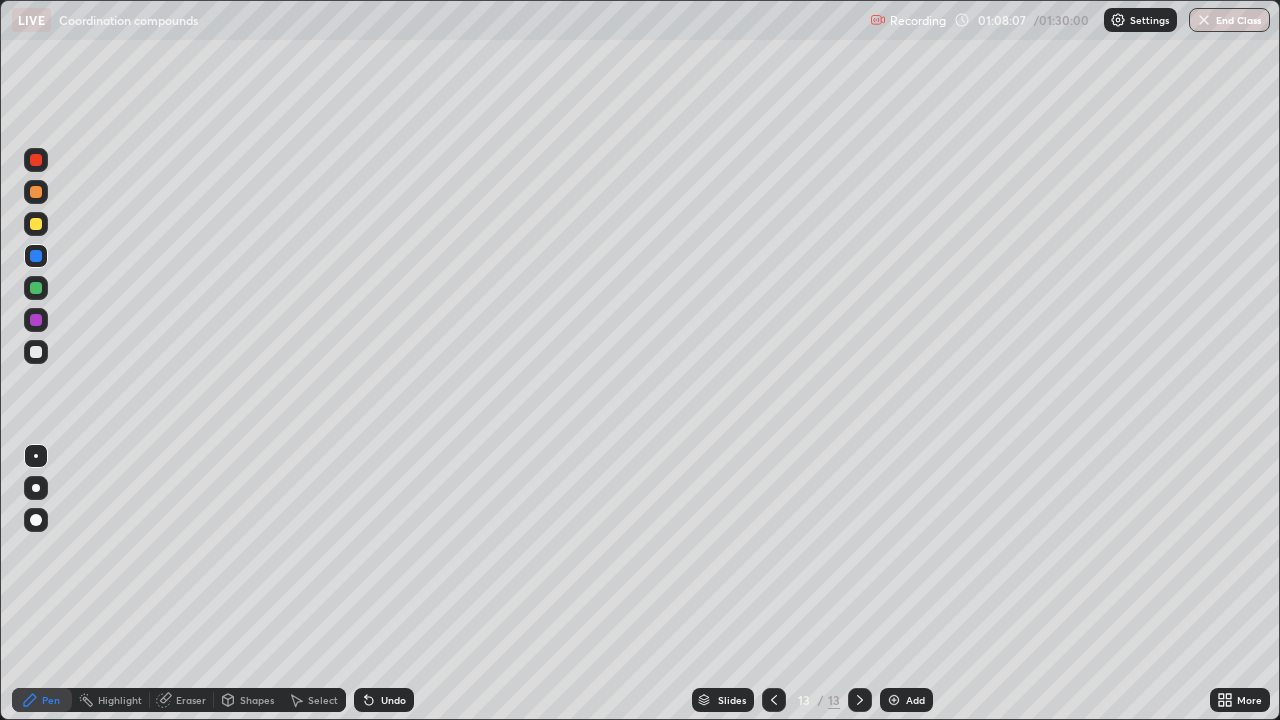 click at bounding box center [36, 320] 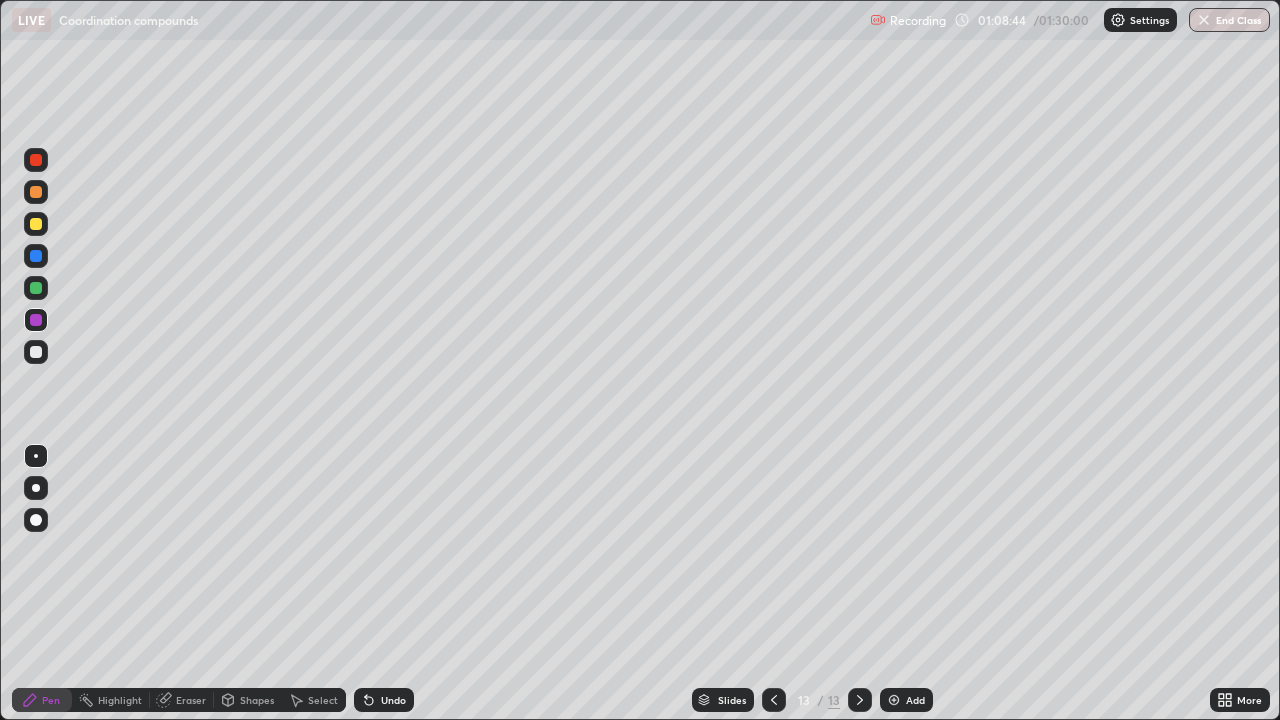 click on "Add" at bounding box center [915, 700] 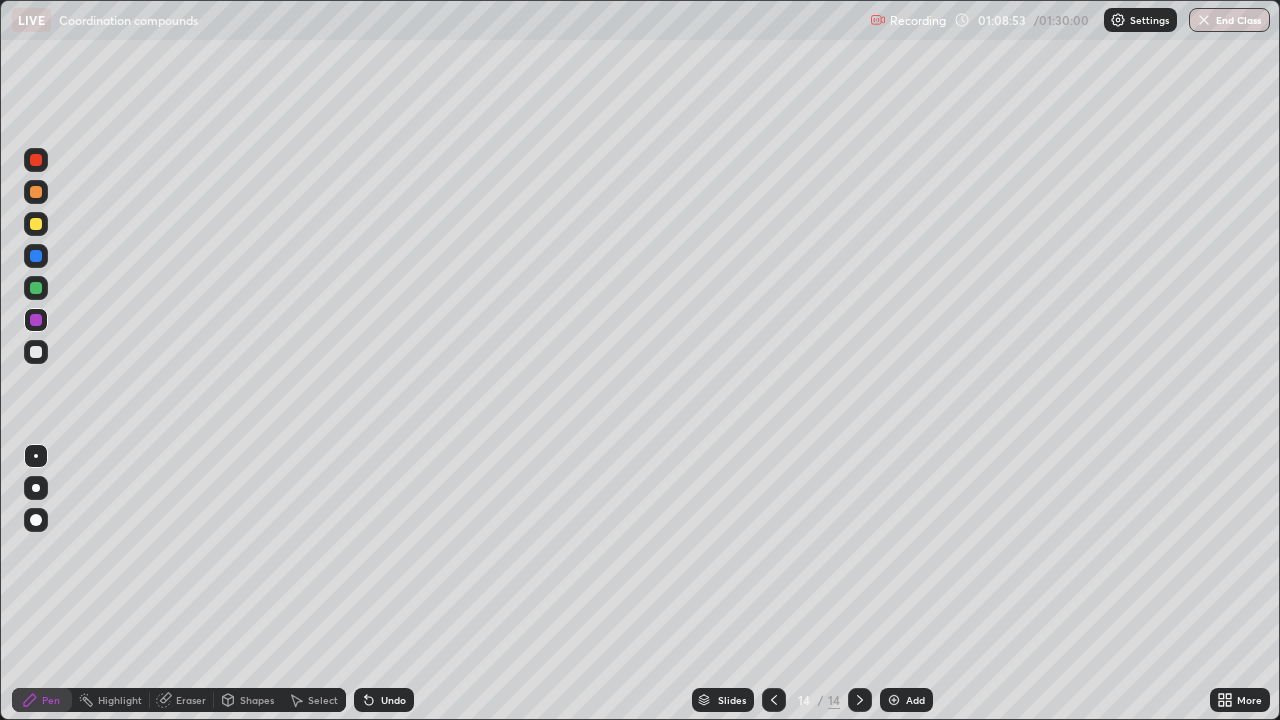 click at bounding box center [36, 256] 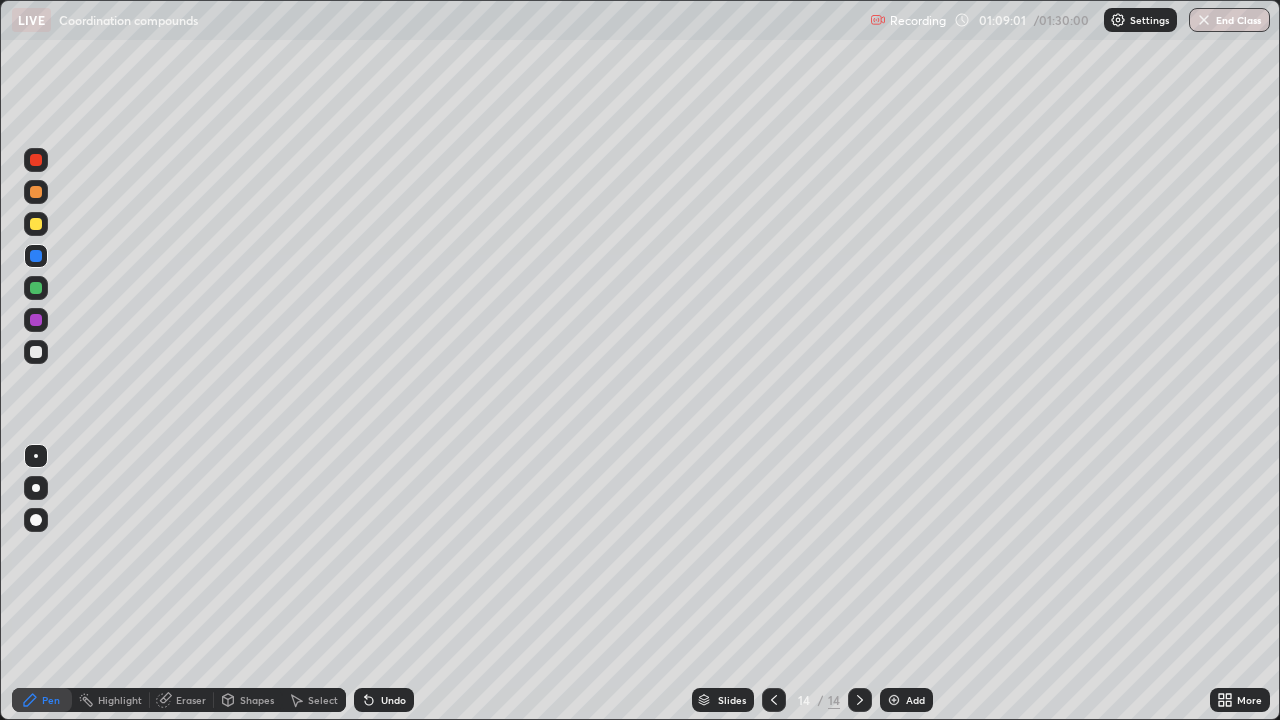 click on "Eraser" at bounding box center (182, 700) 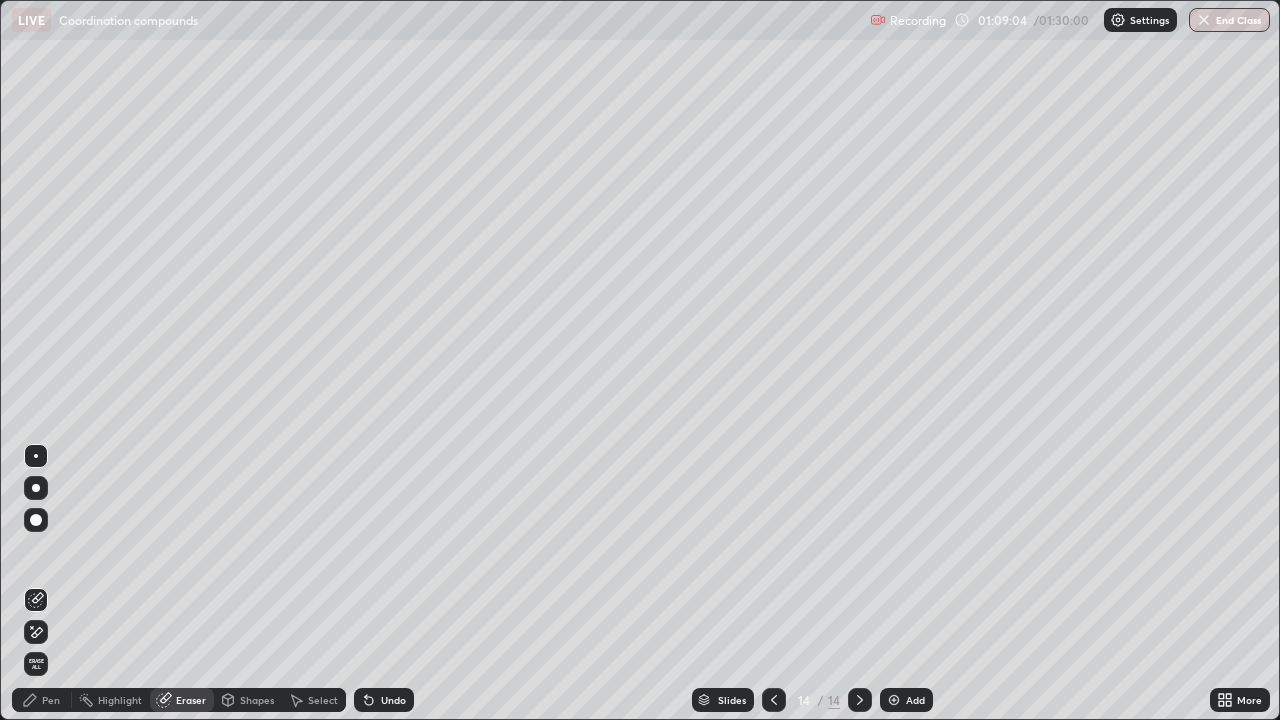 click on "Pen" at bounding box center (51, 700) 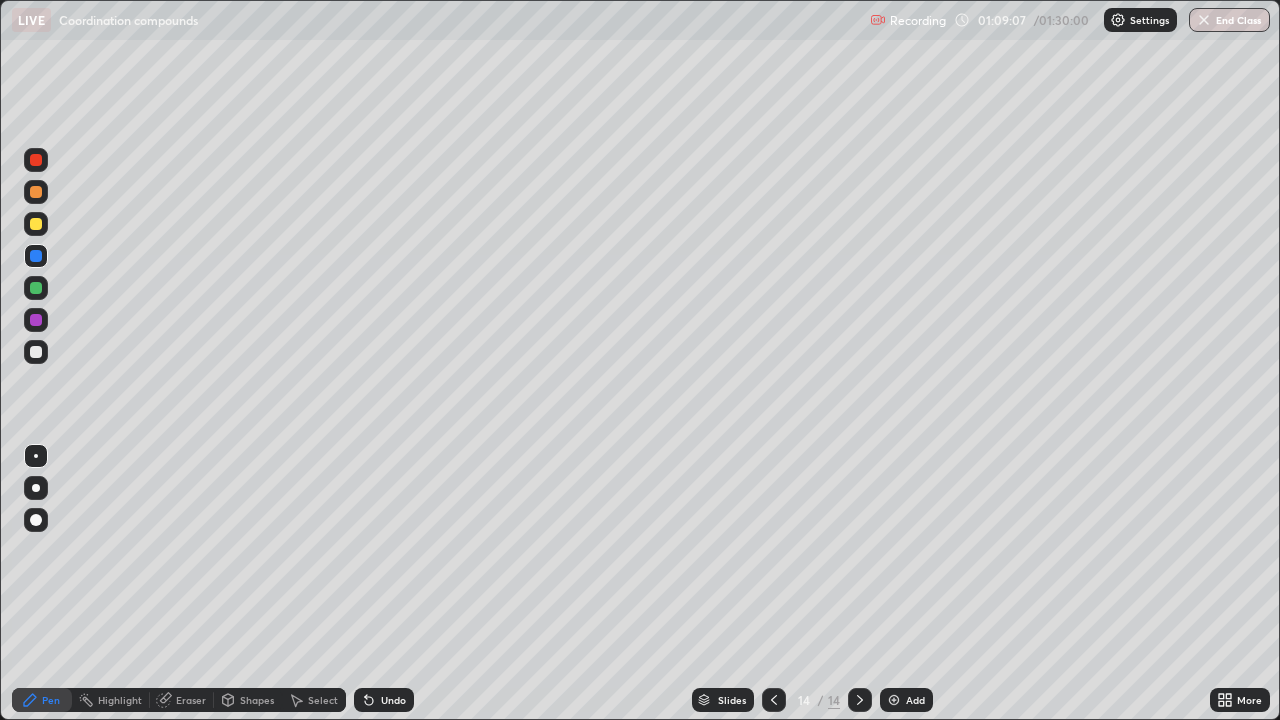 click at bounding box center [36, 320] 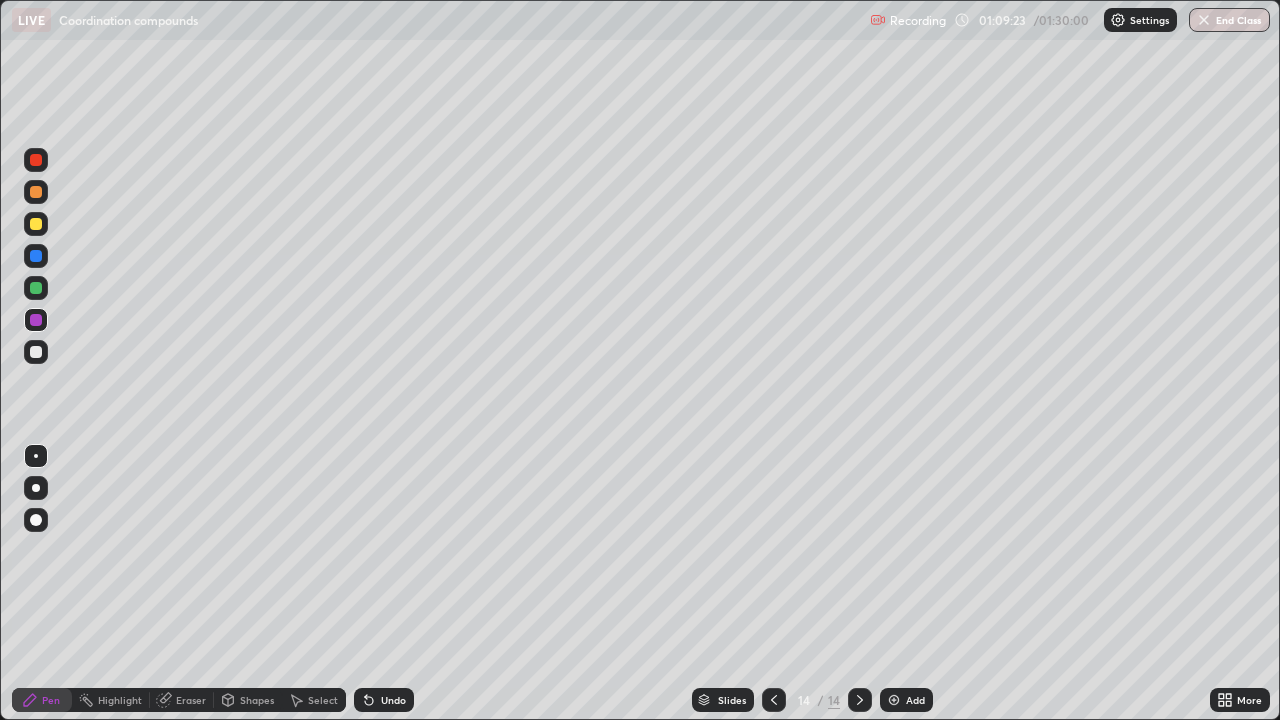click at bounding box center (36, 288) 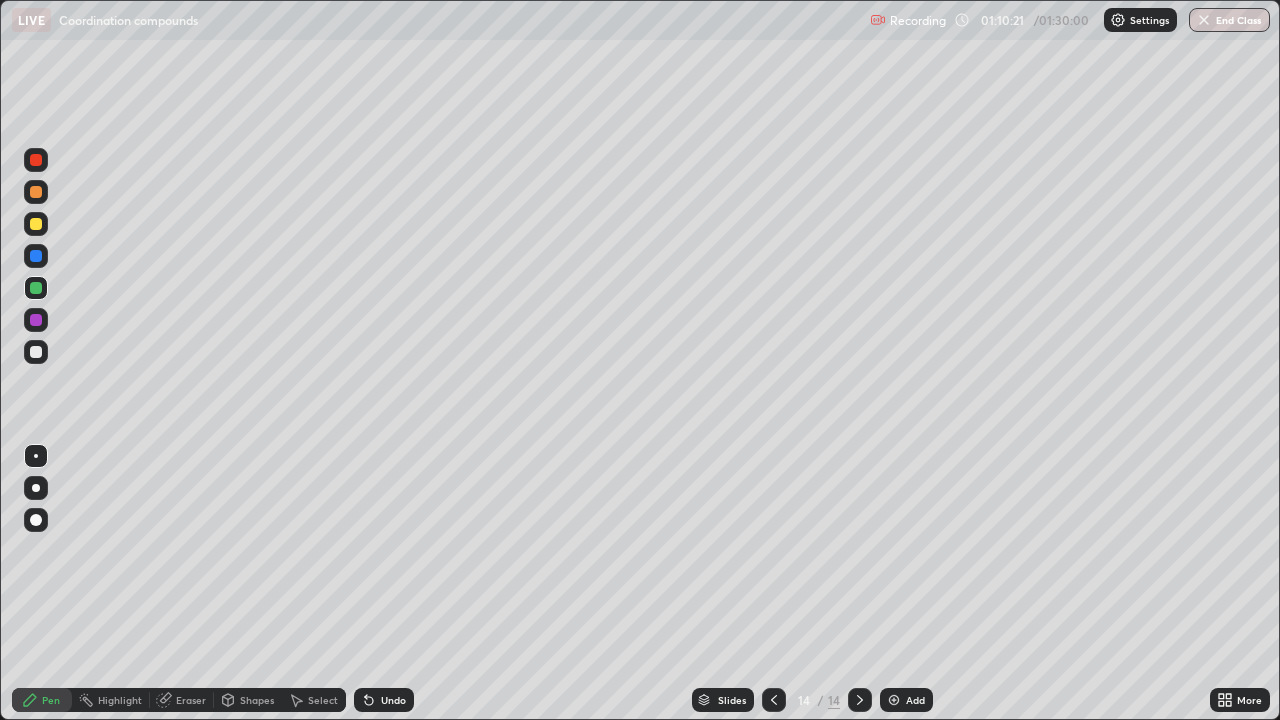 click at bounding box center (36, 224) 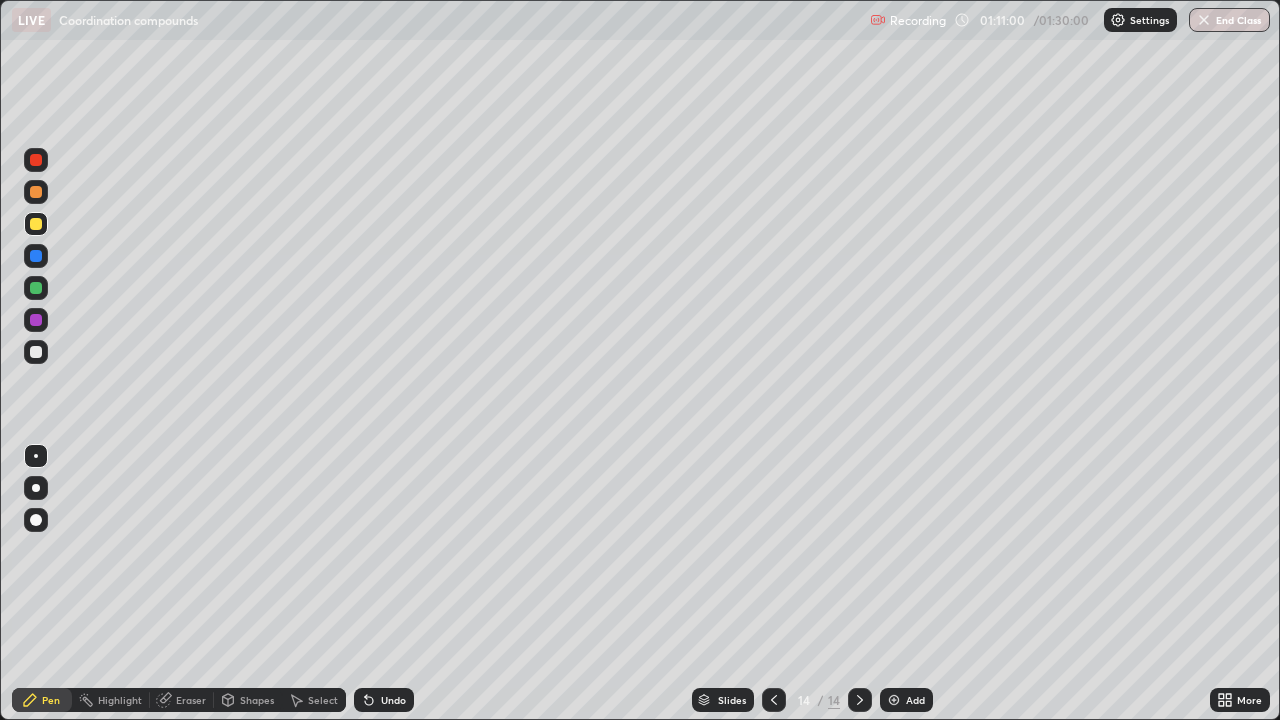click at bounding box center [36, 288] 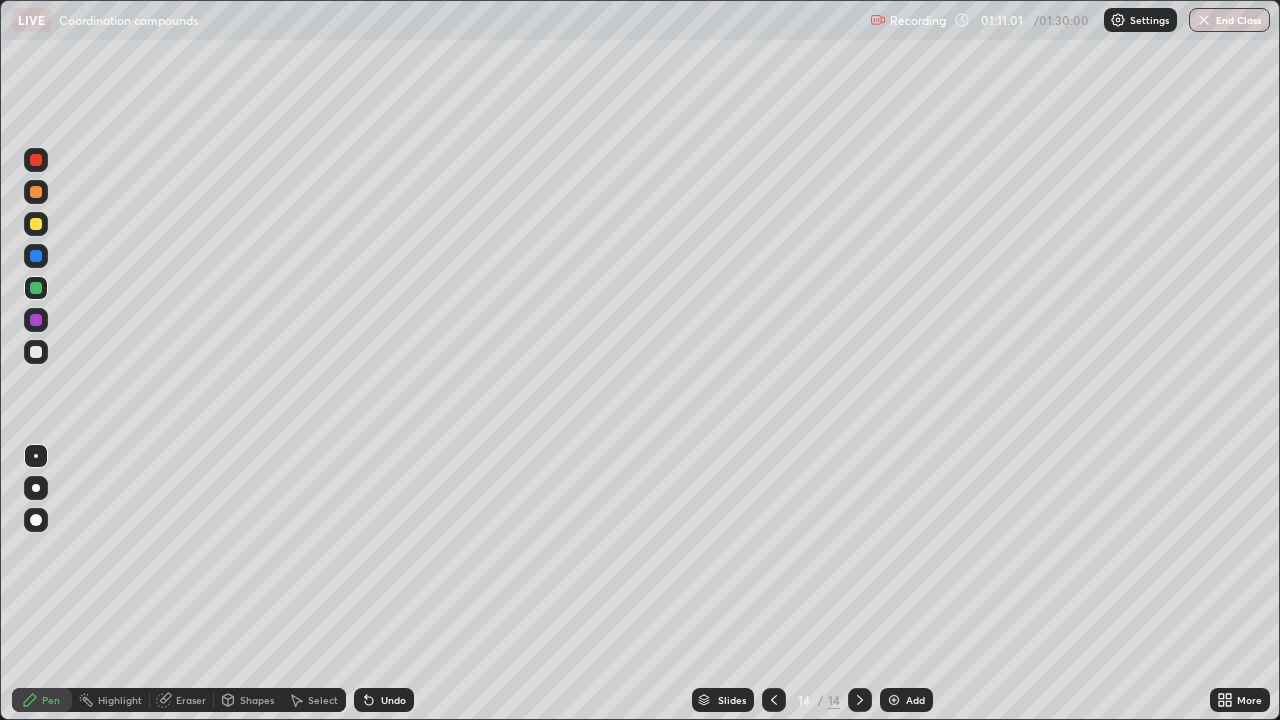 click on "Add" at bounding box center (906, 700) 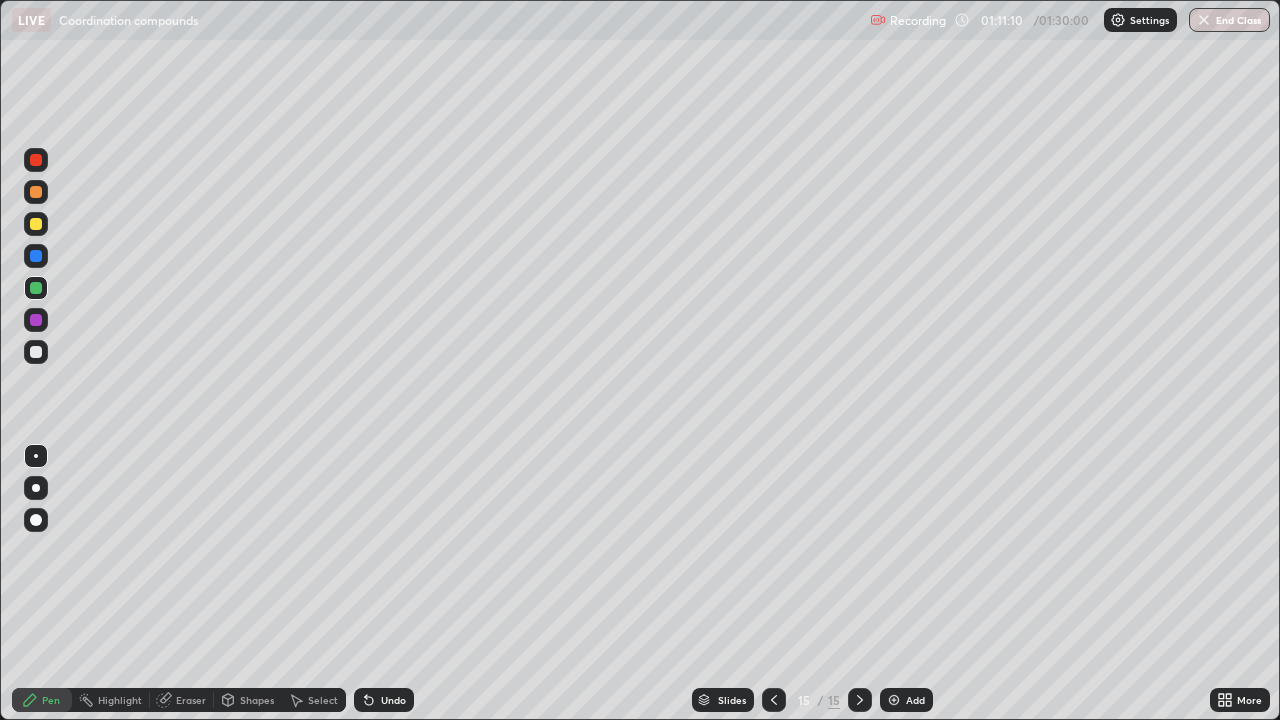 click on "Eraser" at bounding box center [182, 700] 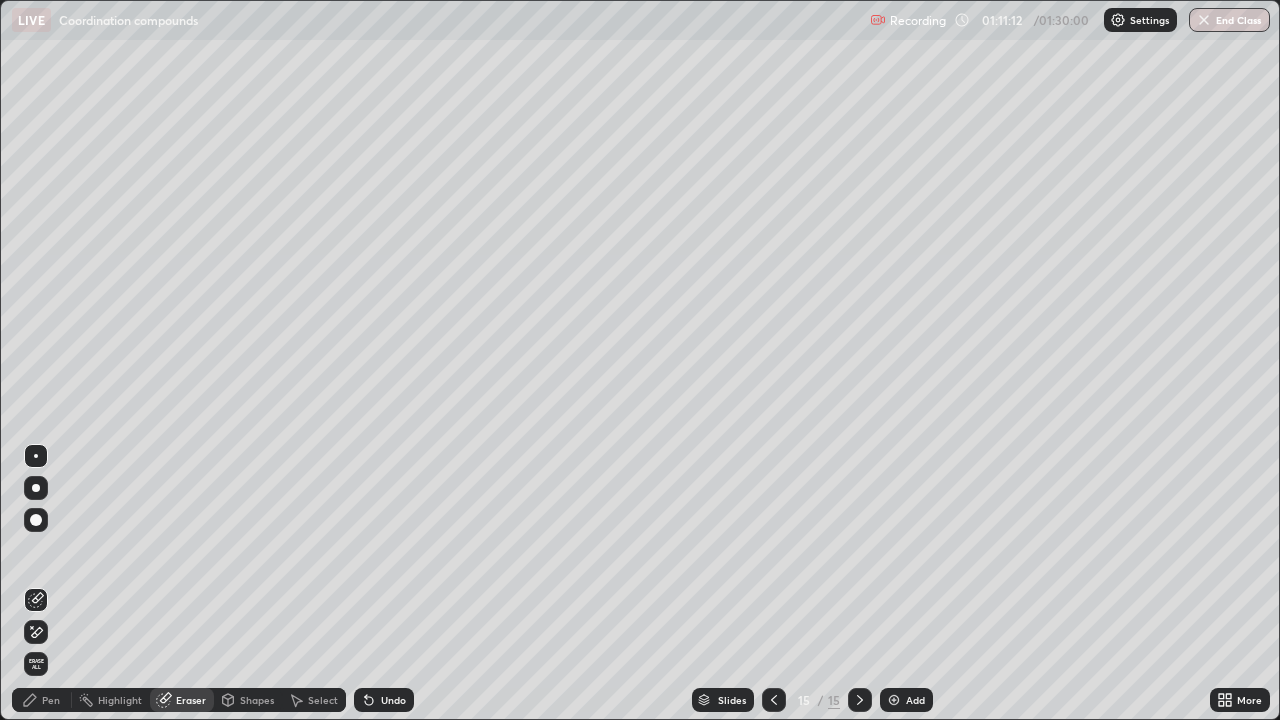click on "Pen" at bounding box center (51, 700) 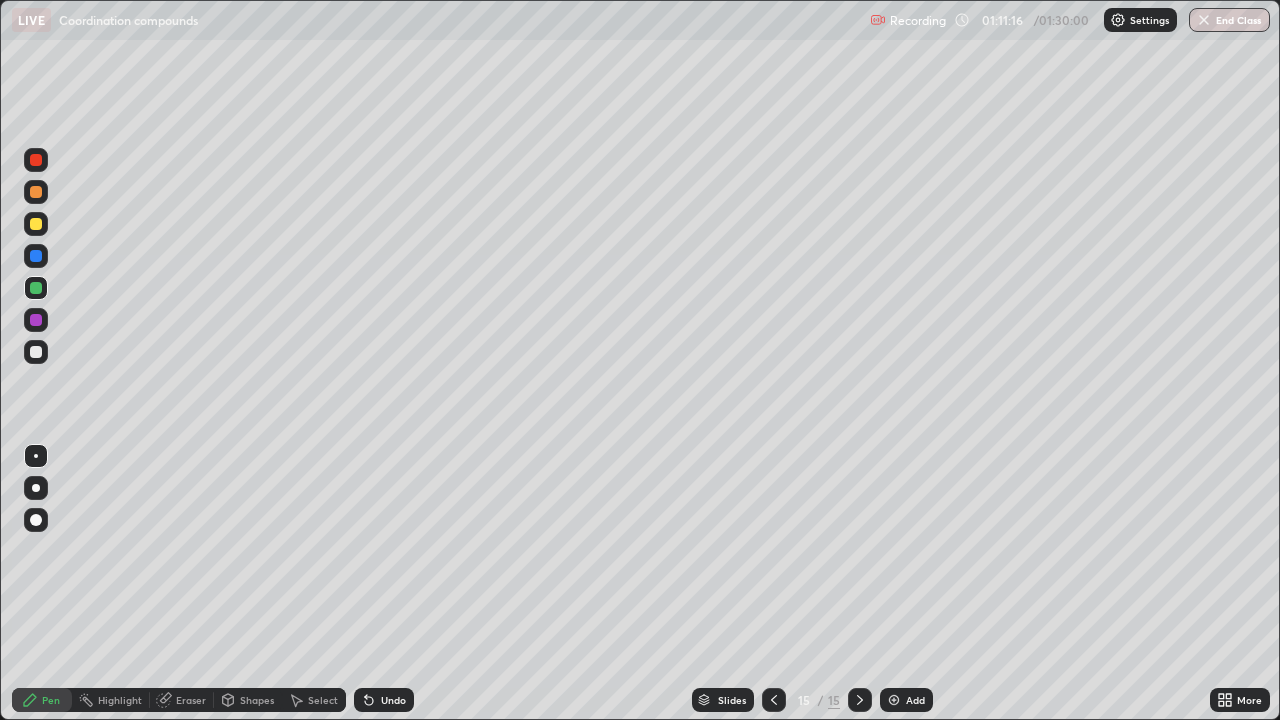 click 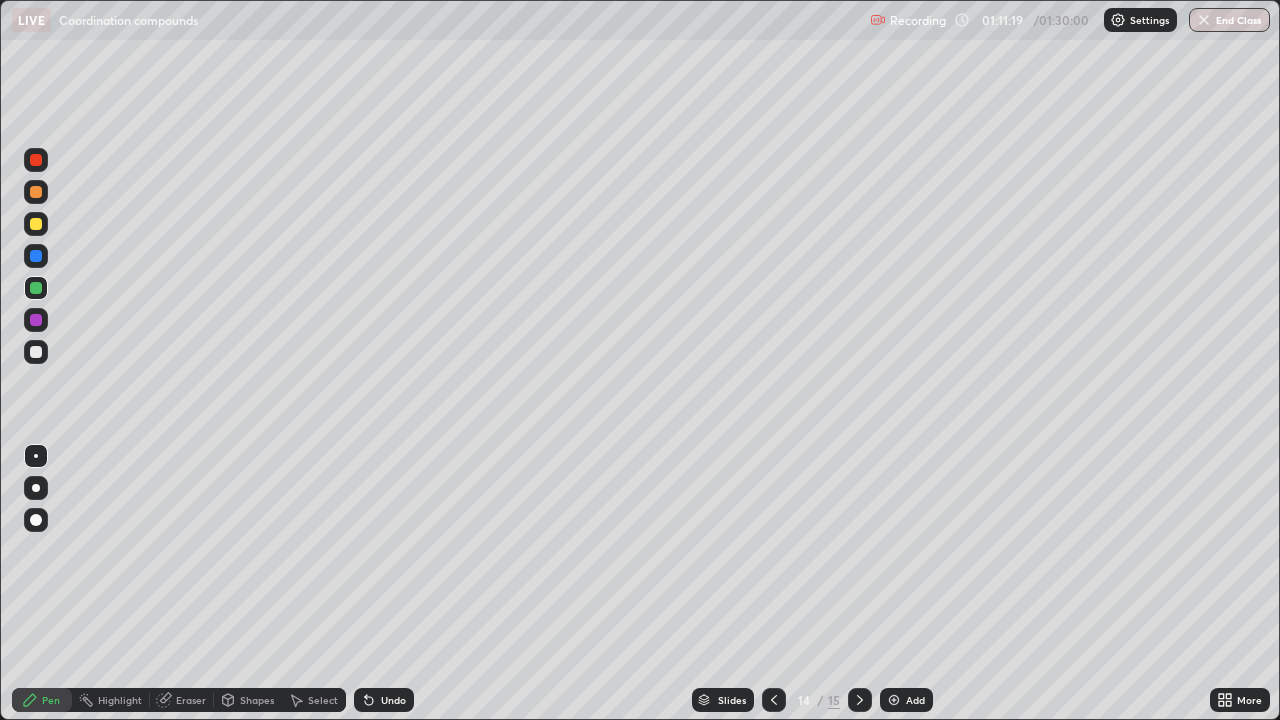 click 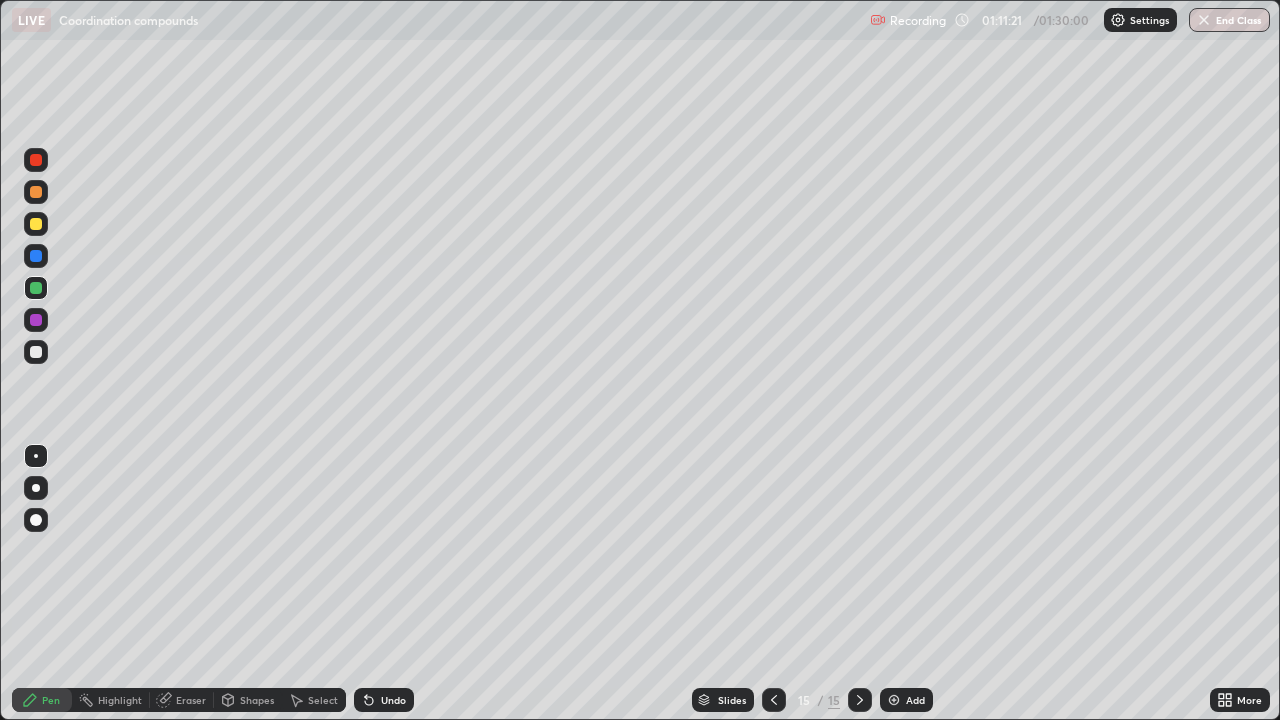 click at bounding box center [36, 256] 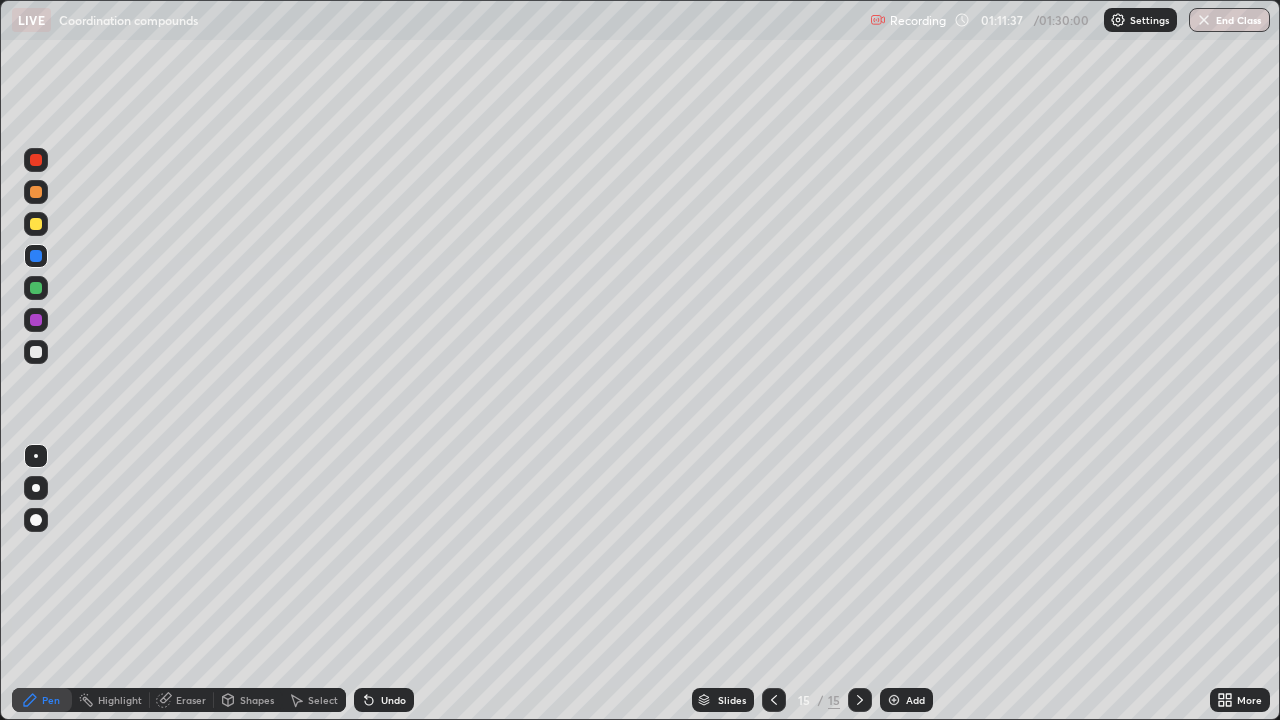 click 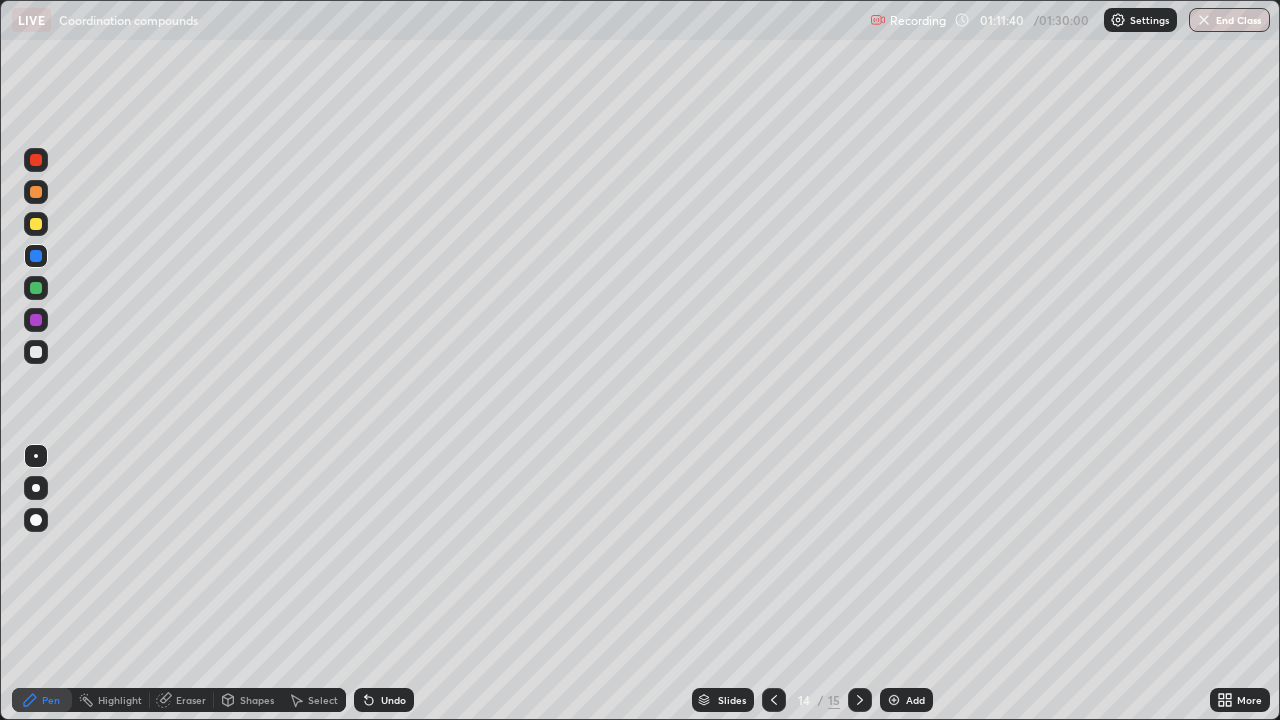 click 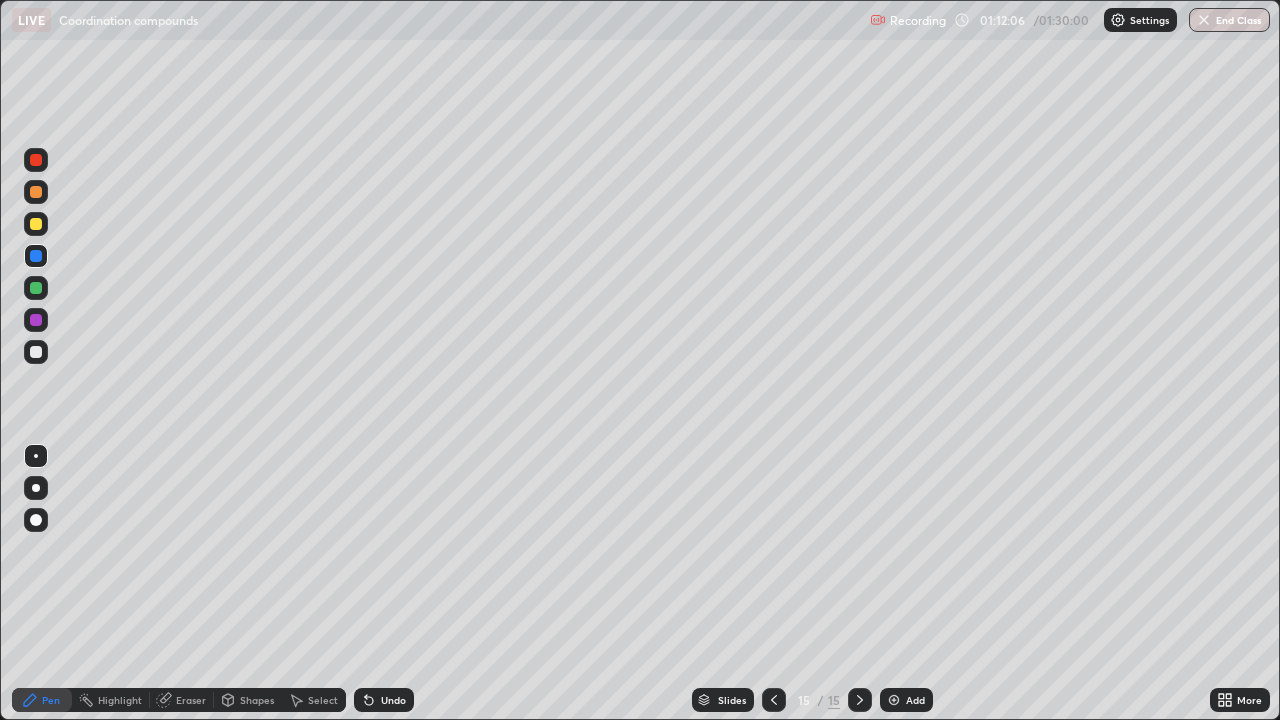 click 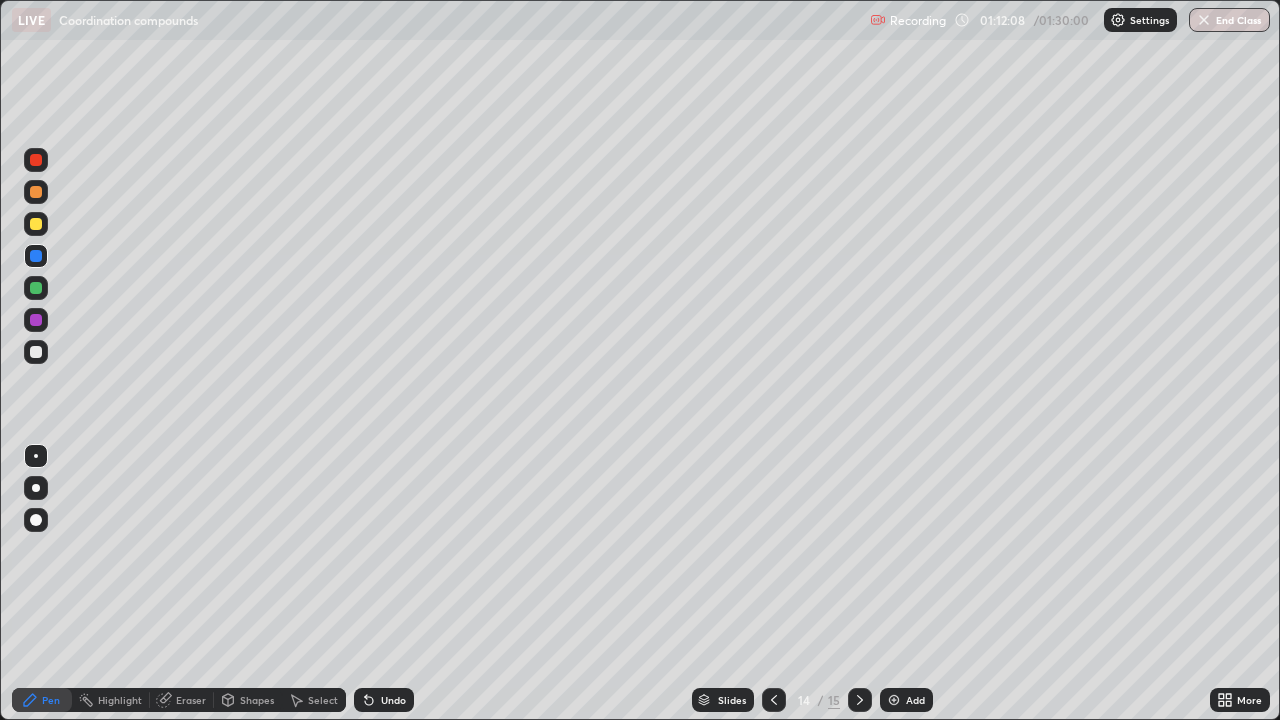 click 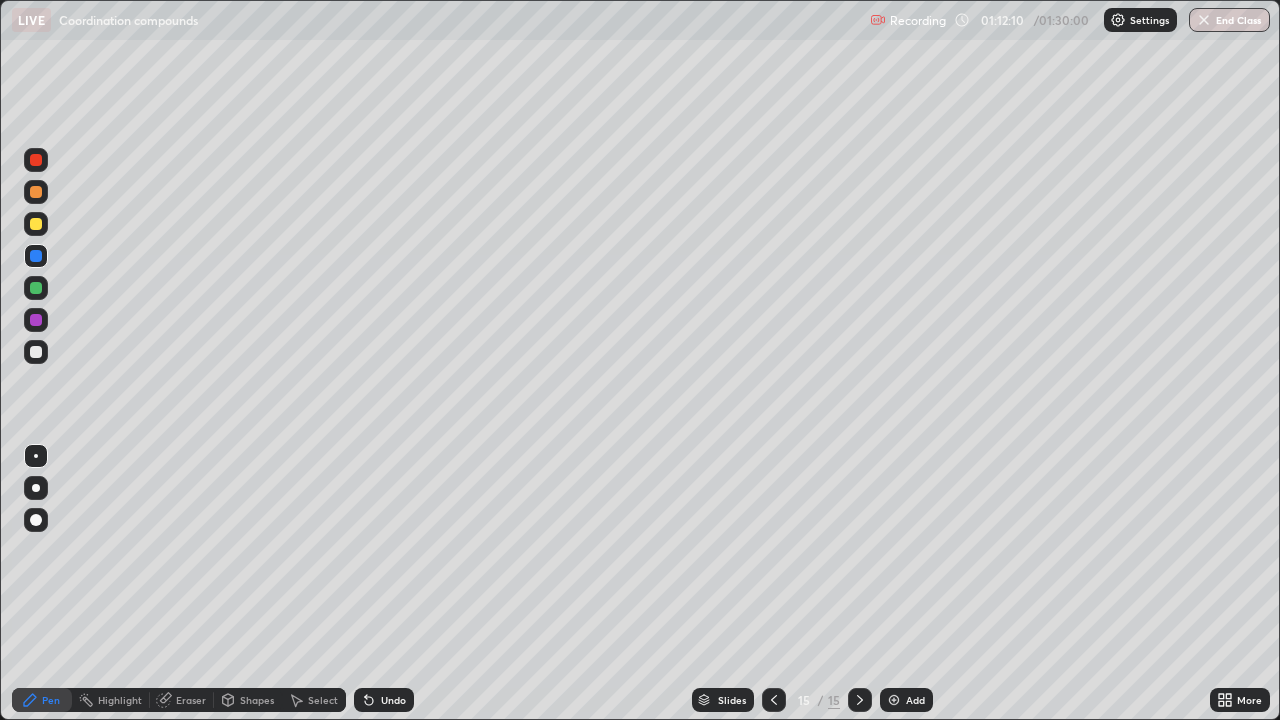 click at bounding box center [36, 320] 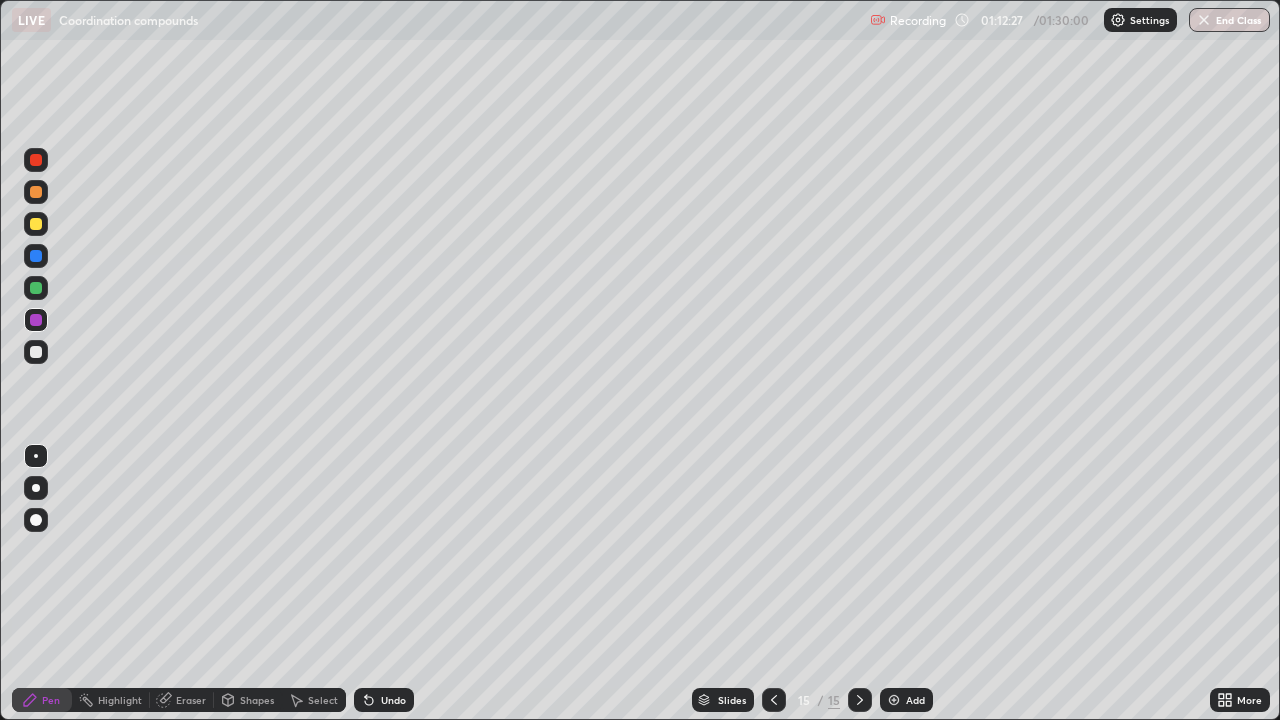 click 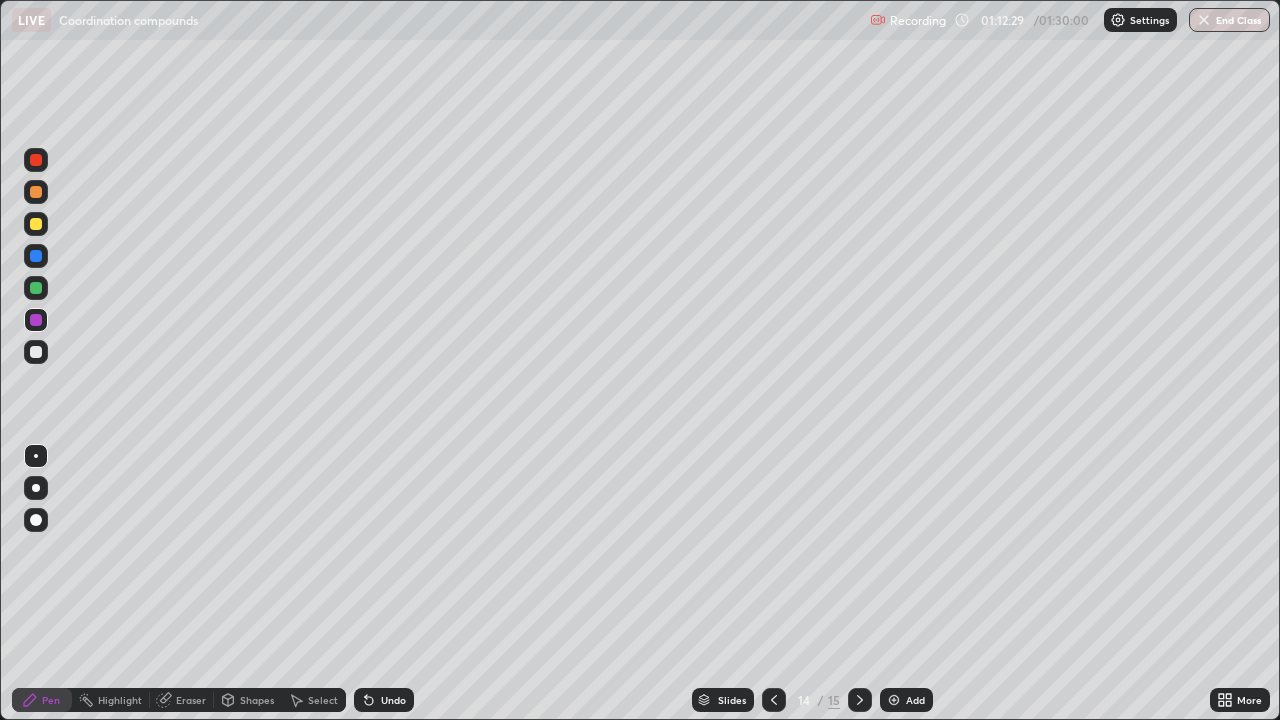 click 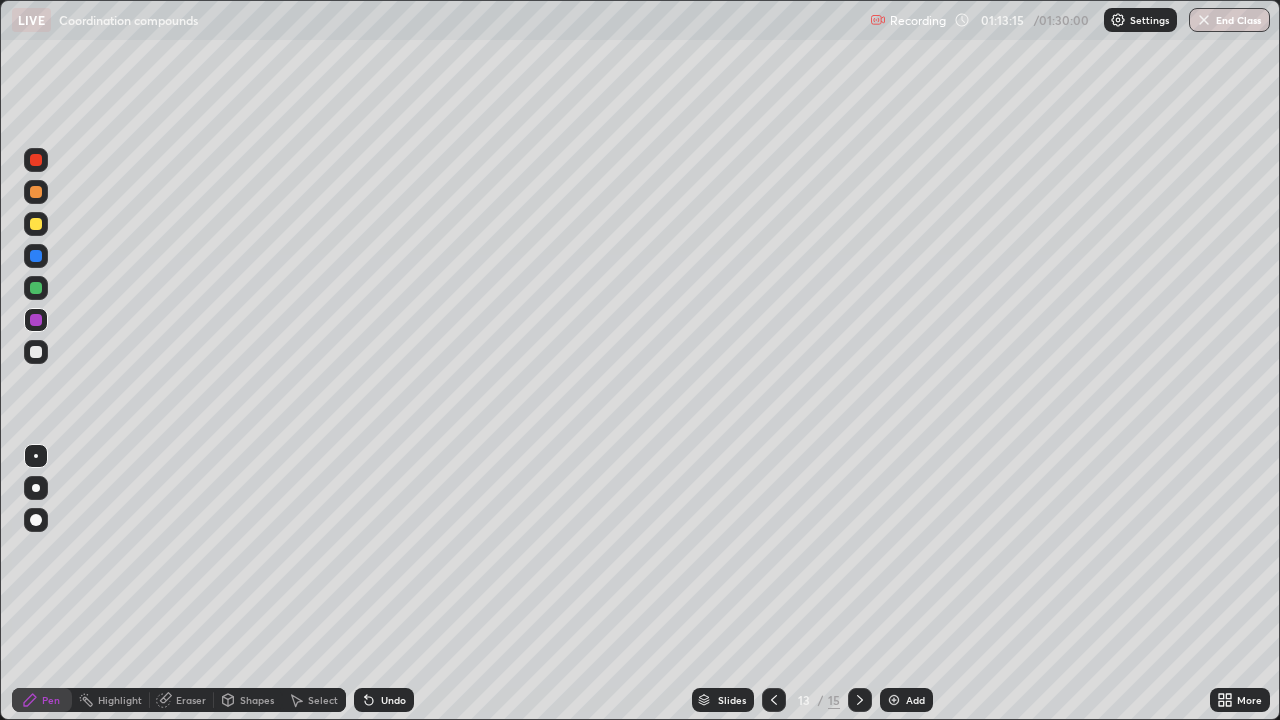click 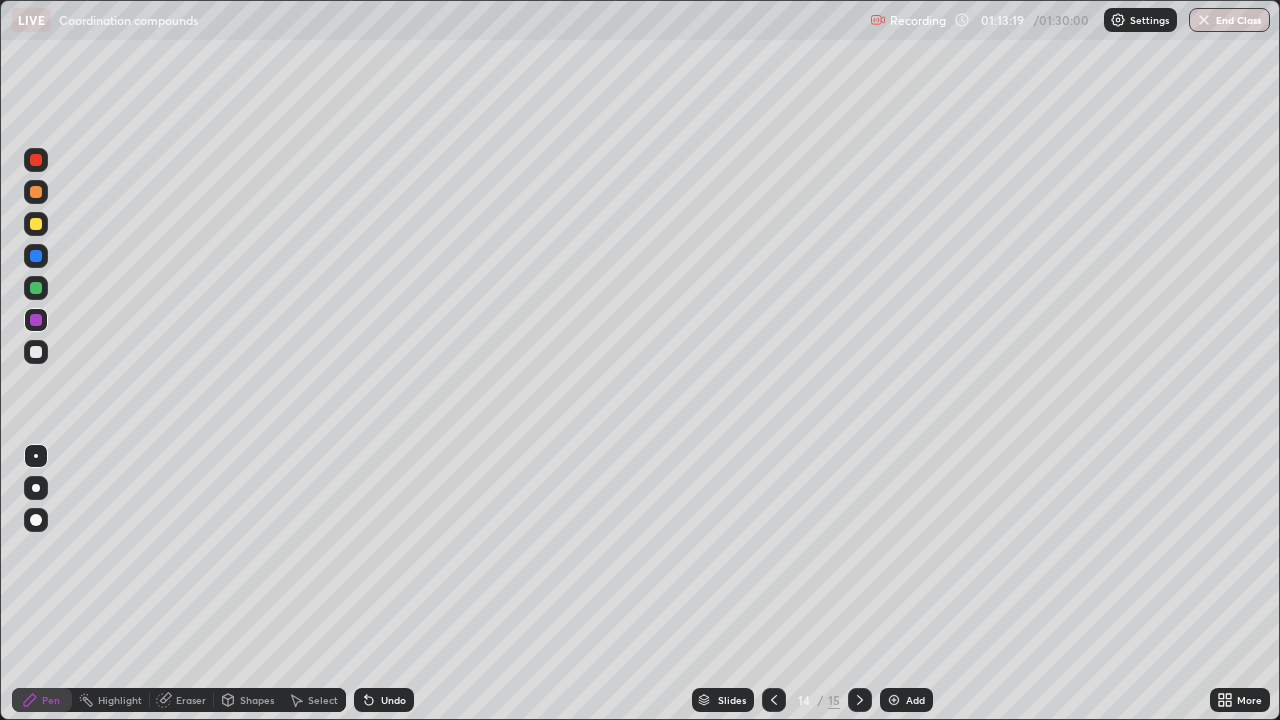 click 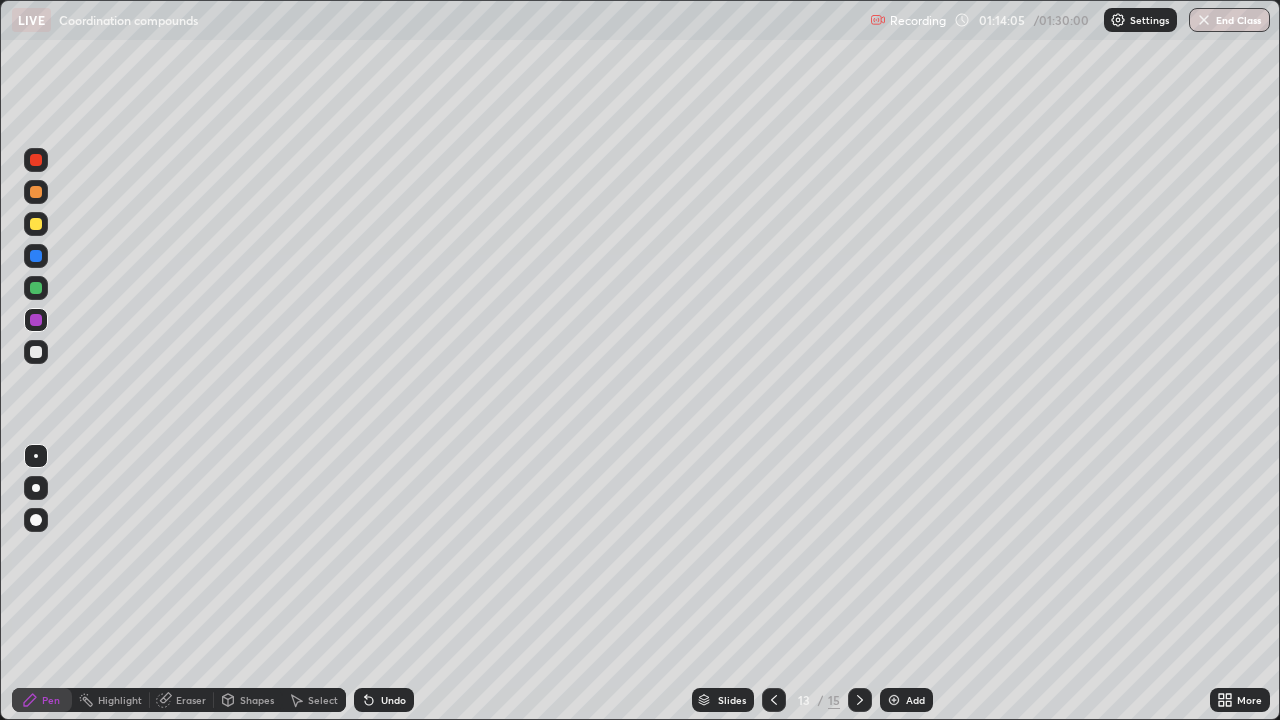 click 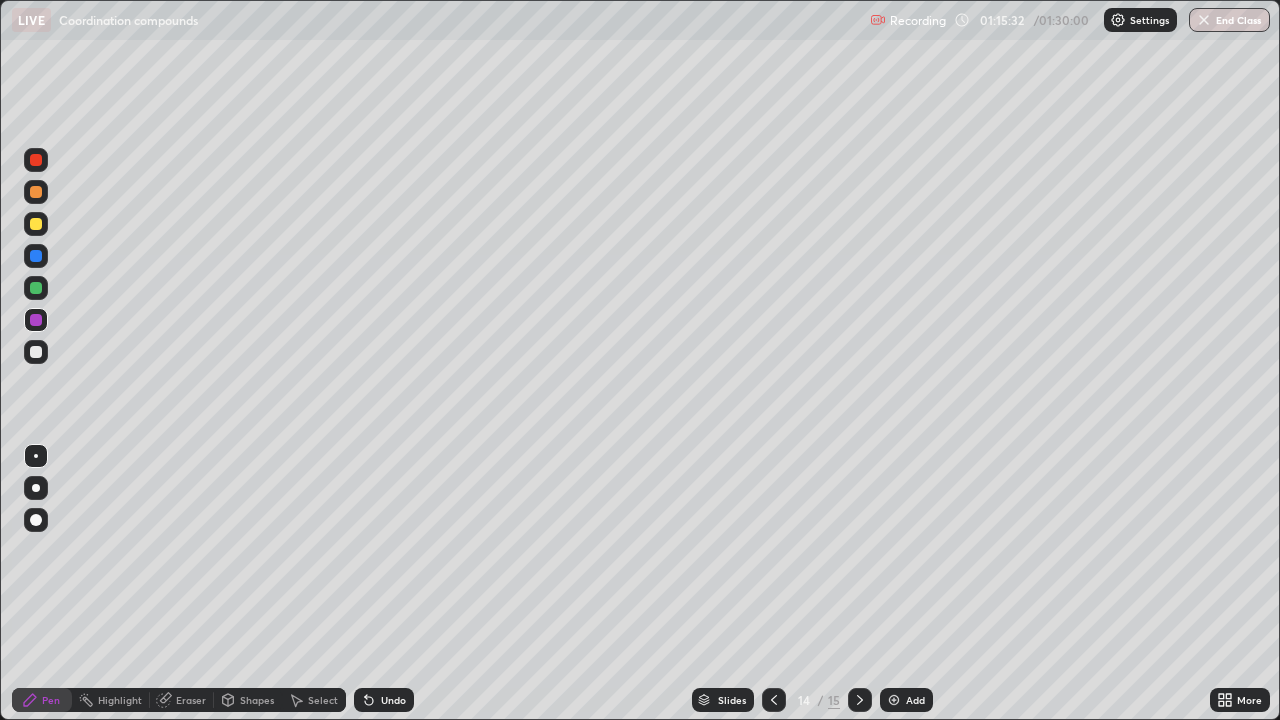 click 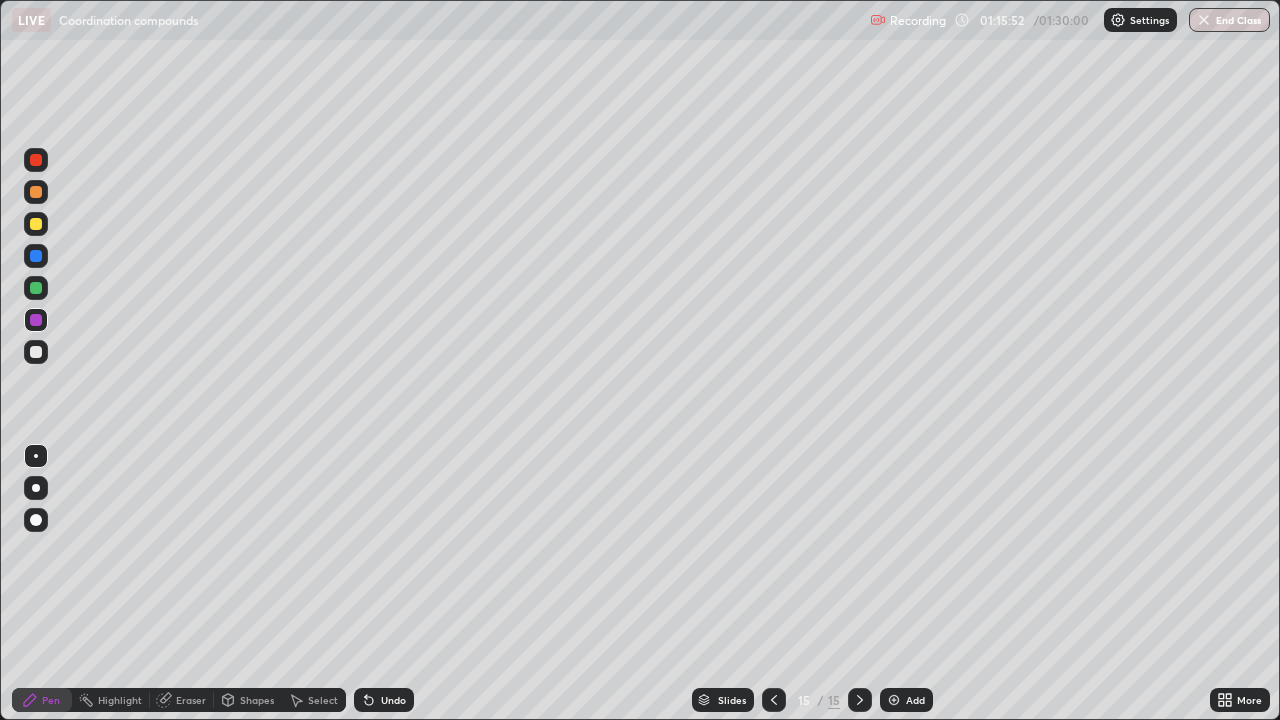 click 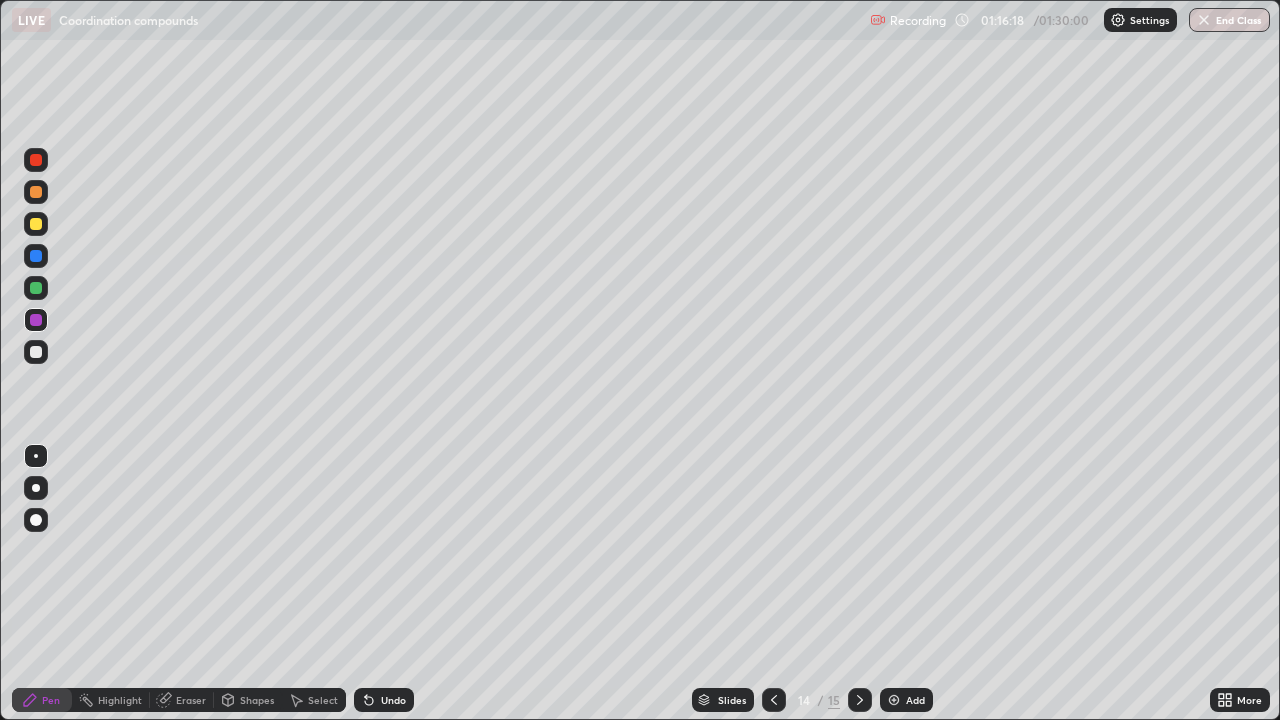 click 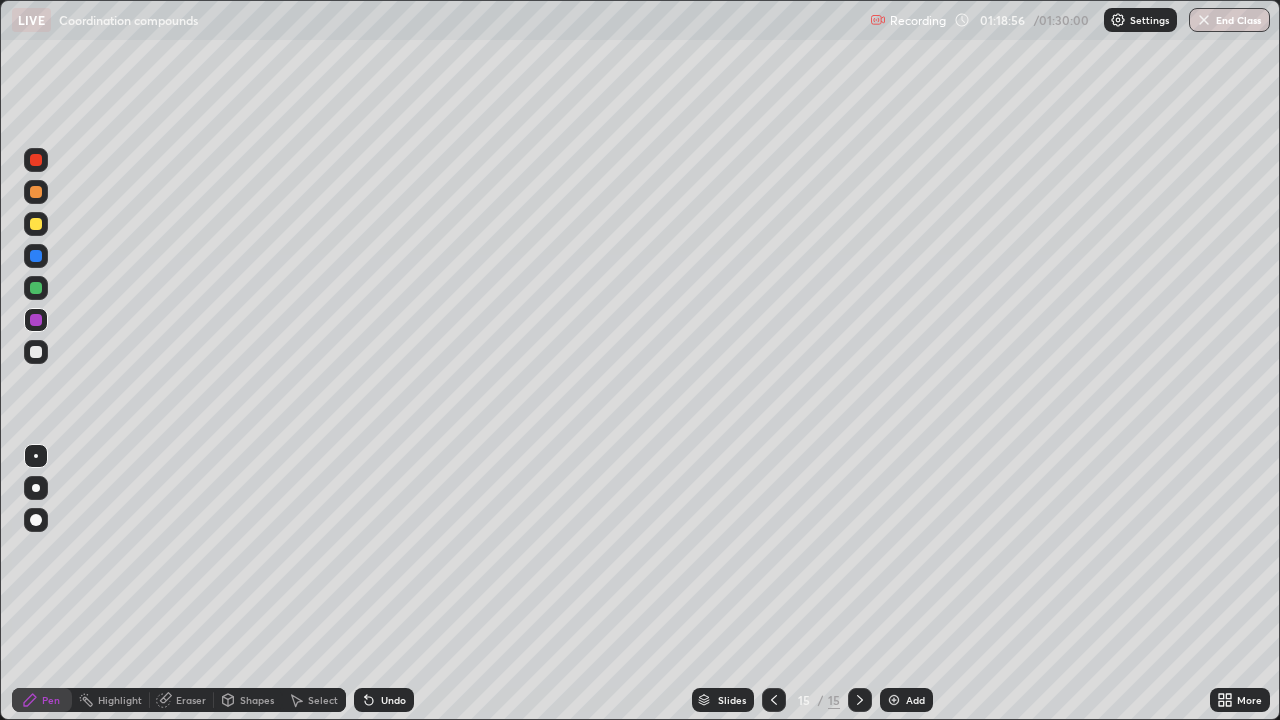 click at bounding box center [36, 288] 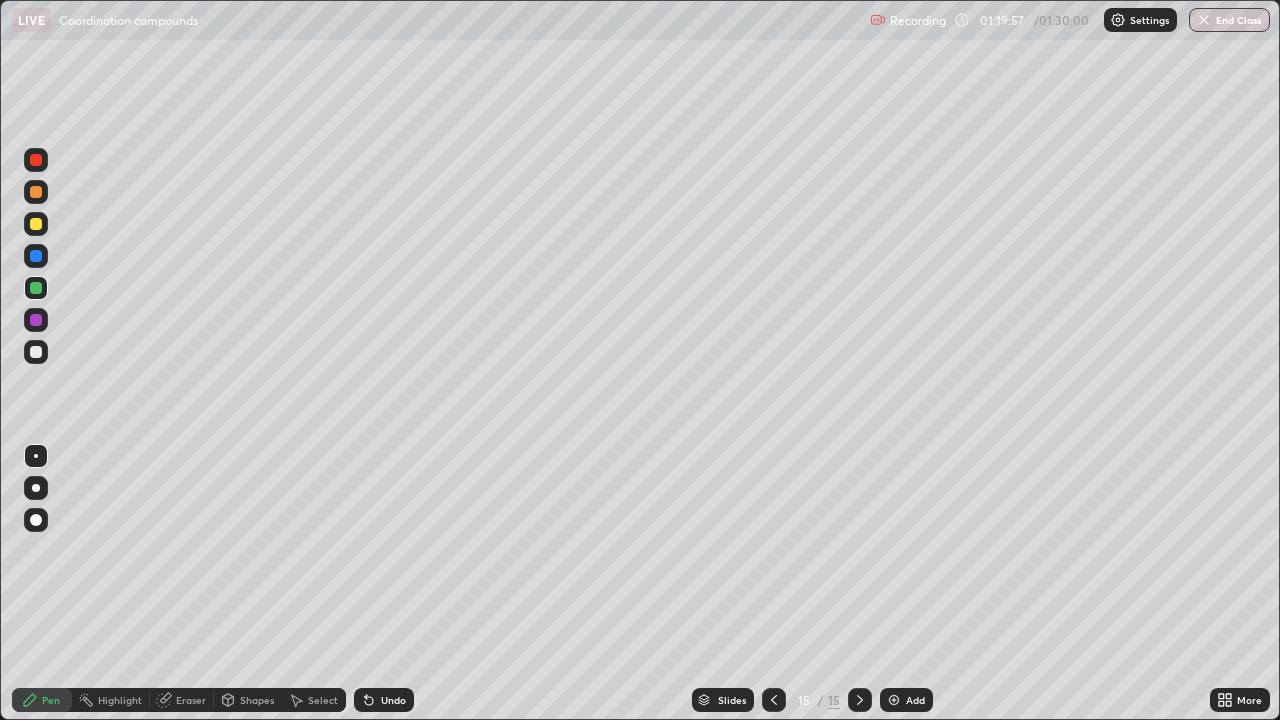 click on "Add" at bounding box center [915, 700] 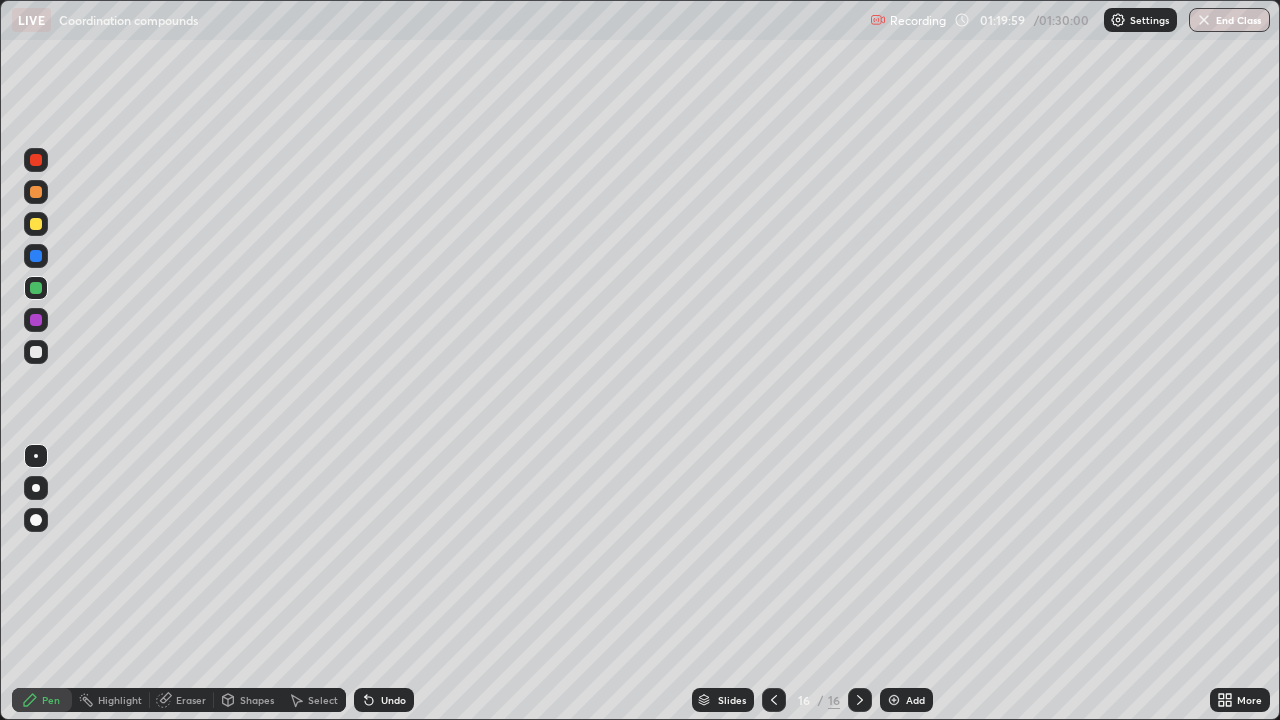 click at bounding box center [36, 256] 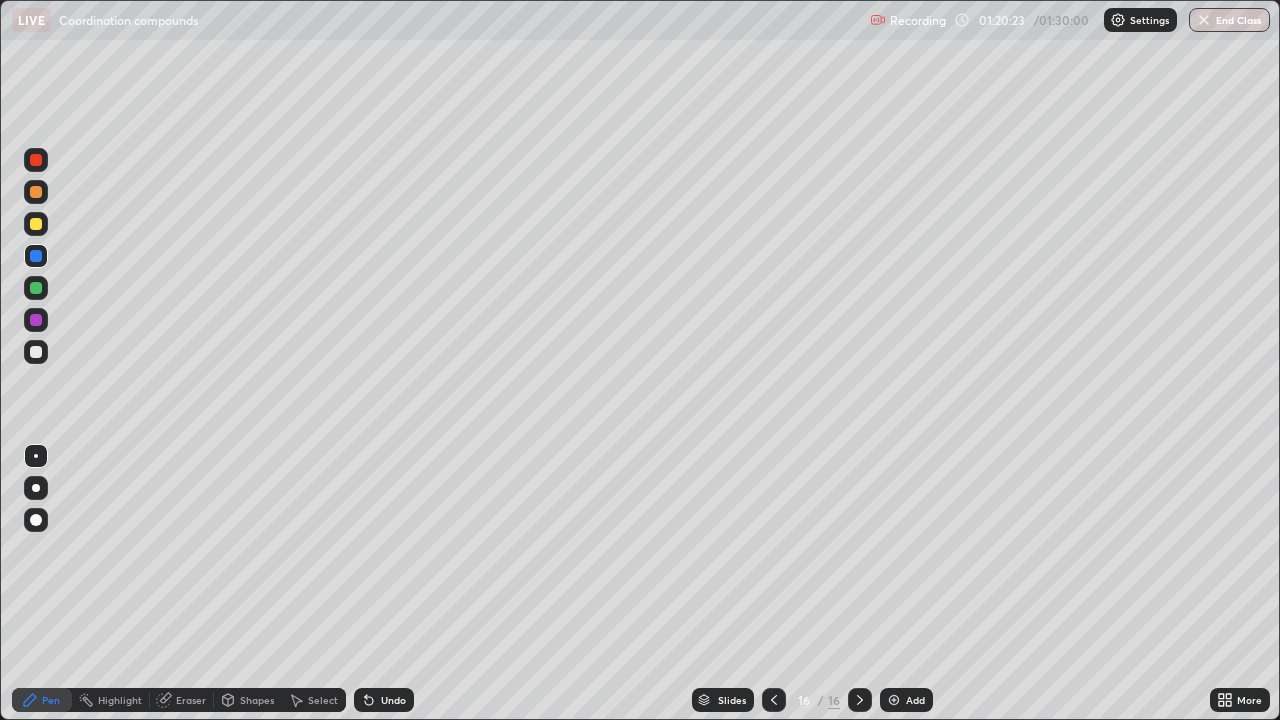 click on "Eraser" at bounding box center (191, 700) 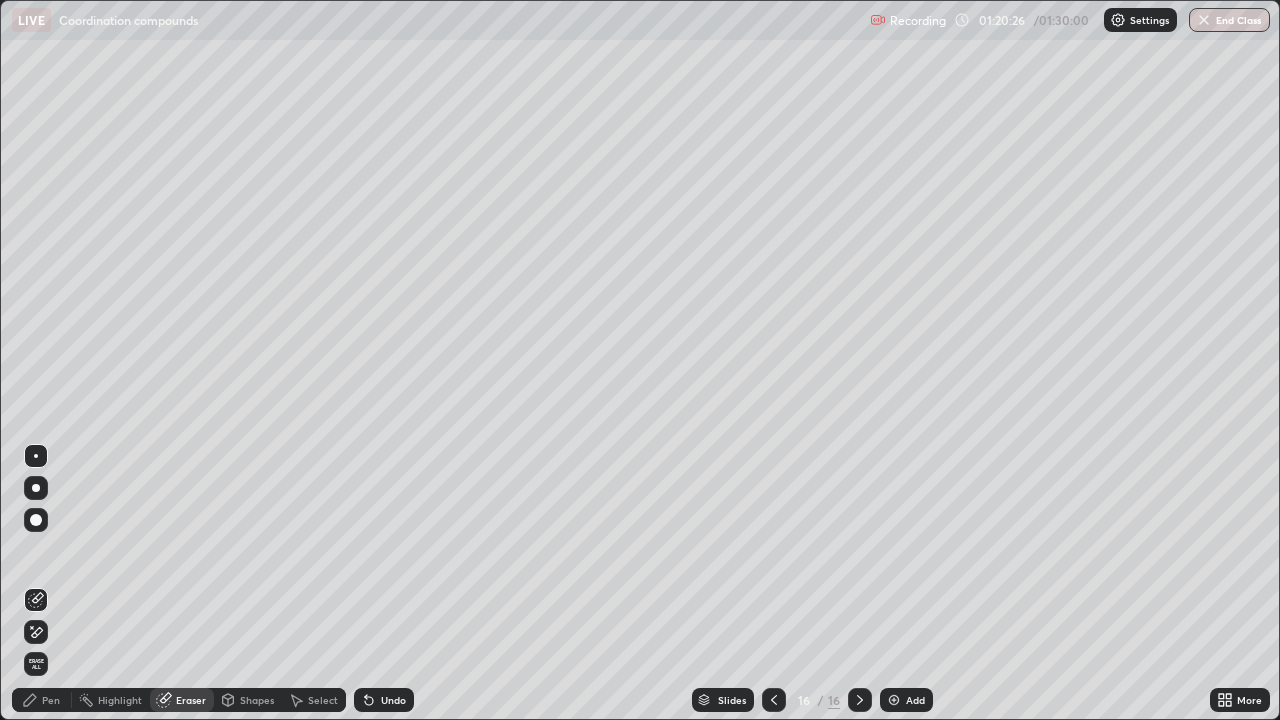 click on "Pen" at bounding box center [42, 700] 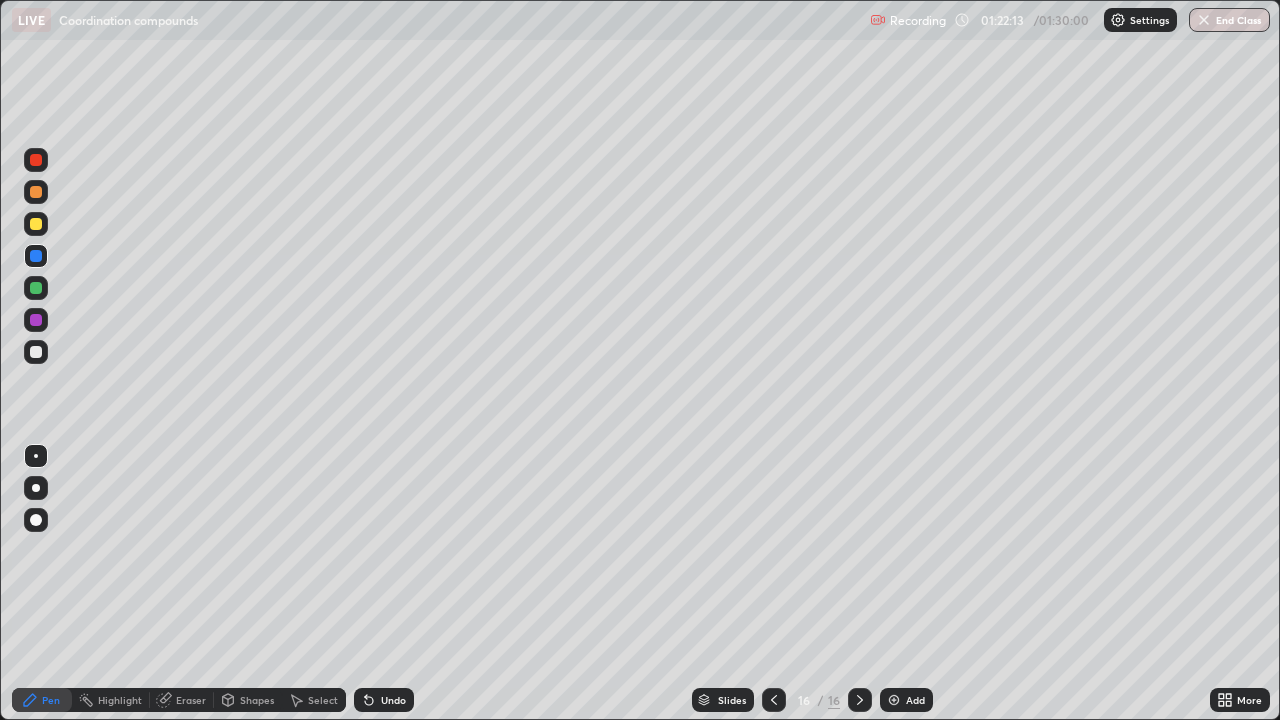 click at bounding box center (36, 320) 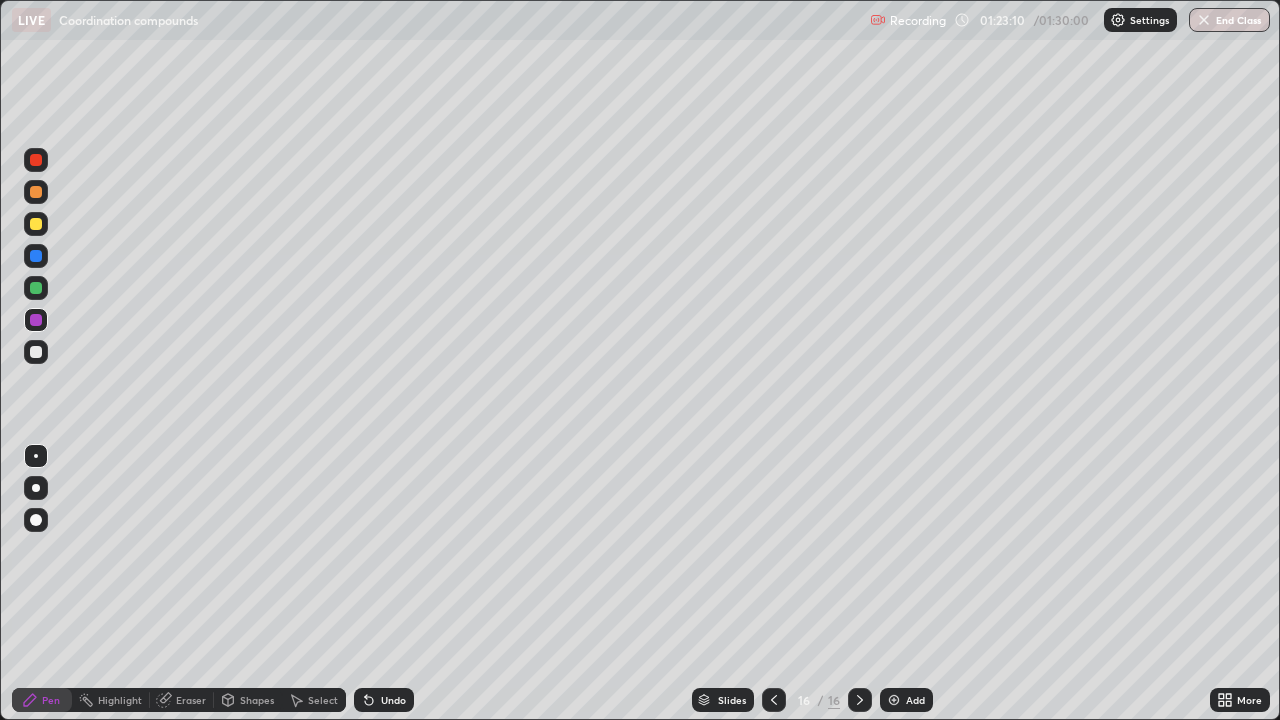 click at bounding box center [36, 224] 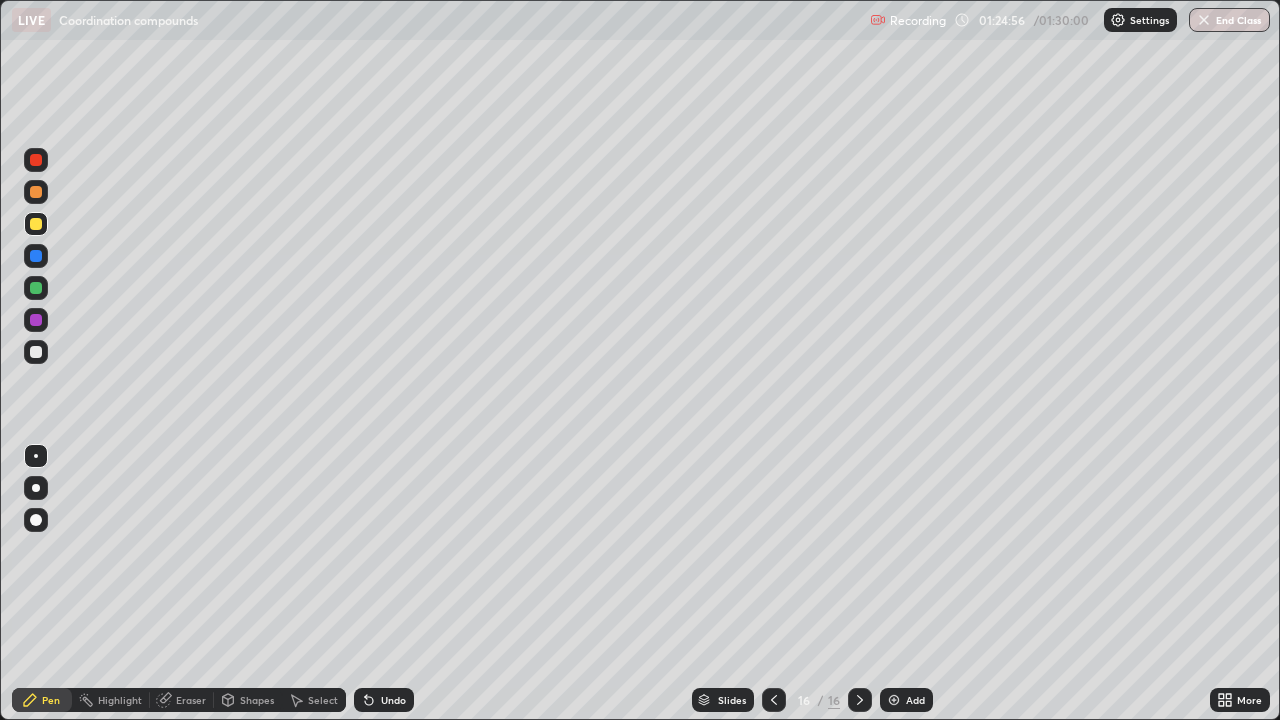 click at bounding box center (36, 256) 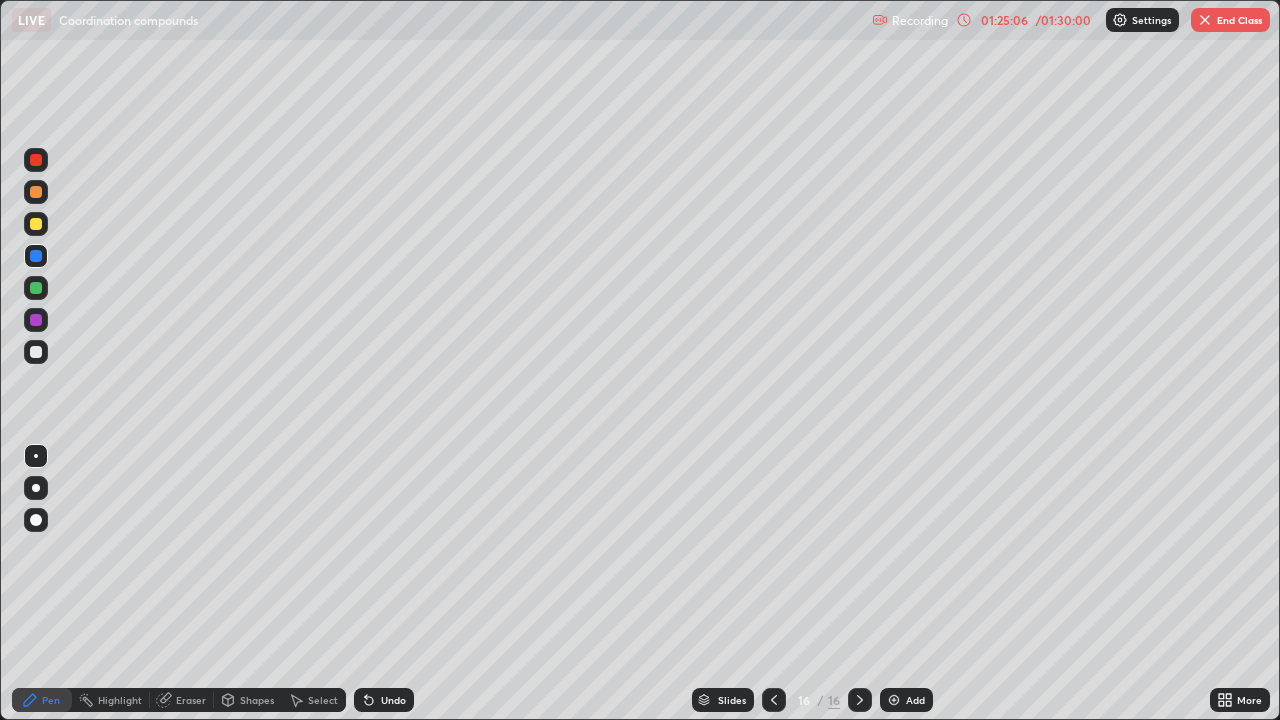 click on "Eraser" at bounding box center (191, 700) 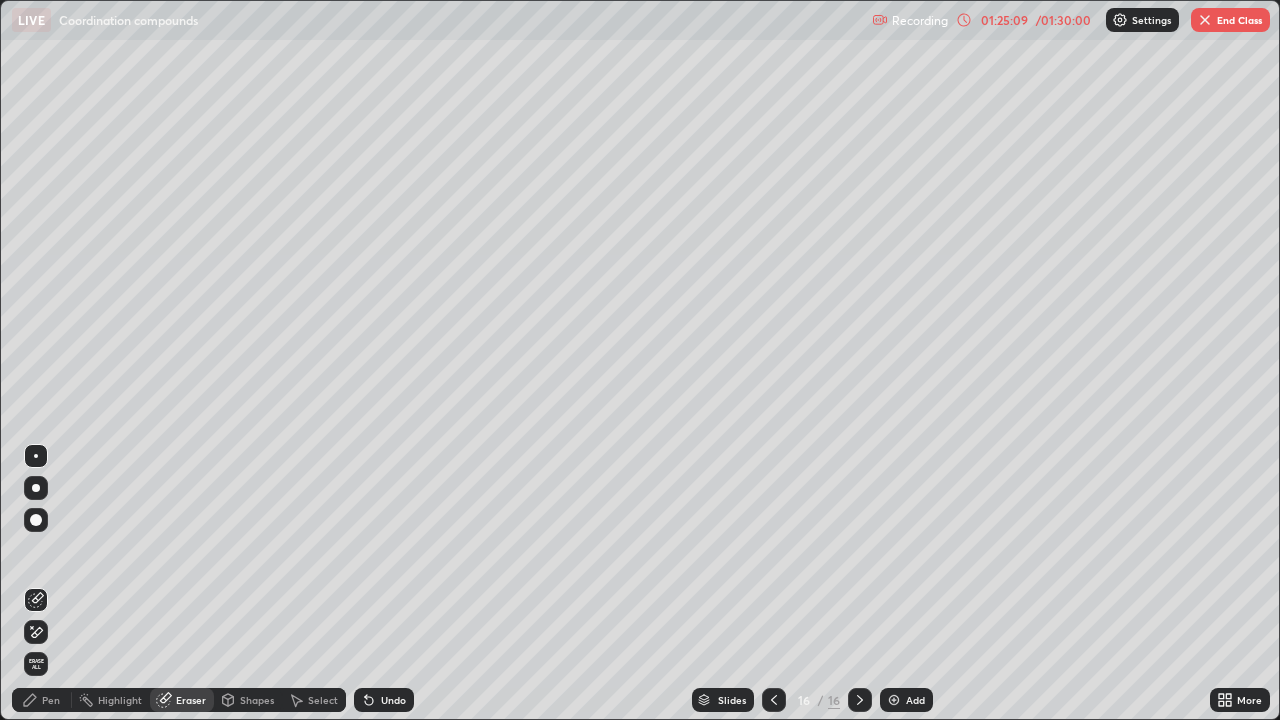 click on "Pen" at bounding box center (51, 700) 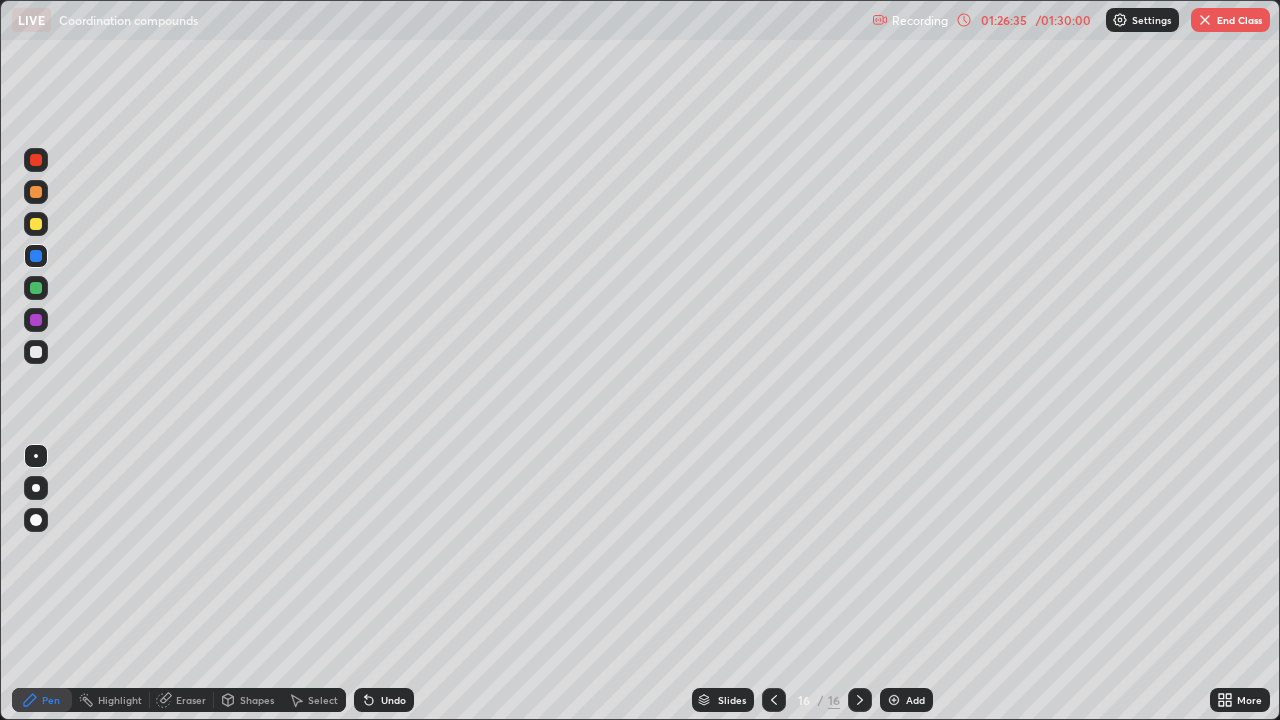 click 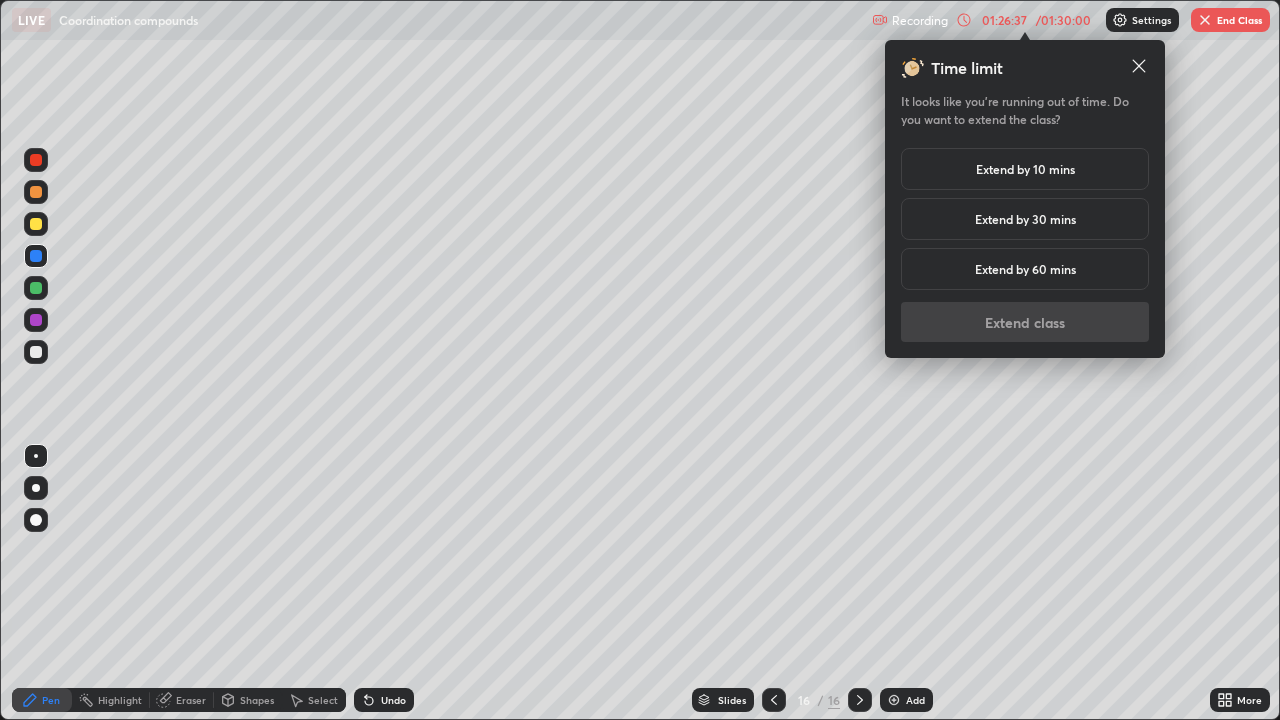 click on "Extend by 30 mins" at bounding box center (1025, 219) 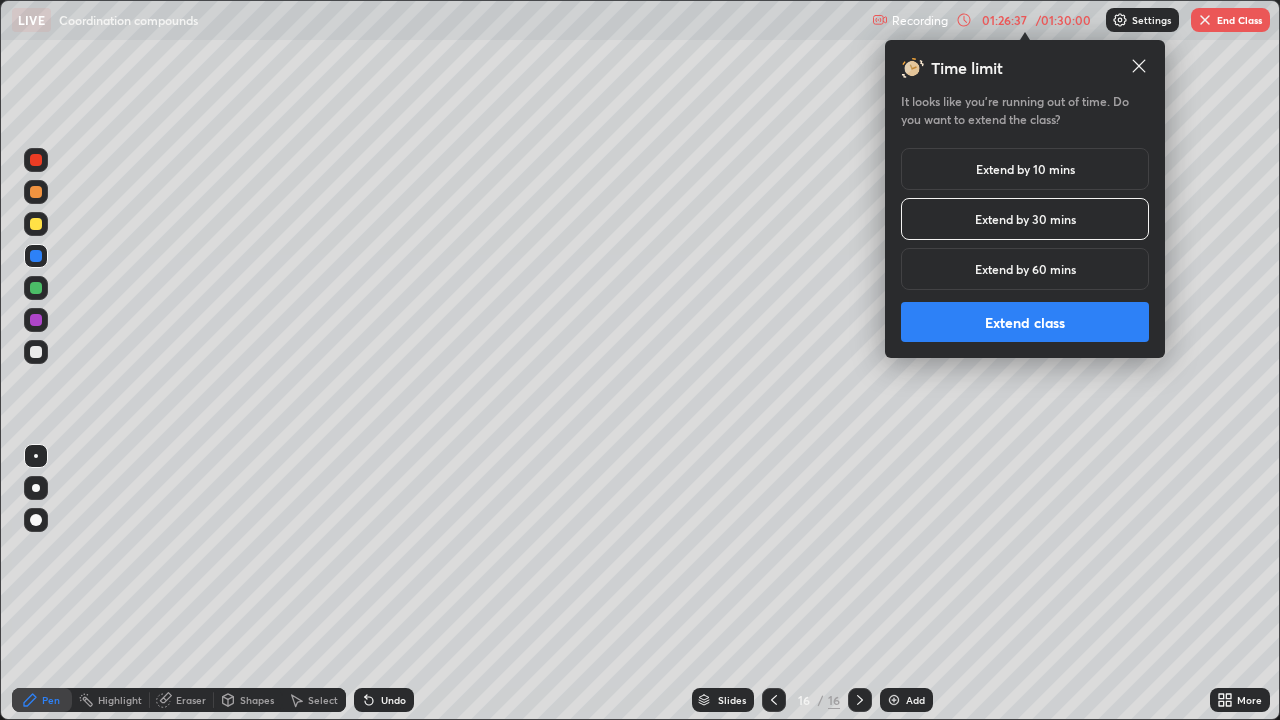 click on "Extend class" at bounding box center (1025, 322) 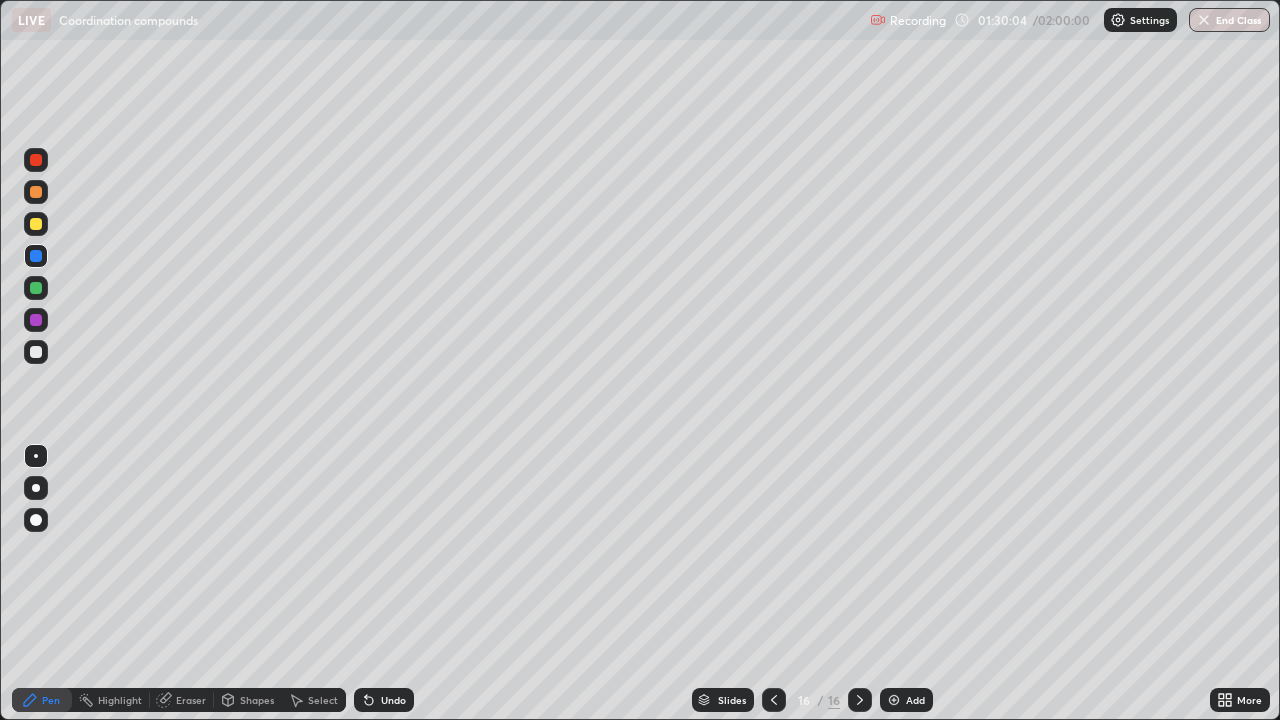 click 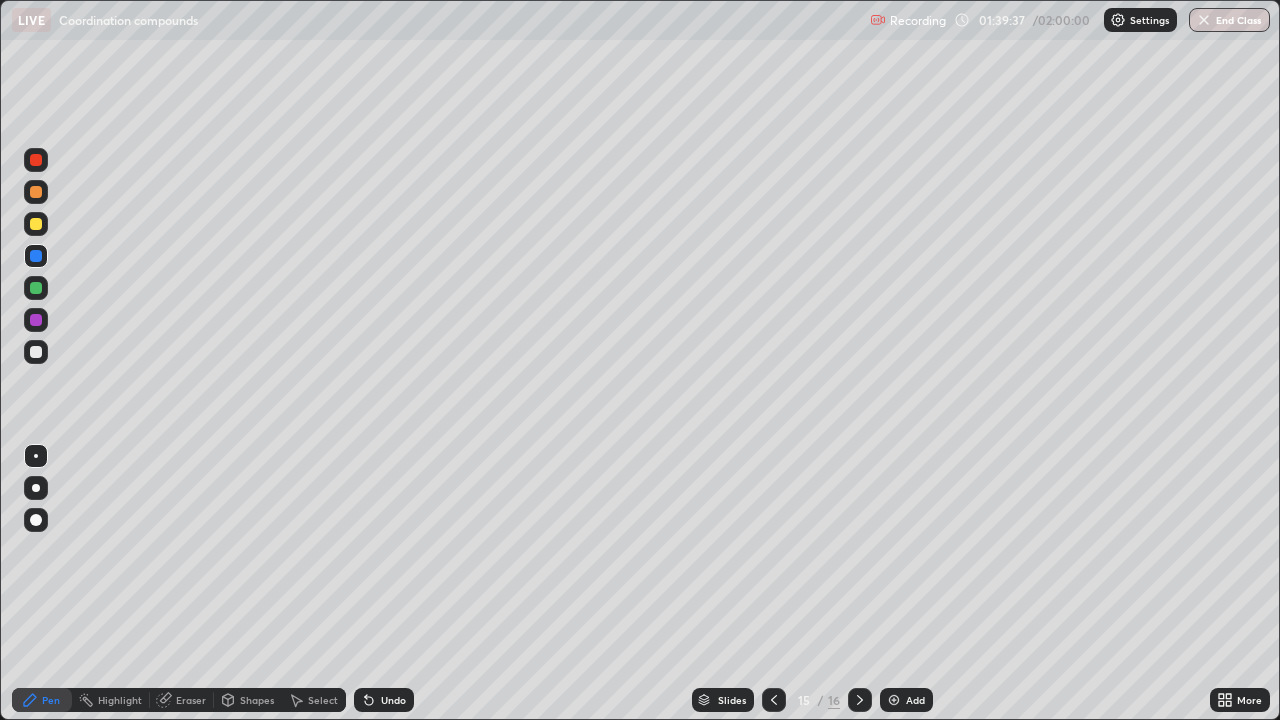 click 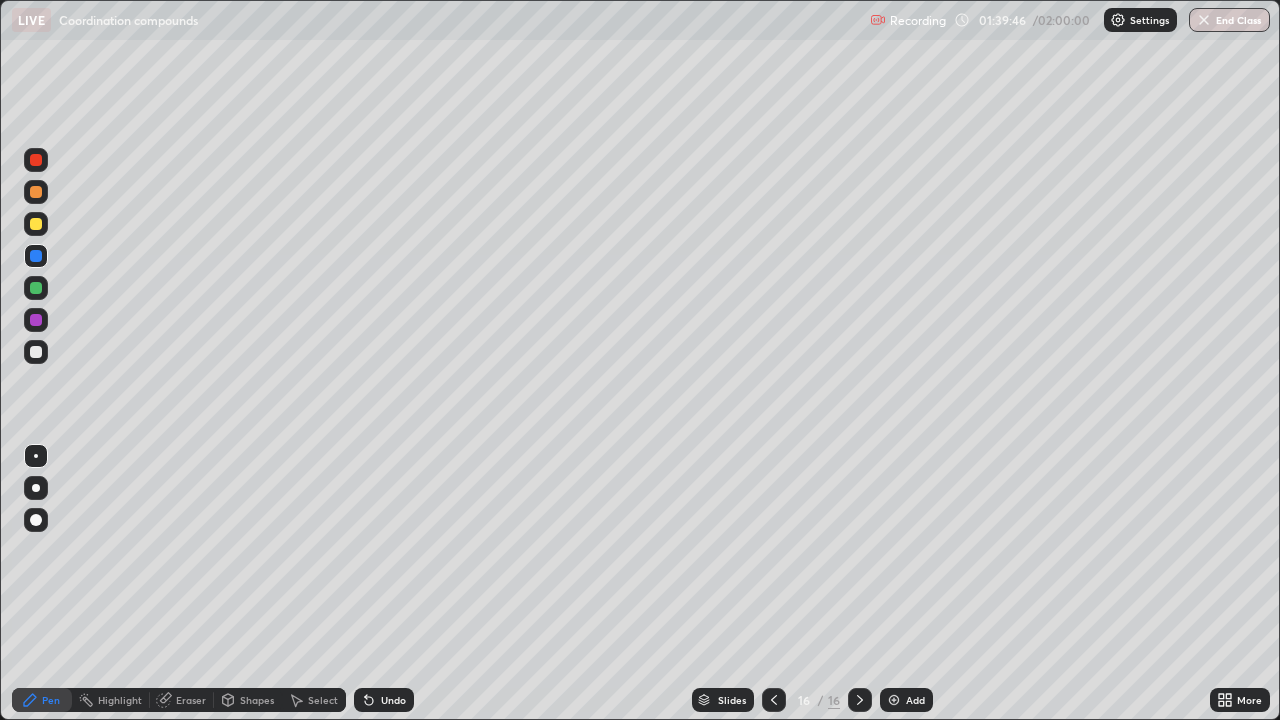 click on "Add" at bounding box center [906, 700] 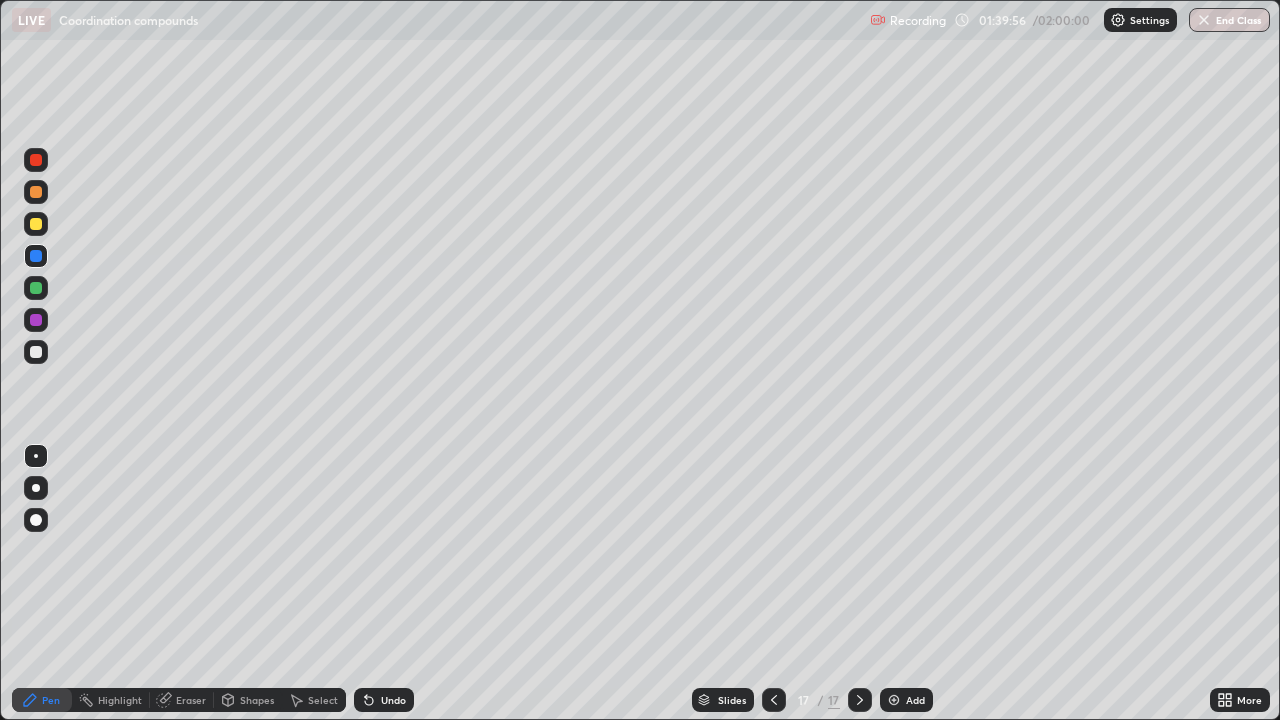 click at bounding box center (36, 320) 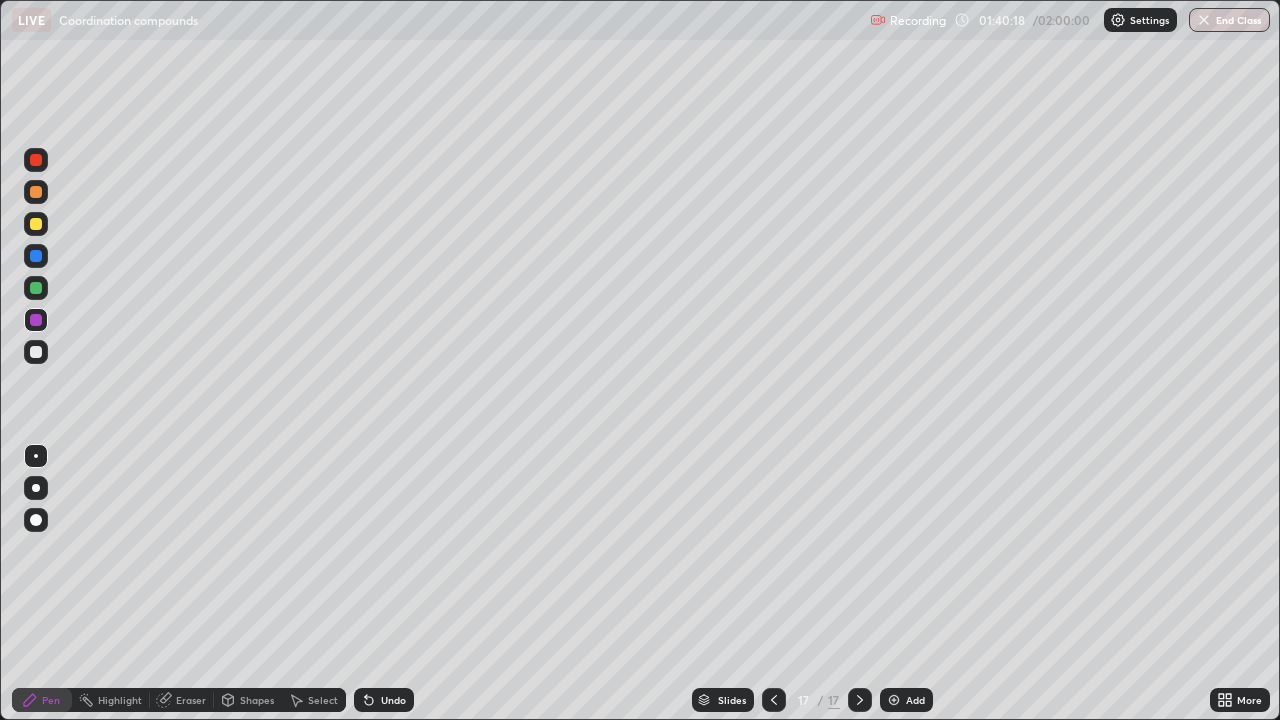 click at bounding box center [36, 256] 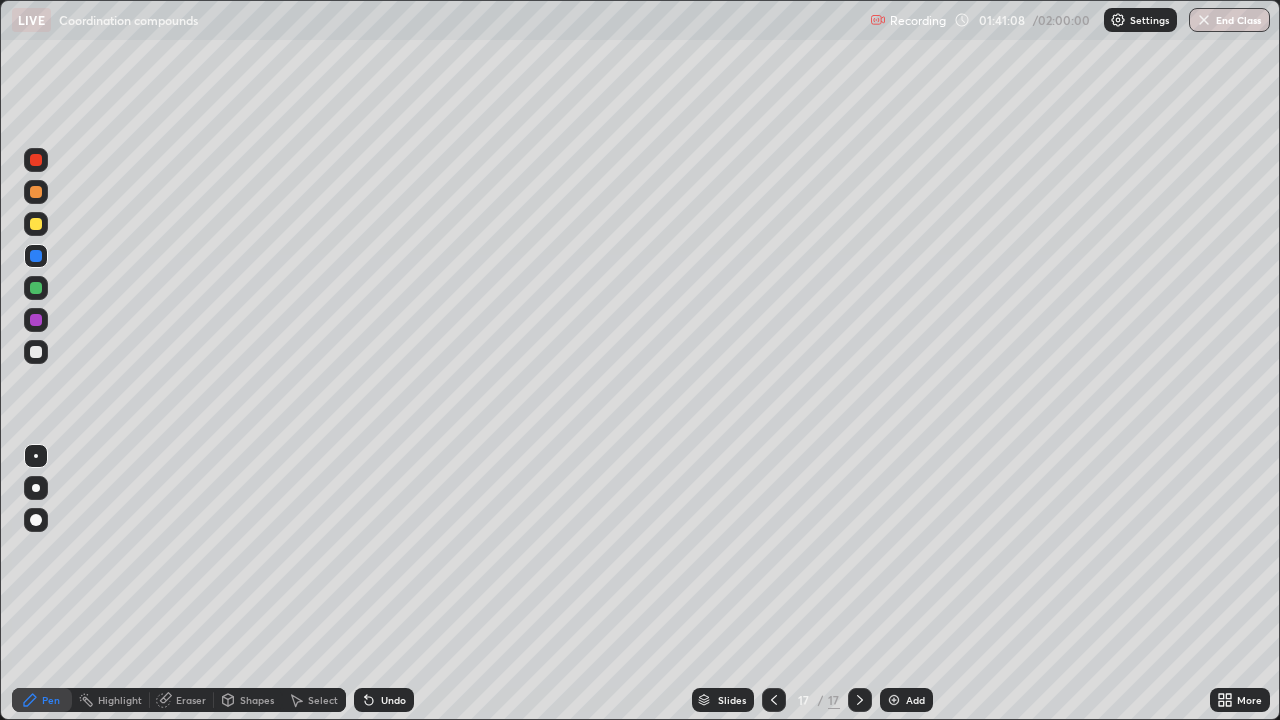 click at bounding box center (36, 288) 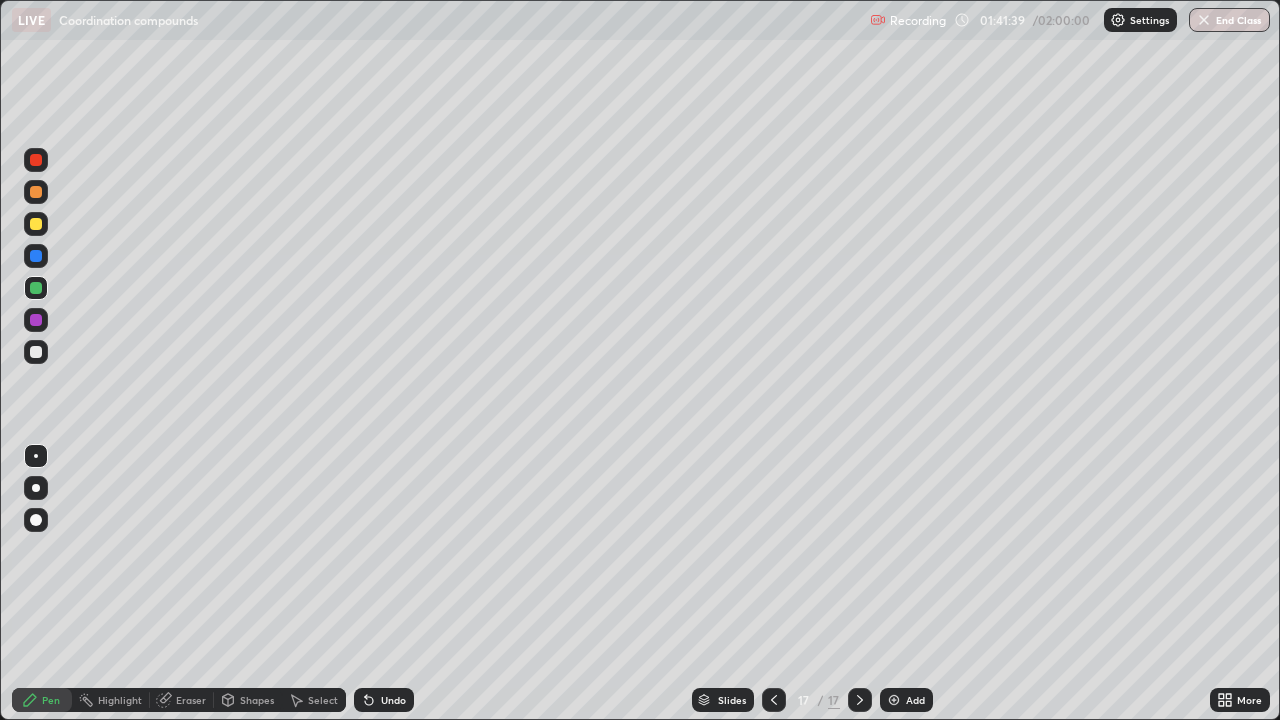 click at bounding box center [36, 224] 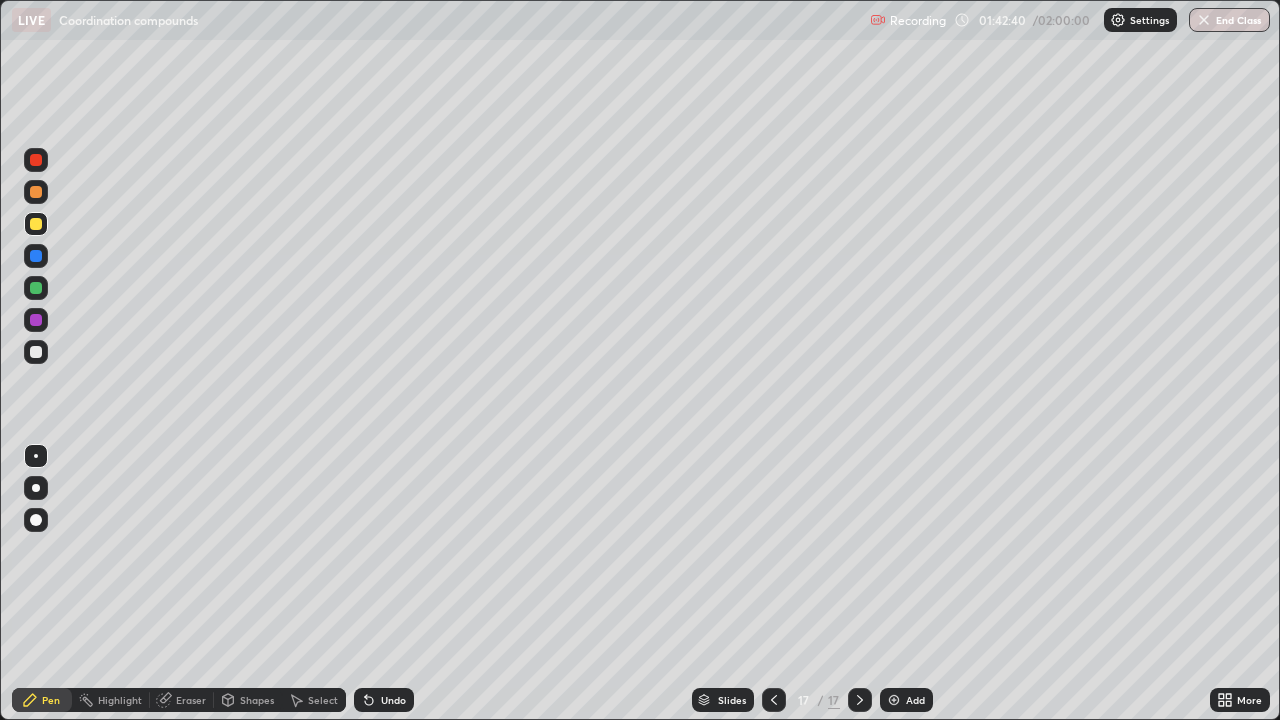 click at bounding box center [36, 320] 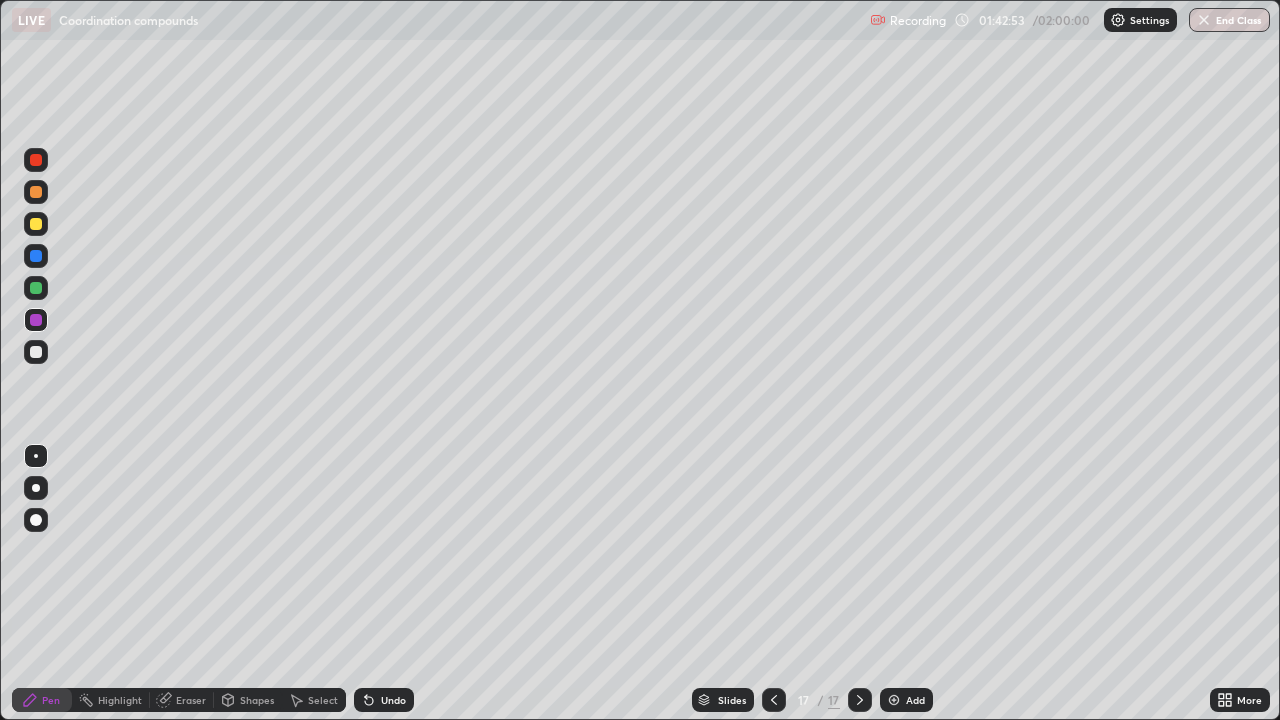 click at bounding box center [36, 352] 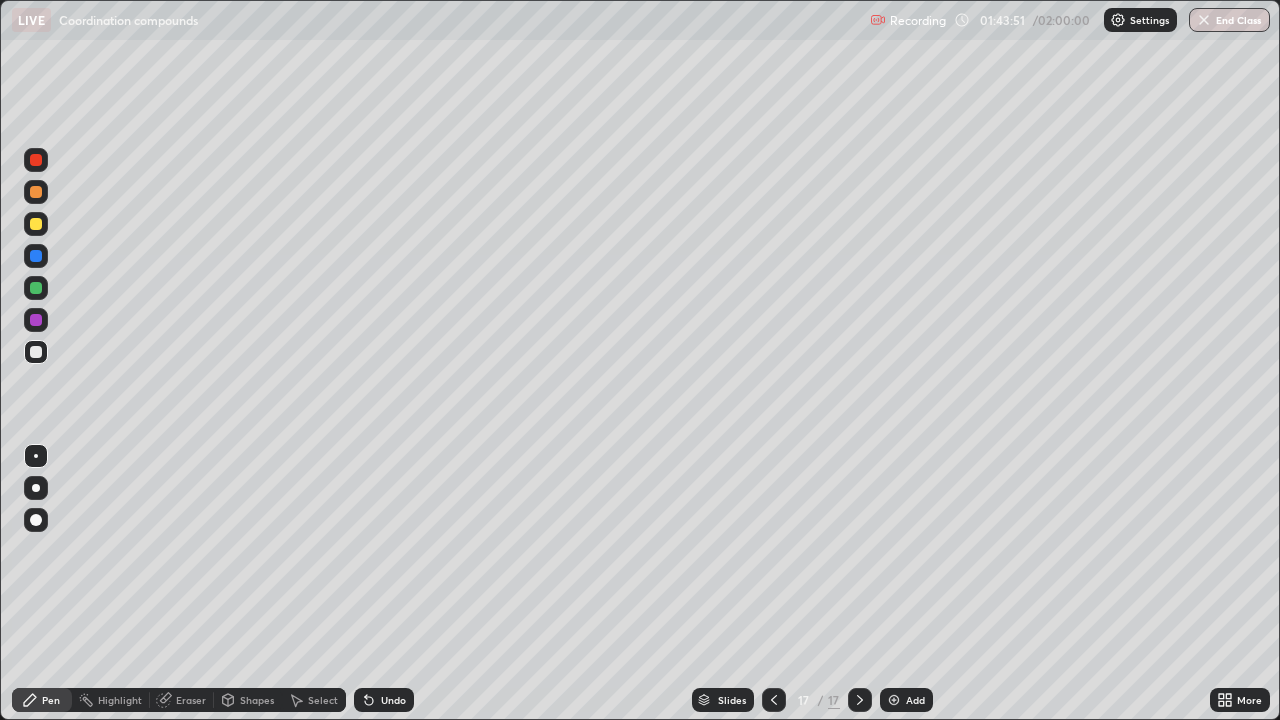 click on "Add" at bounding box center (915, 700) 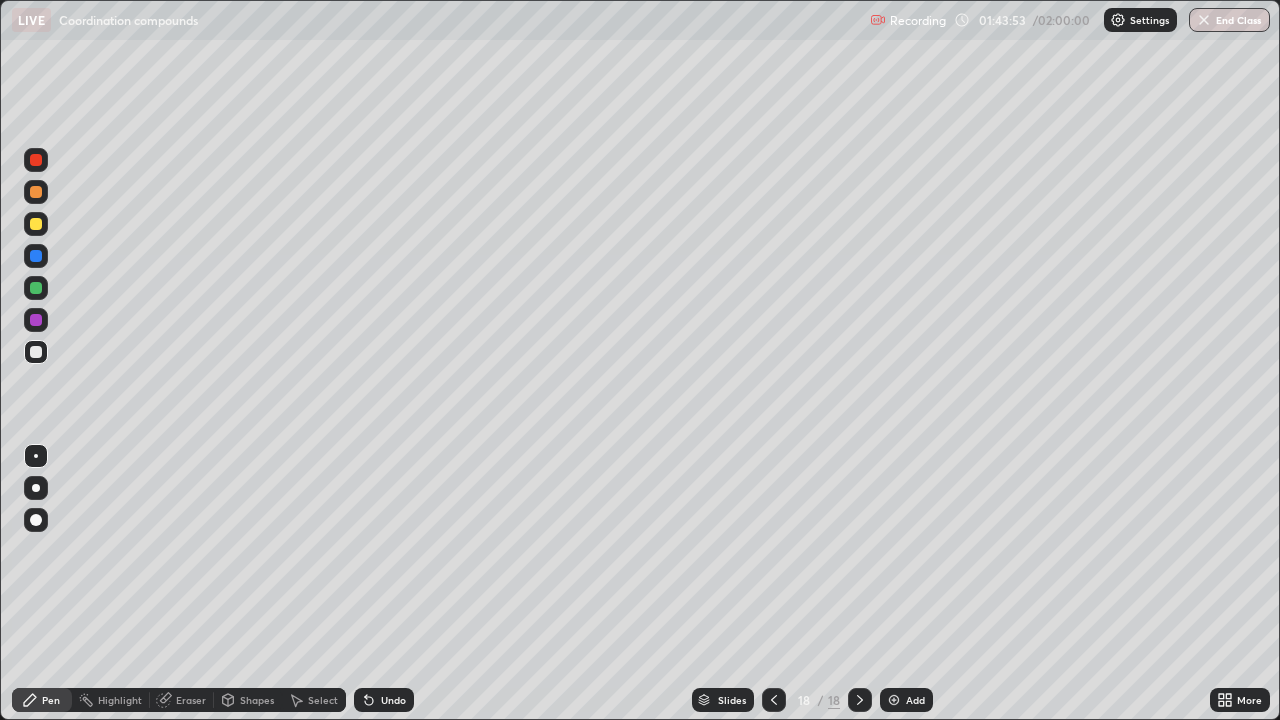 click at bounding box center (36, 288) 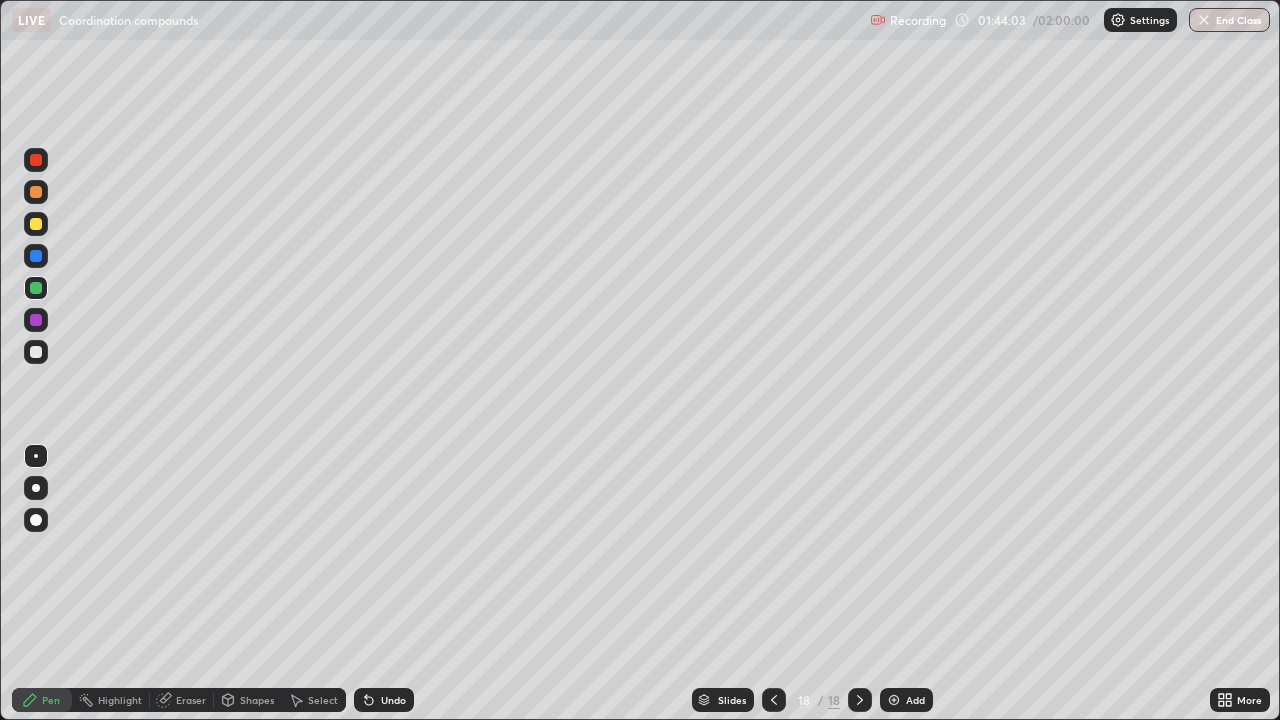 click at bounding box center [36, 256] 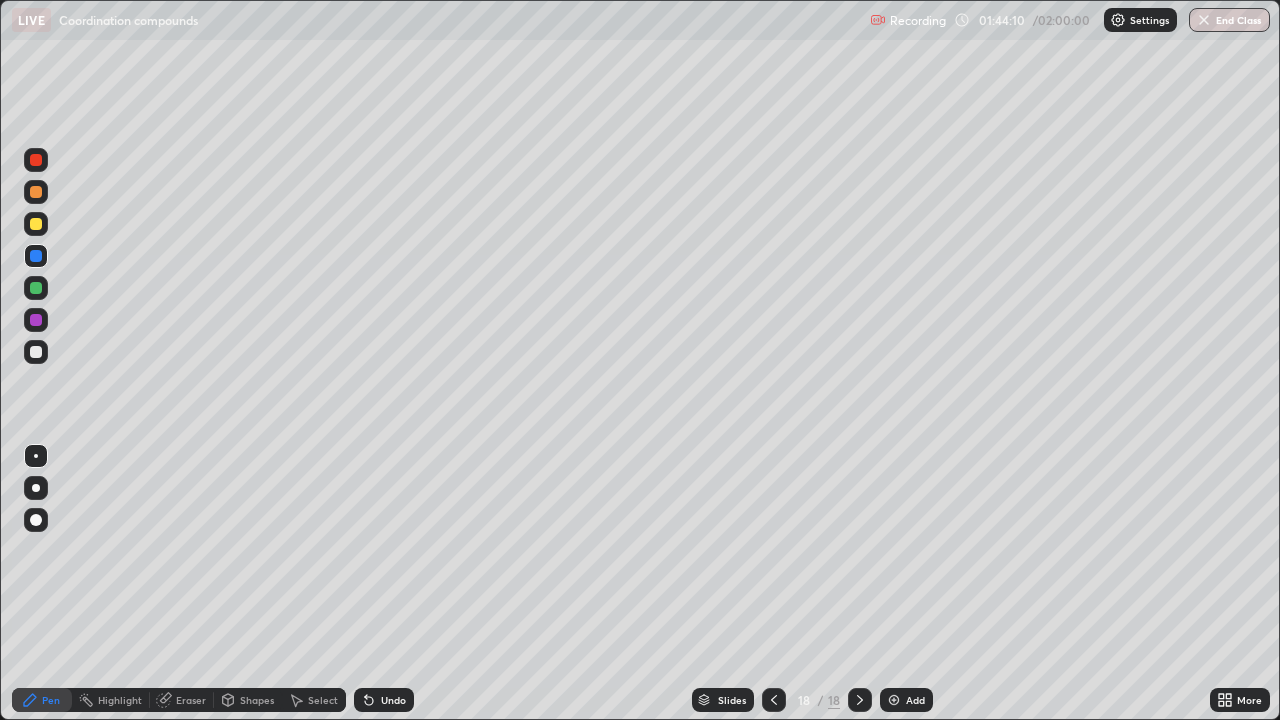 click 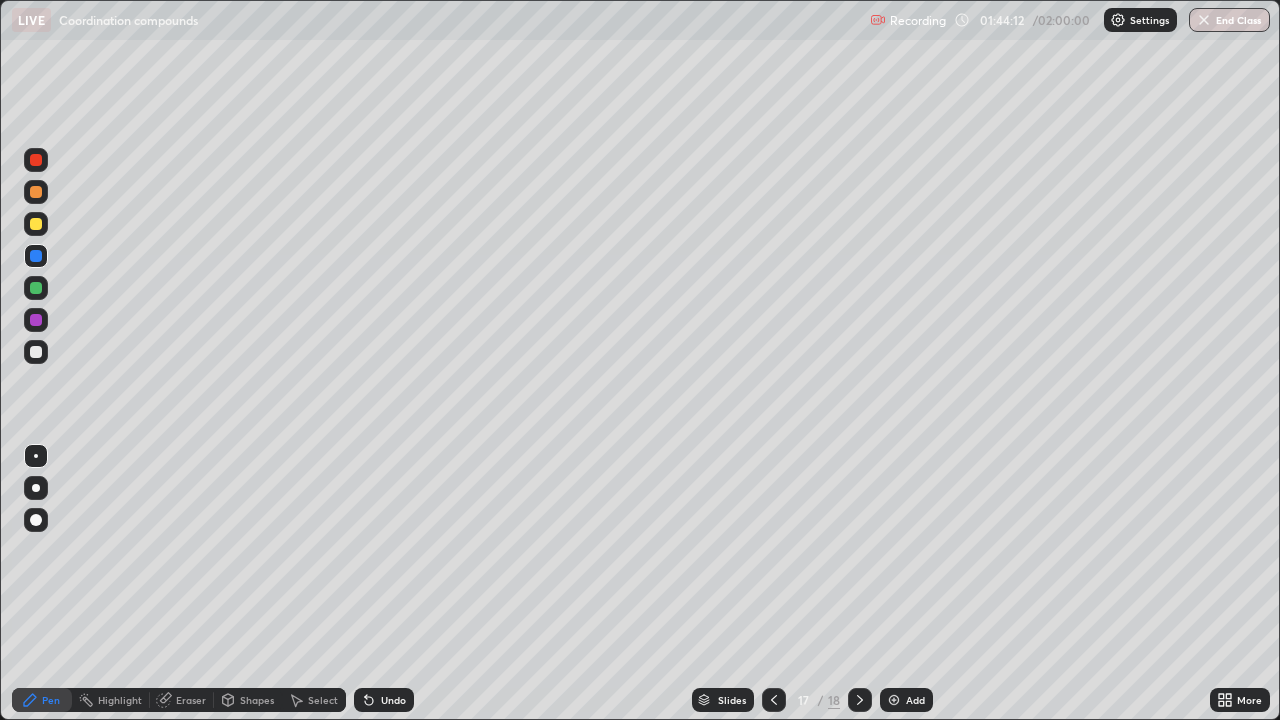 click 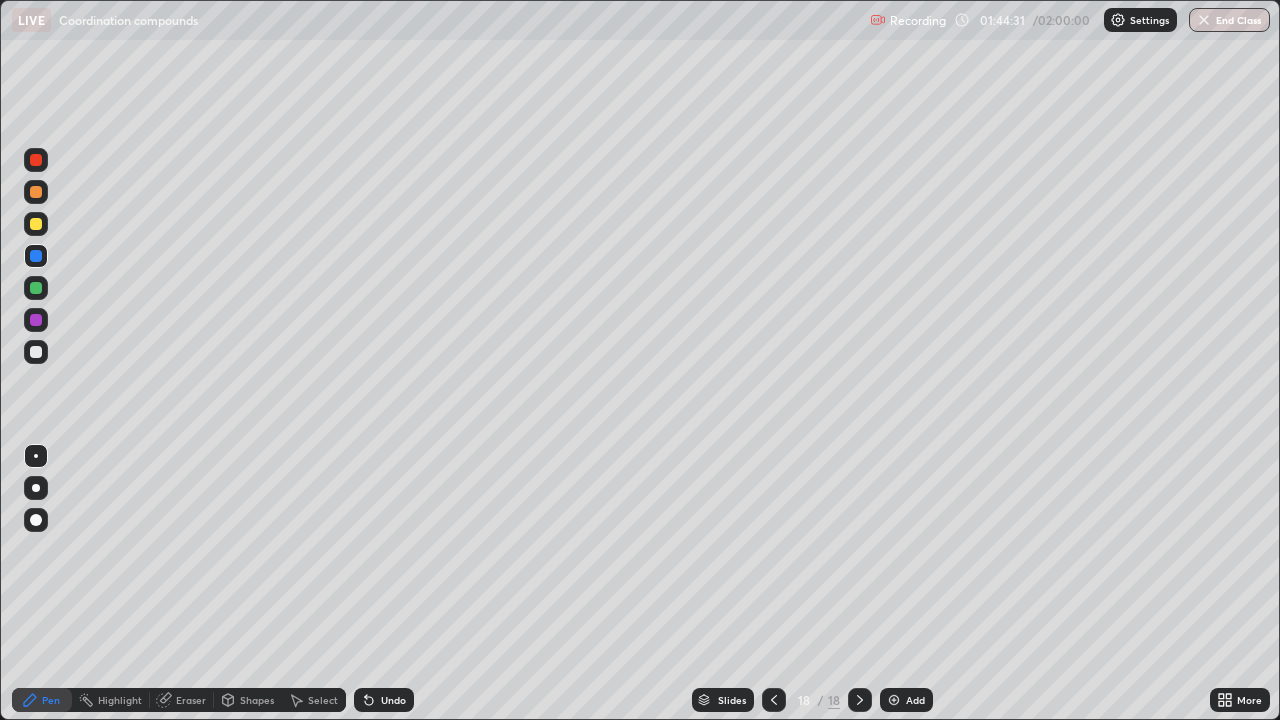 click at bounding box center (36, 224) 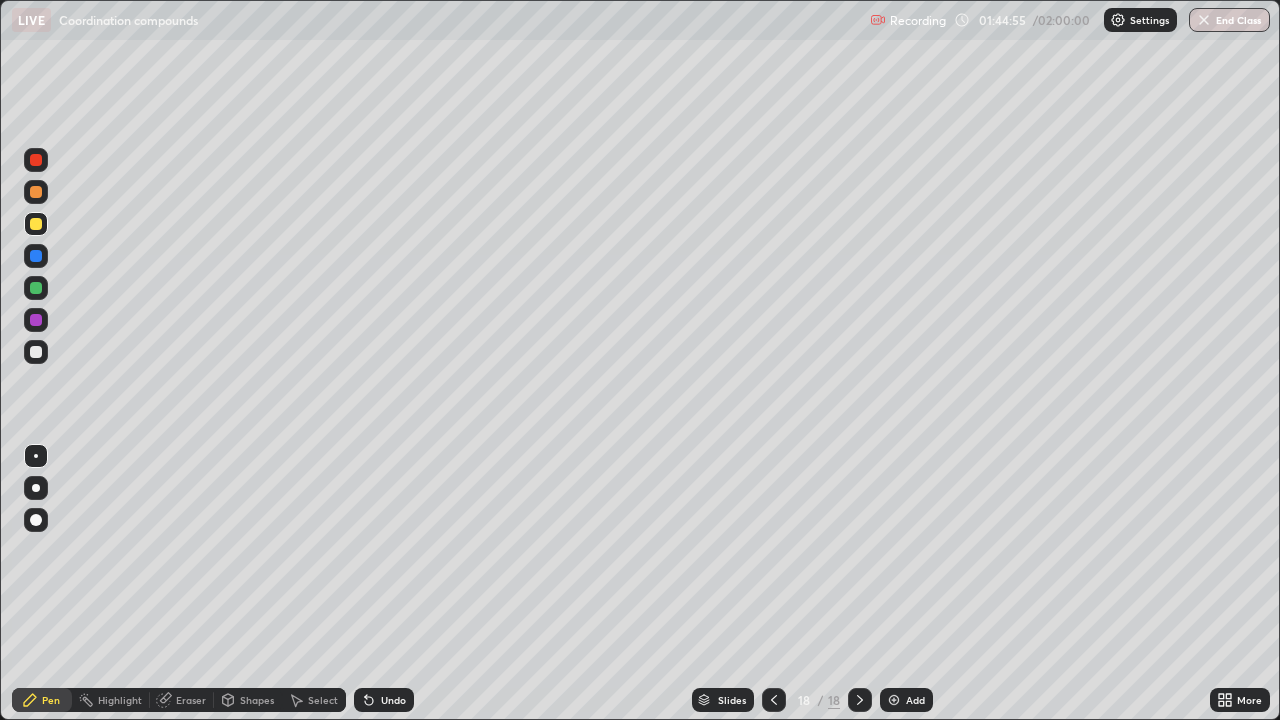 click at bounding box center (36, 320) 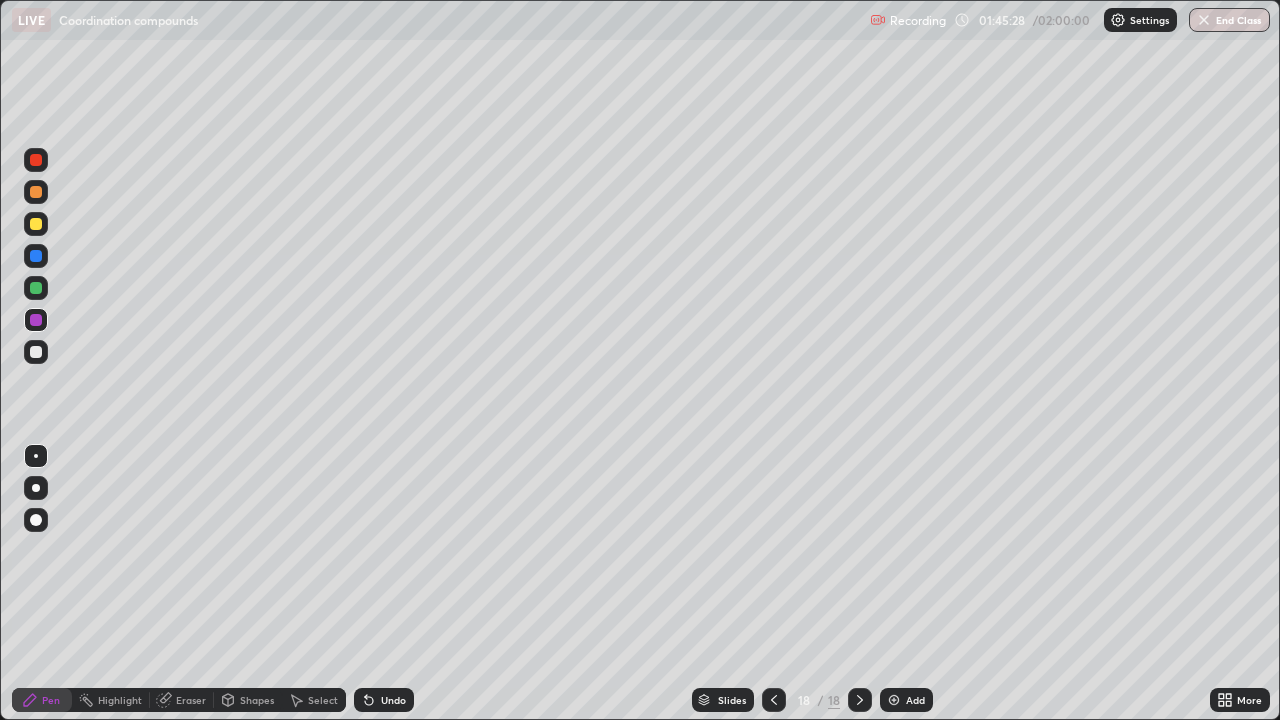 click at bounding box center [36, 160] 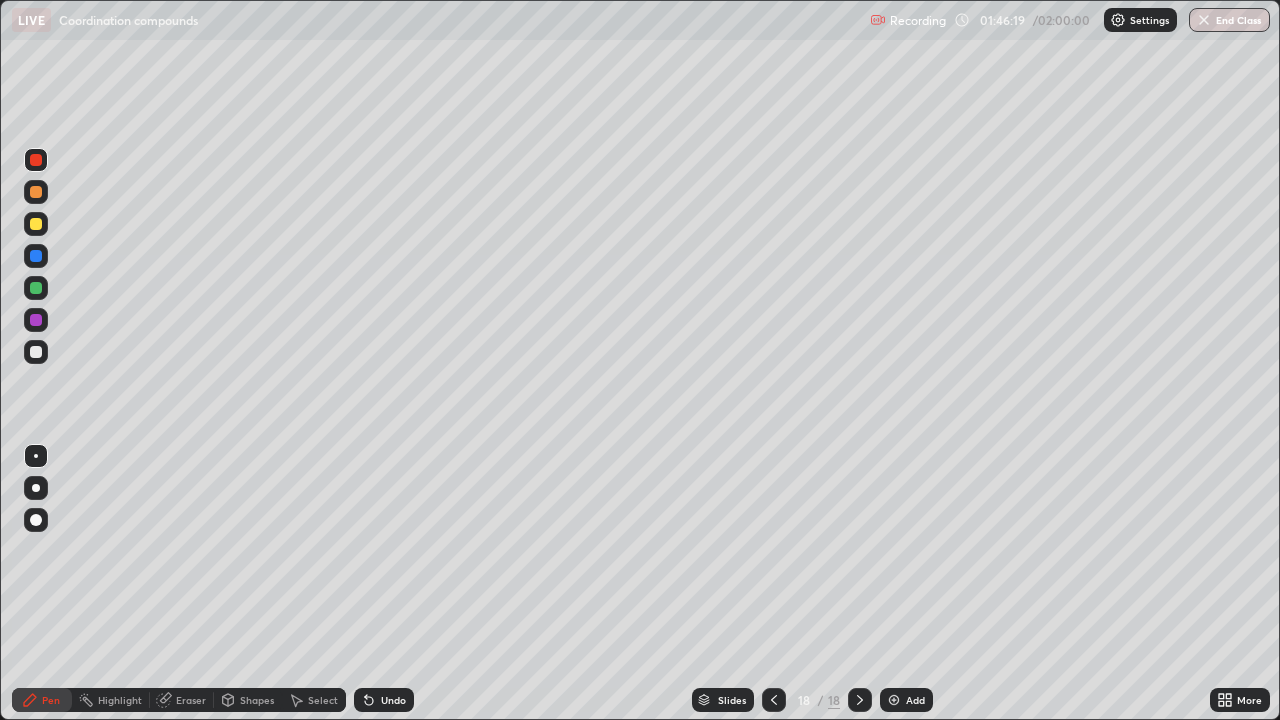 click at bounding box center [36, 288] 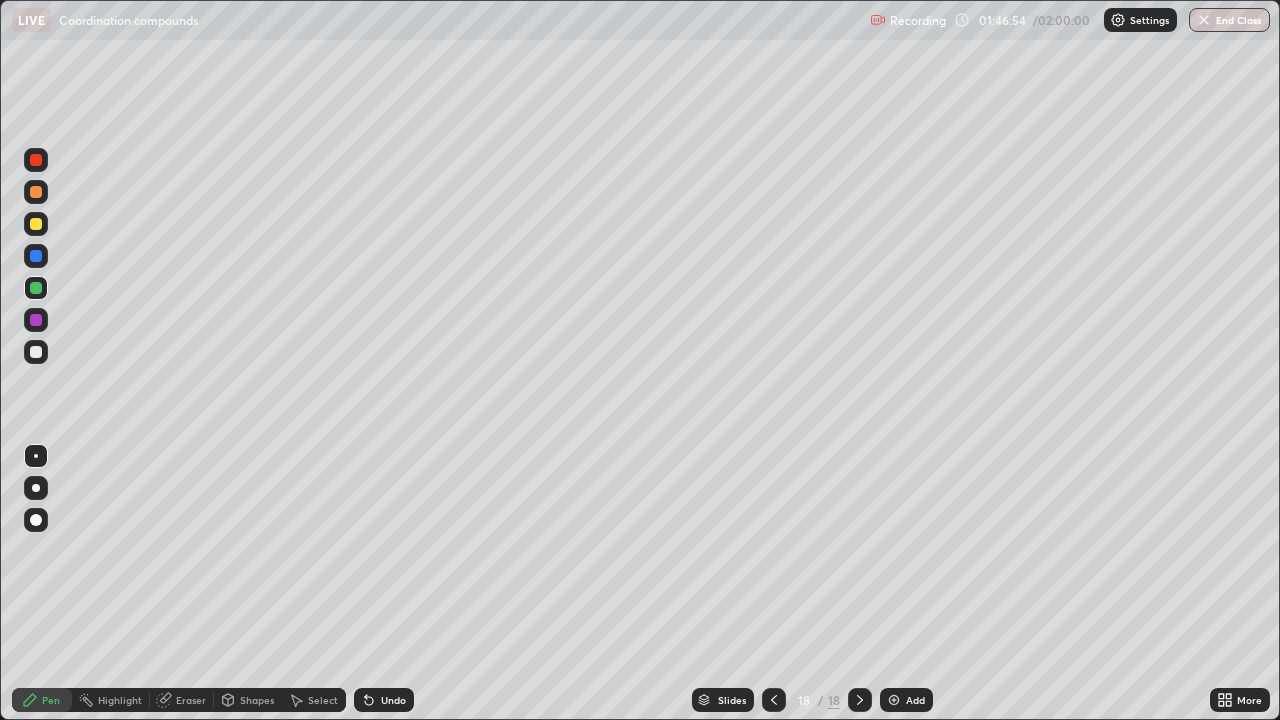 click at bounding box center (36, 320) 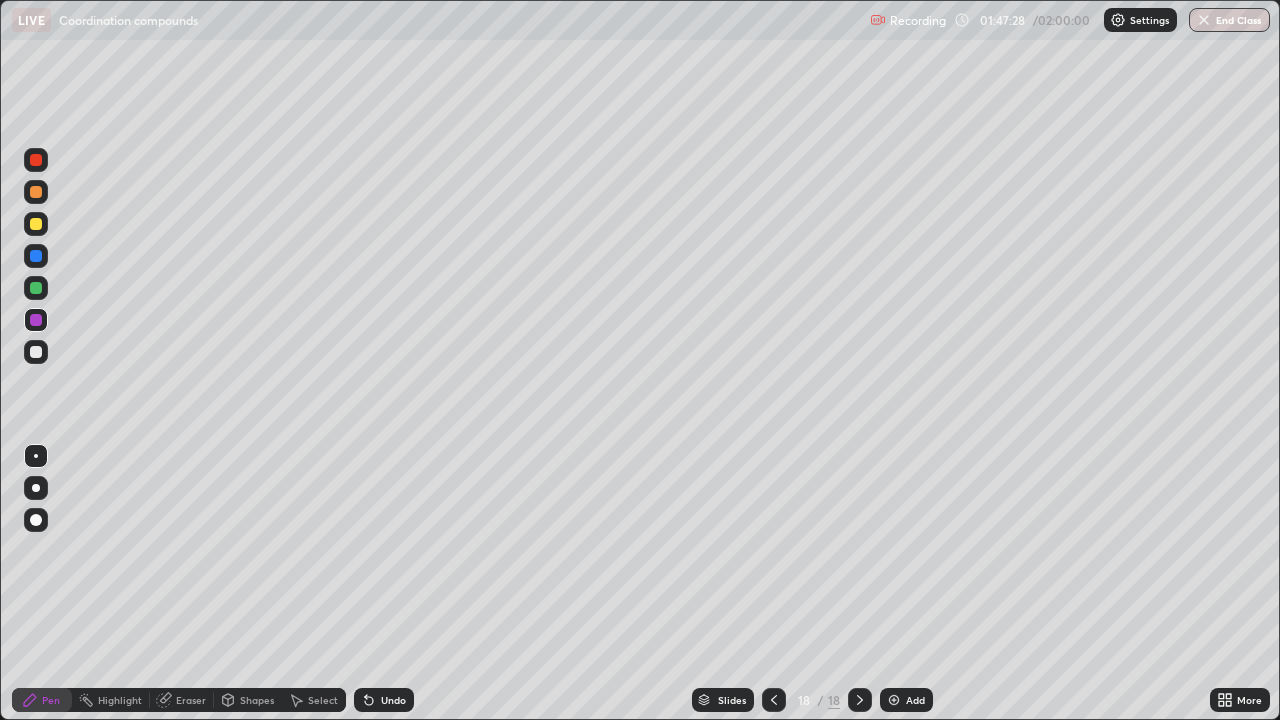 click on "Add" at bounding box center [915, 700] 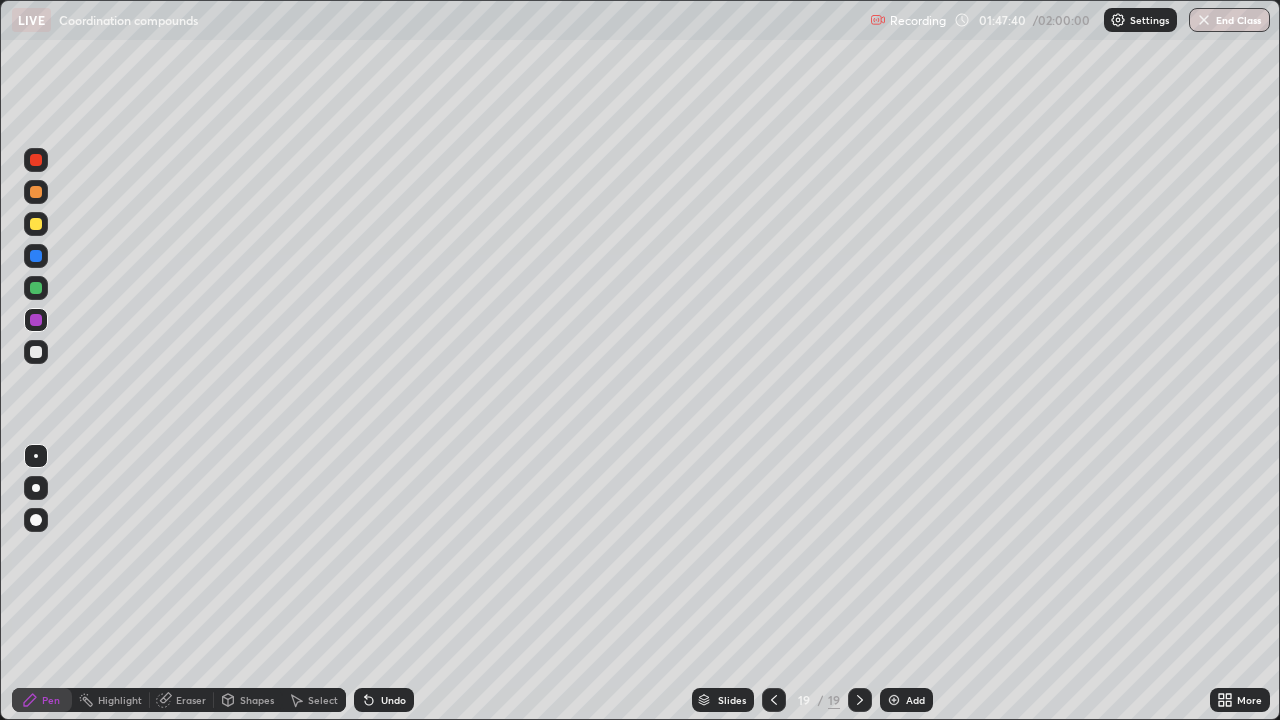 click at bounding box center (36, 288) 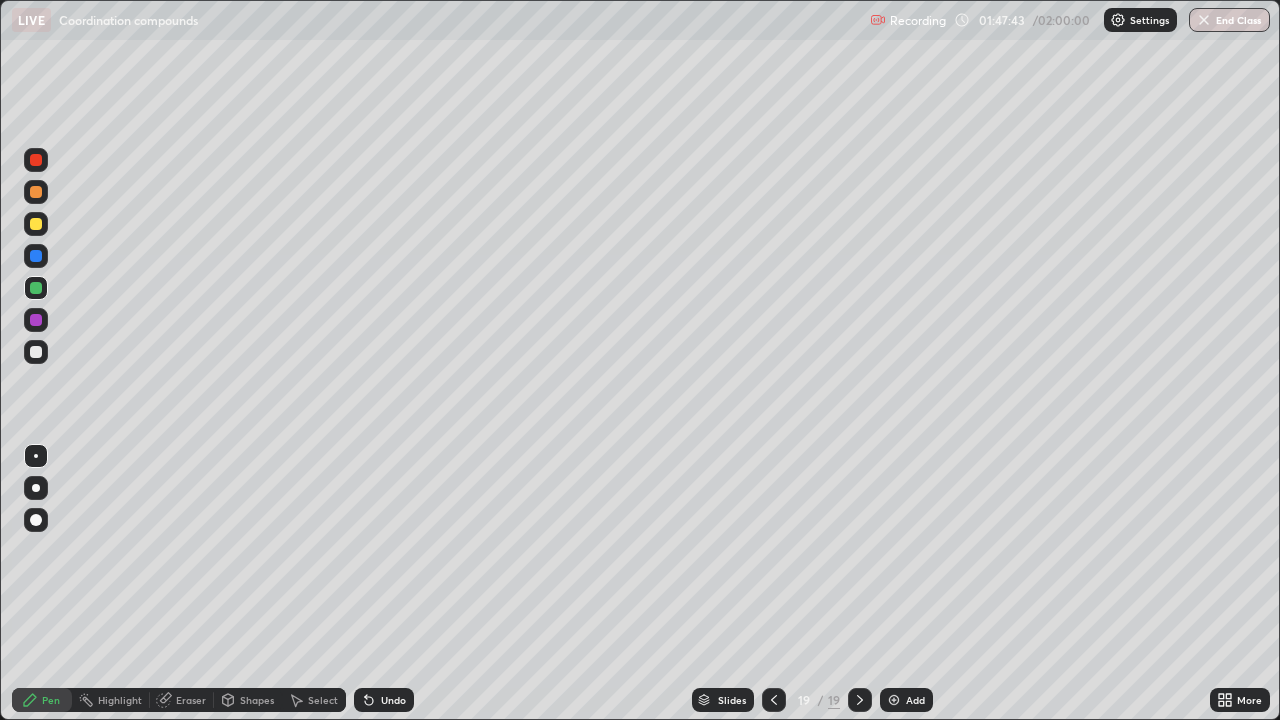 click 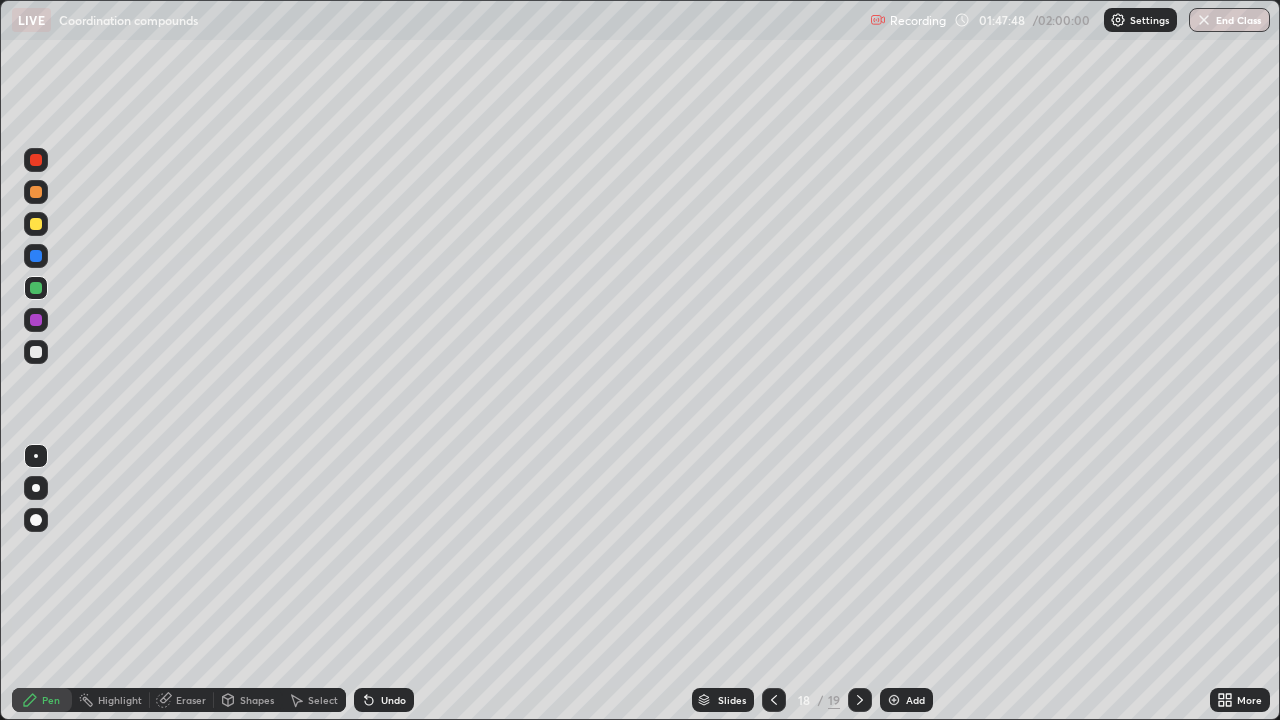 click 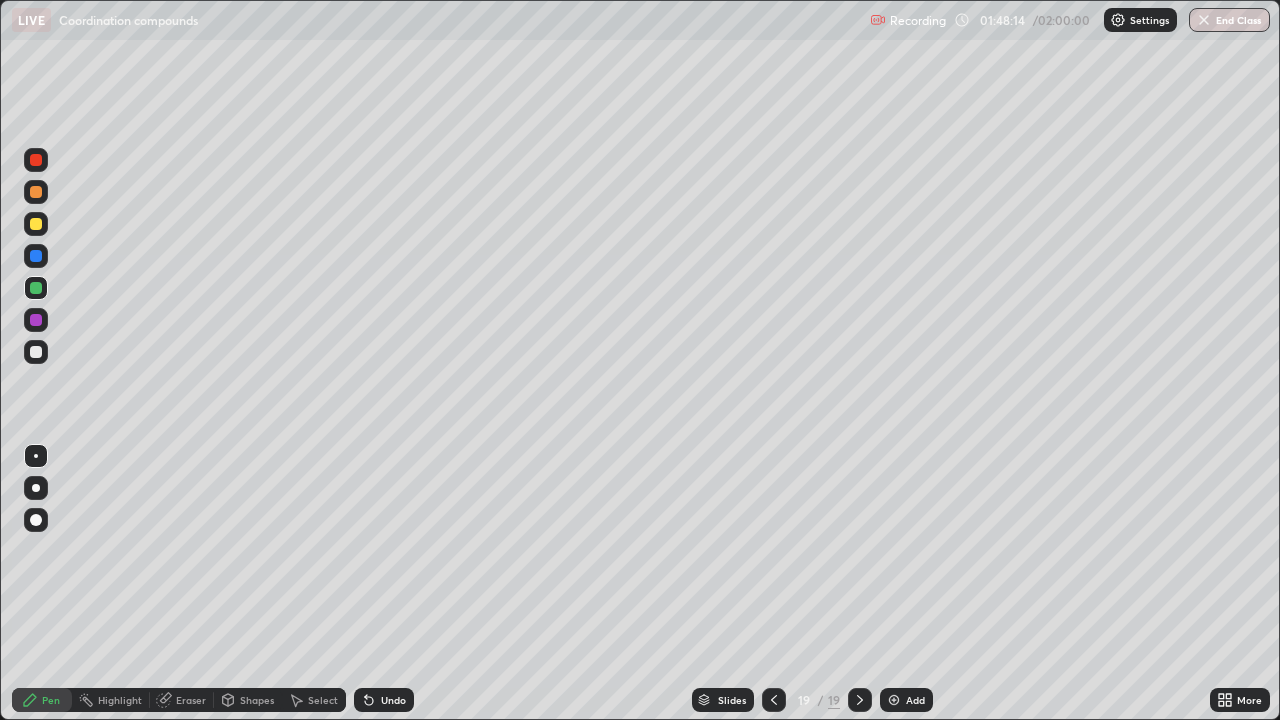 click at bounding box center (36, 256) 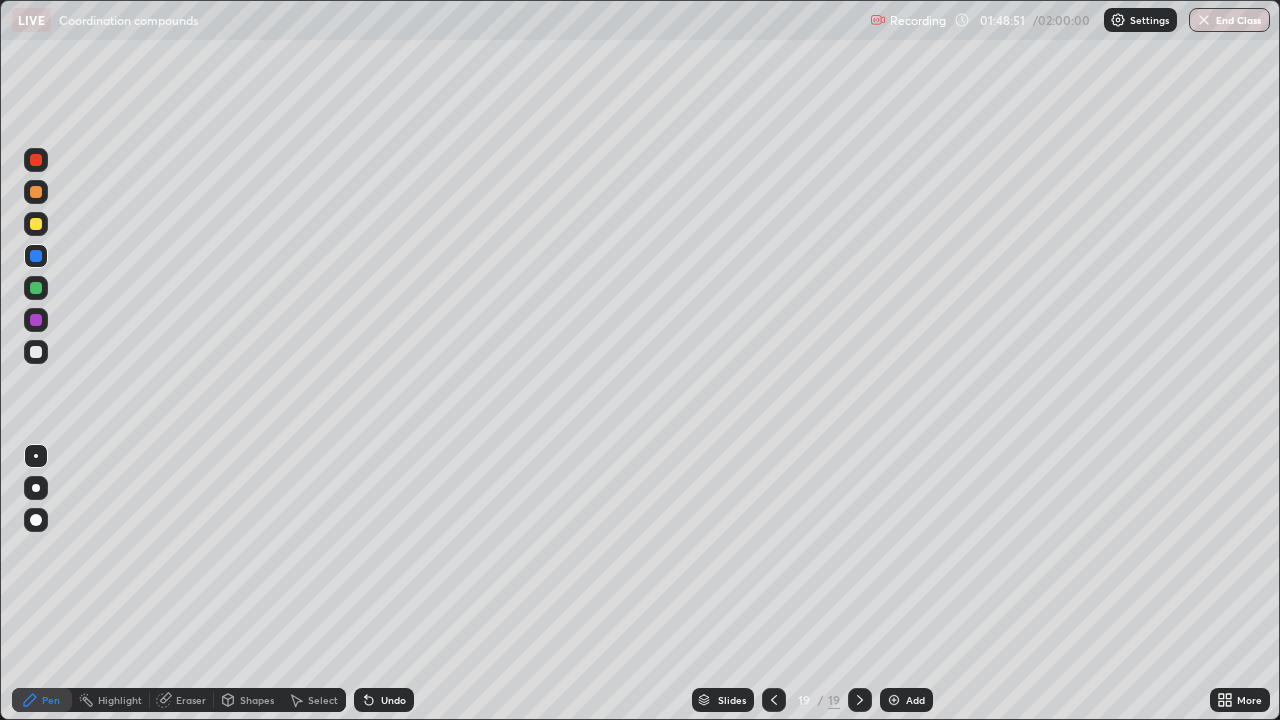 click at bounding box center [36, 288] 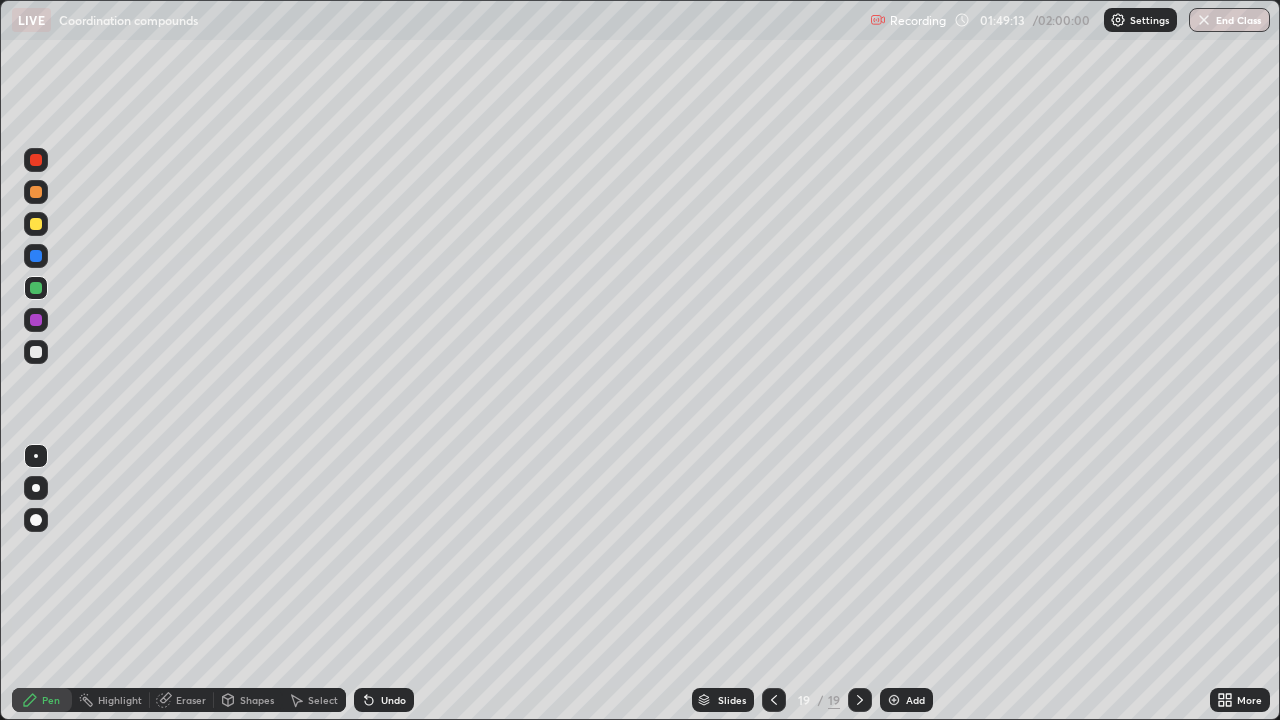 click on "Add" at bounding box center (915, 700) 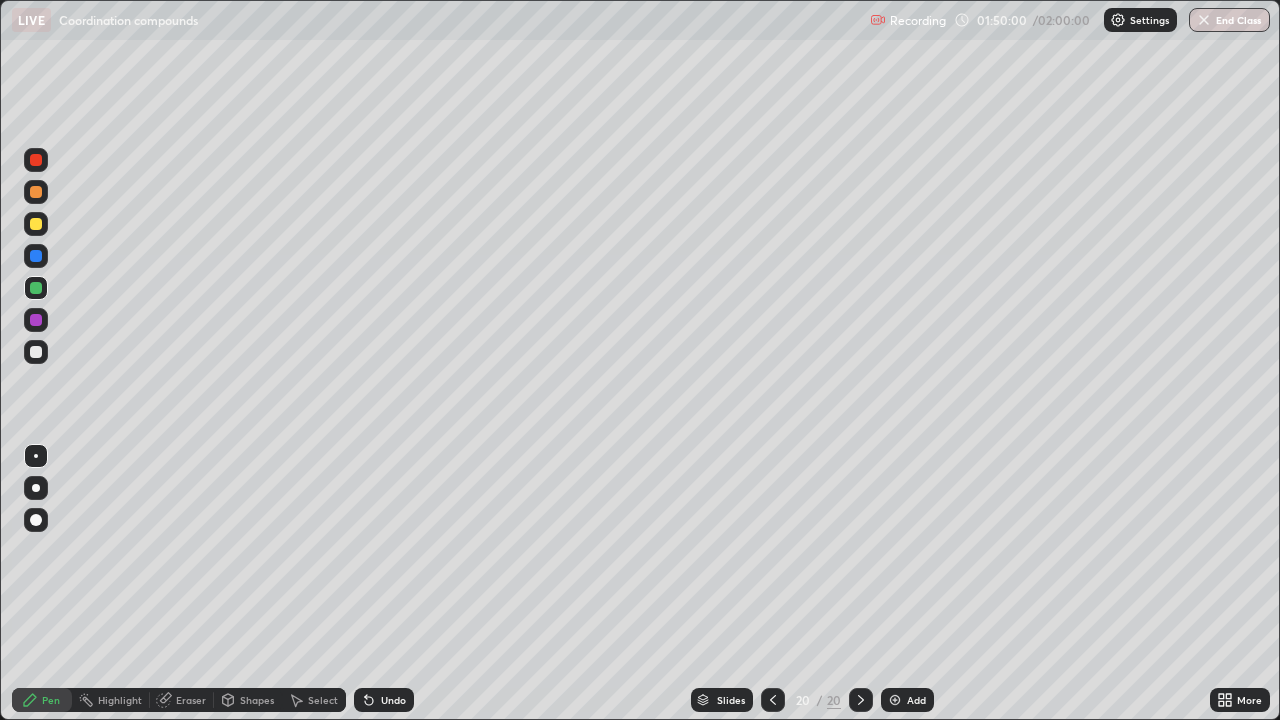 click 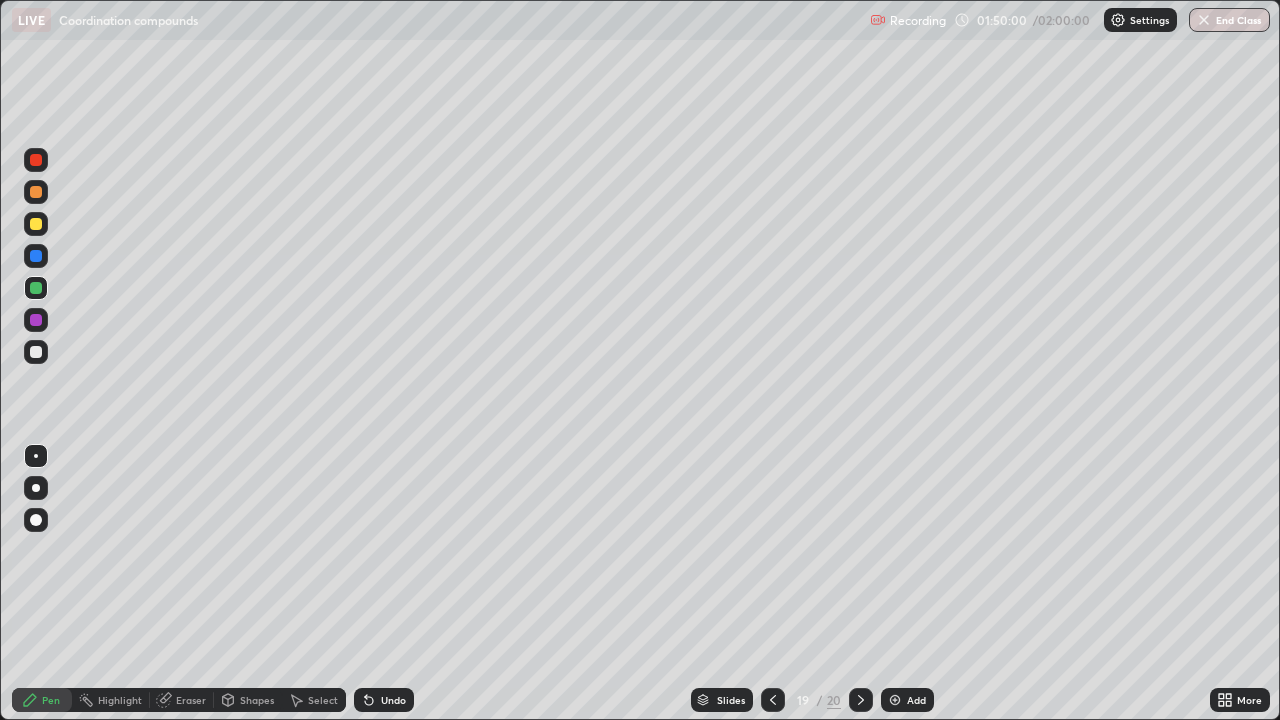 click 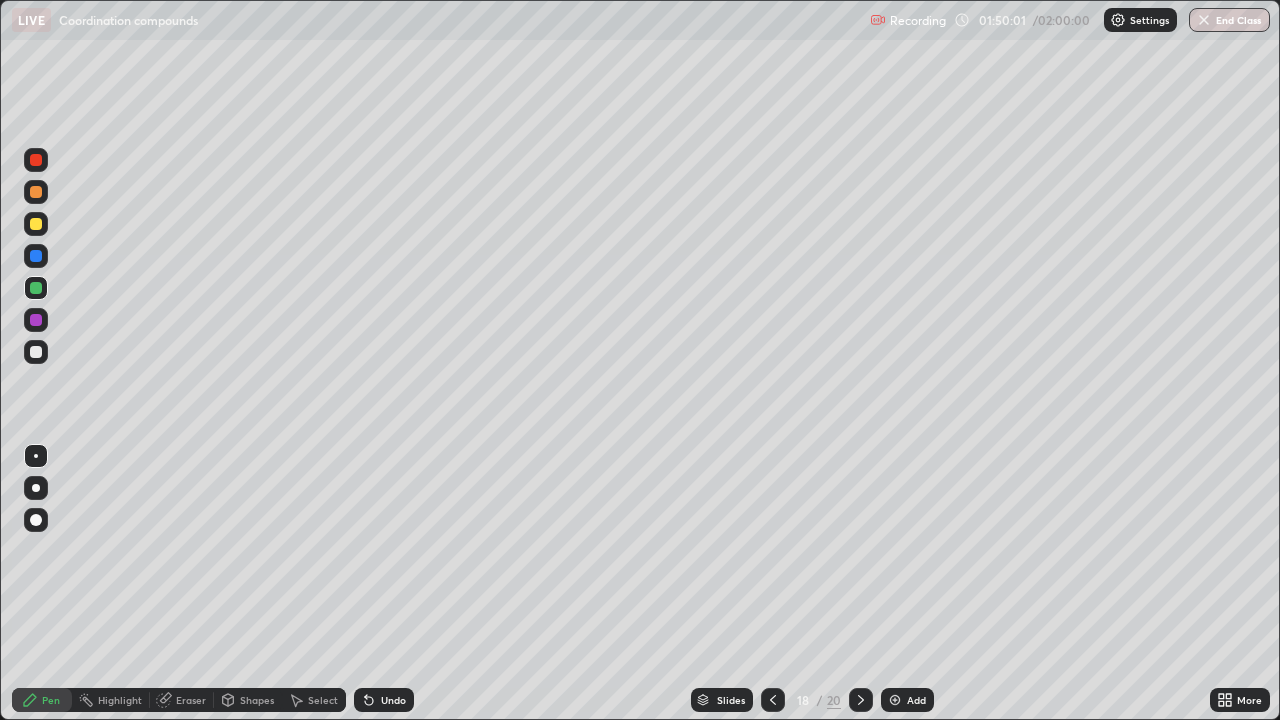 click 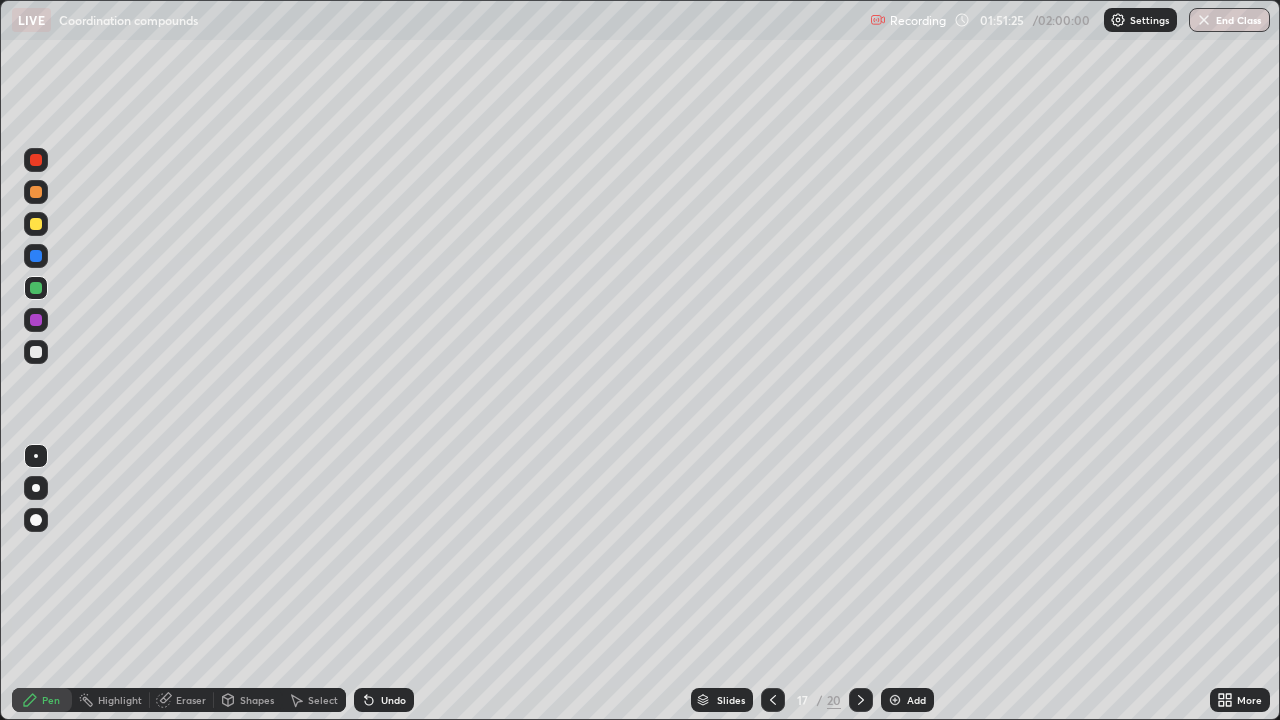click 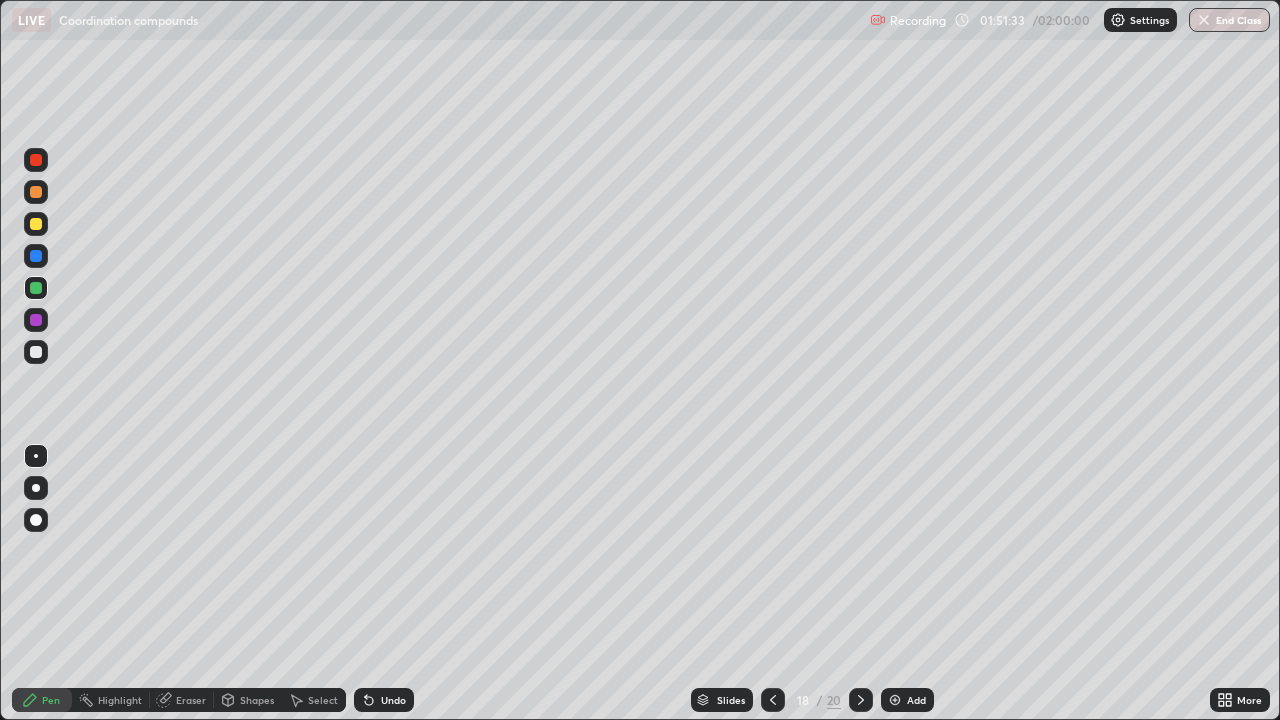 click 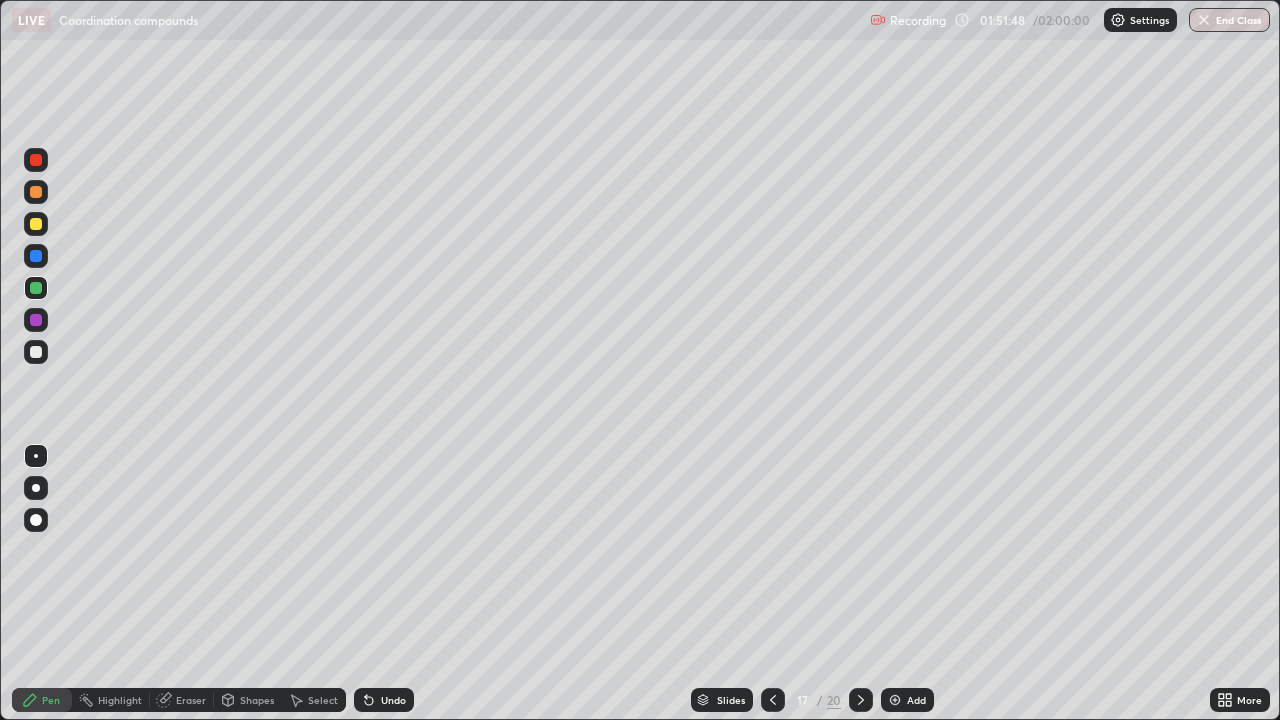 click 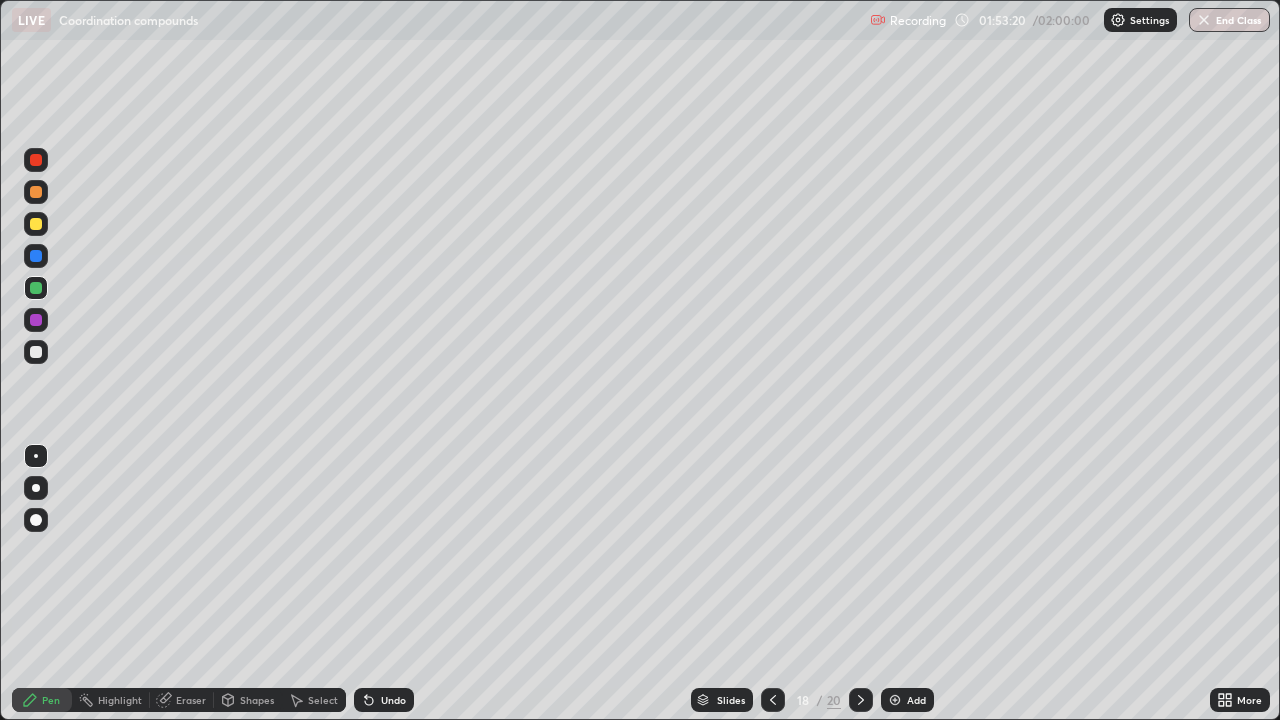 click 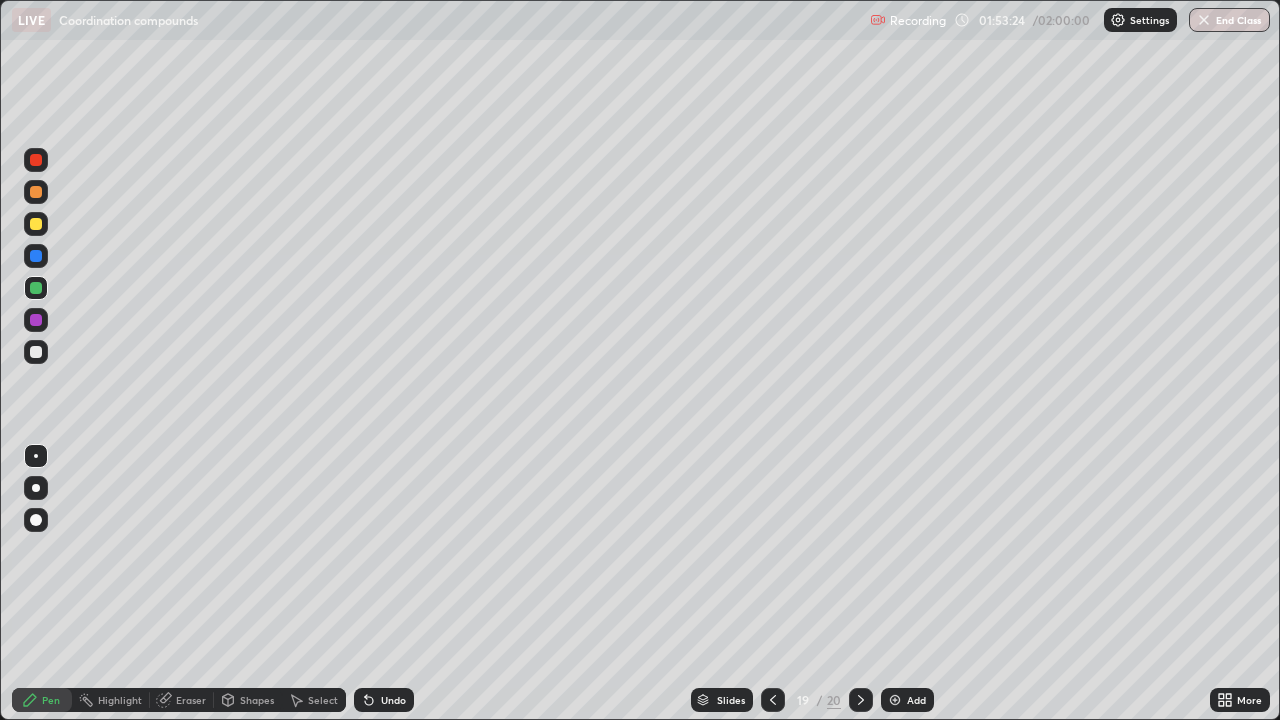 click 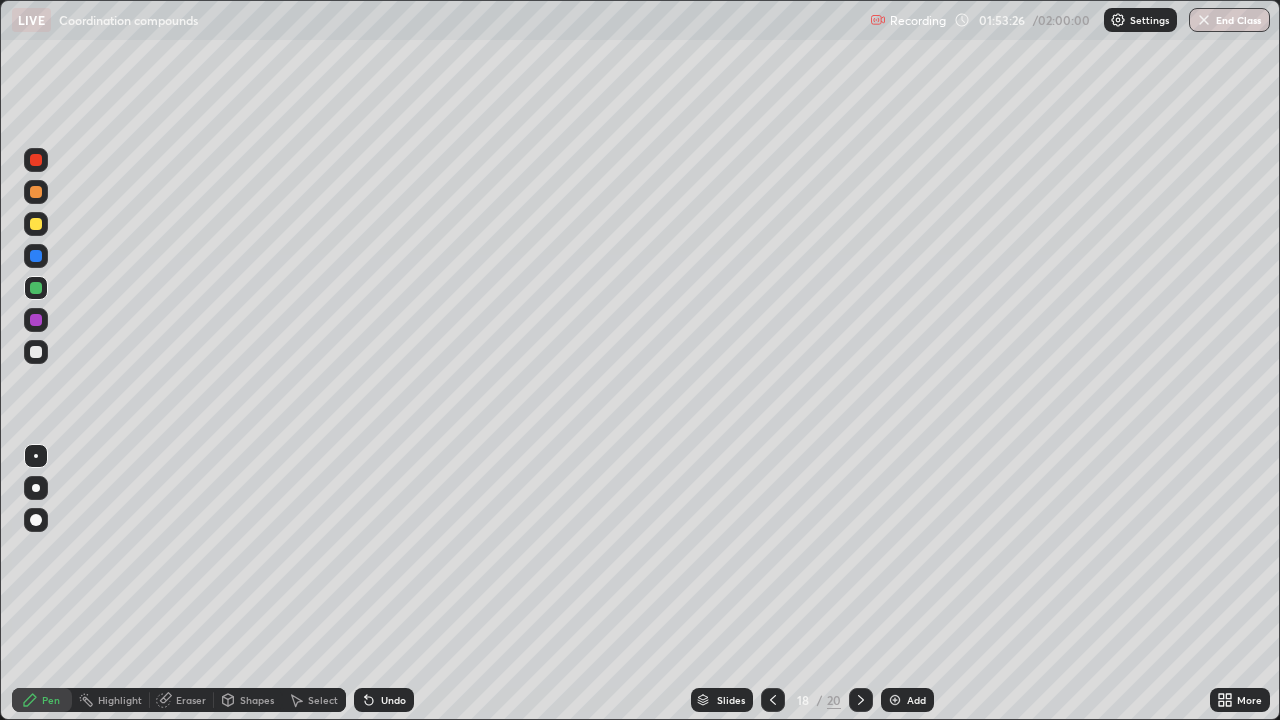 click at bounding box center (861, 700) 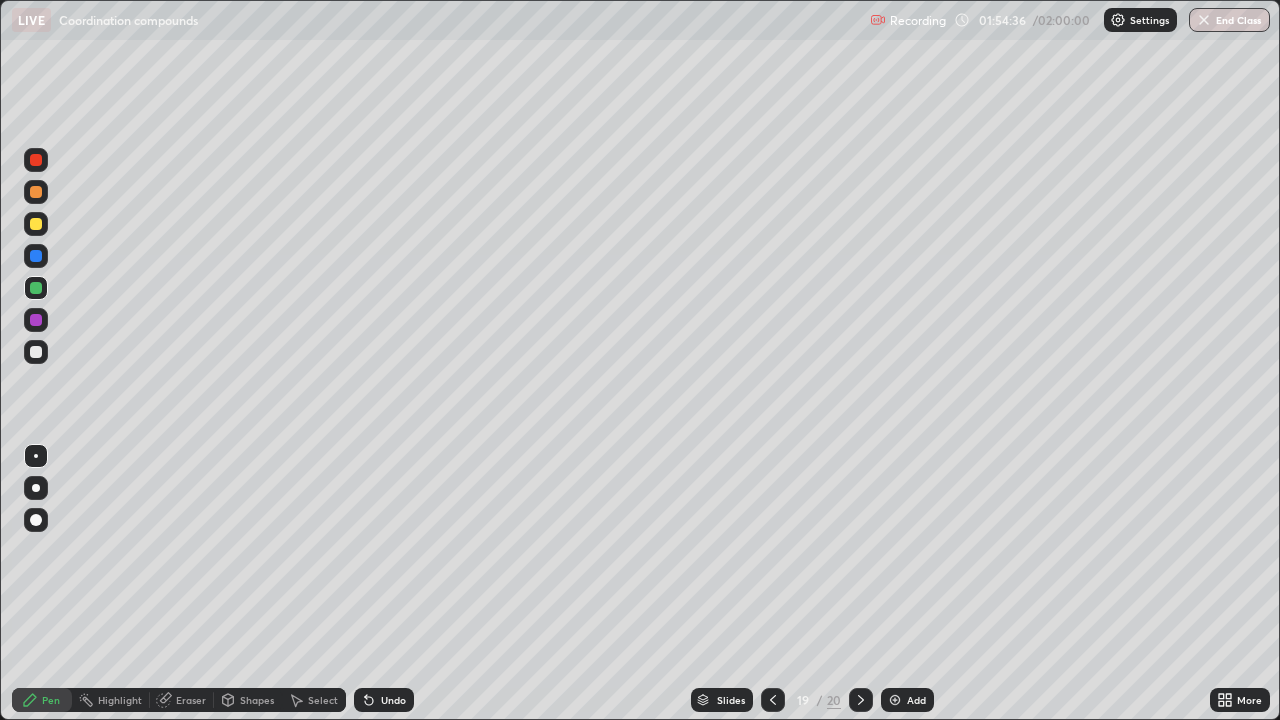 click 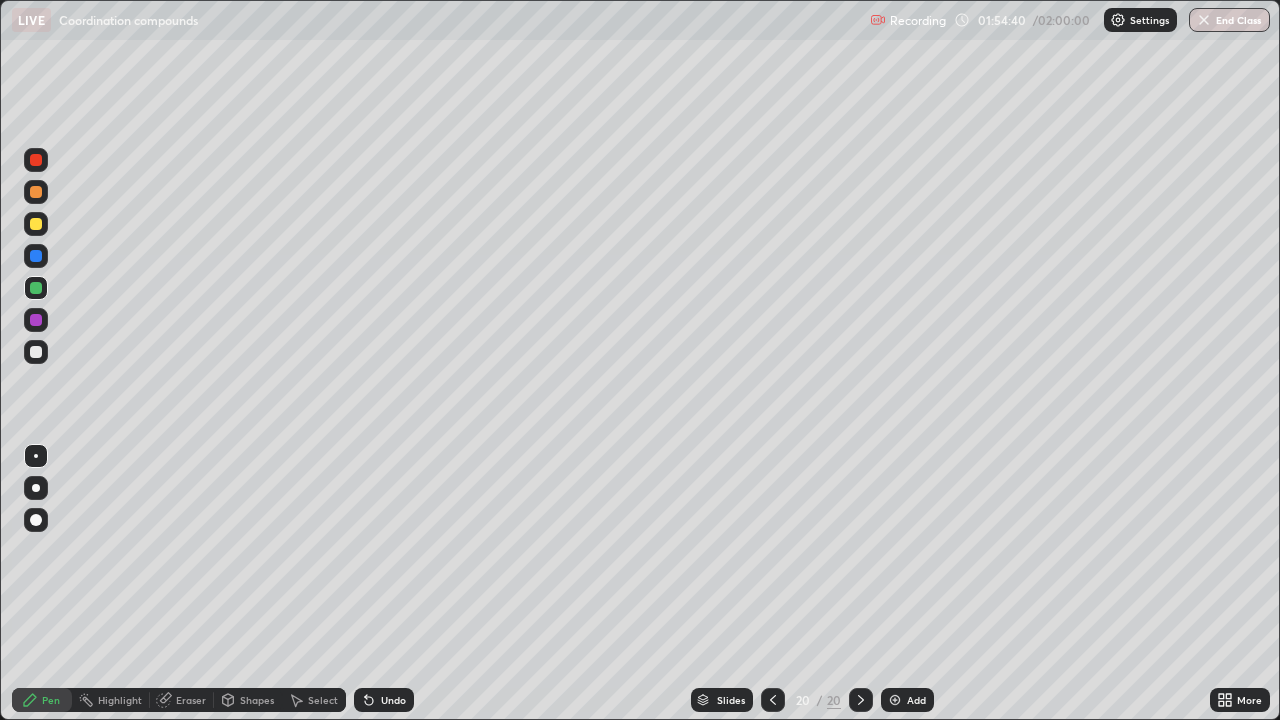 click 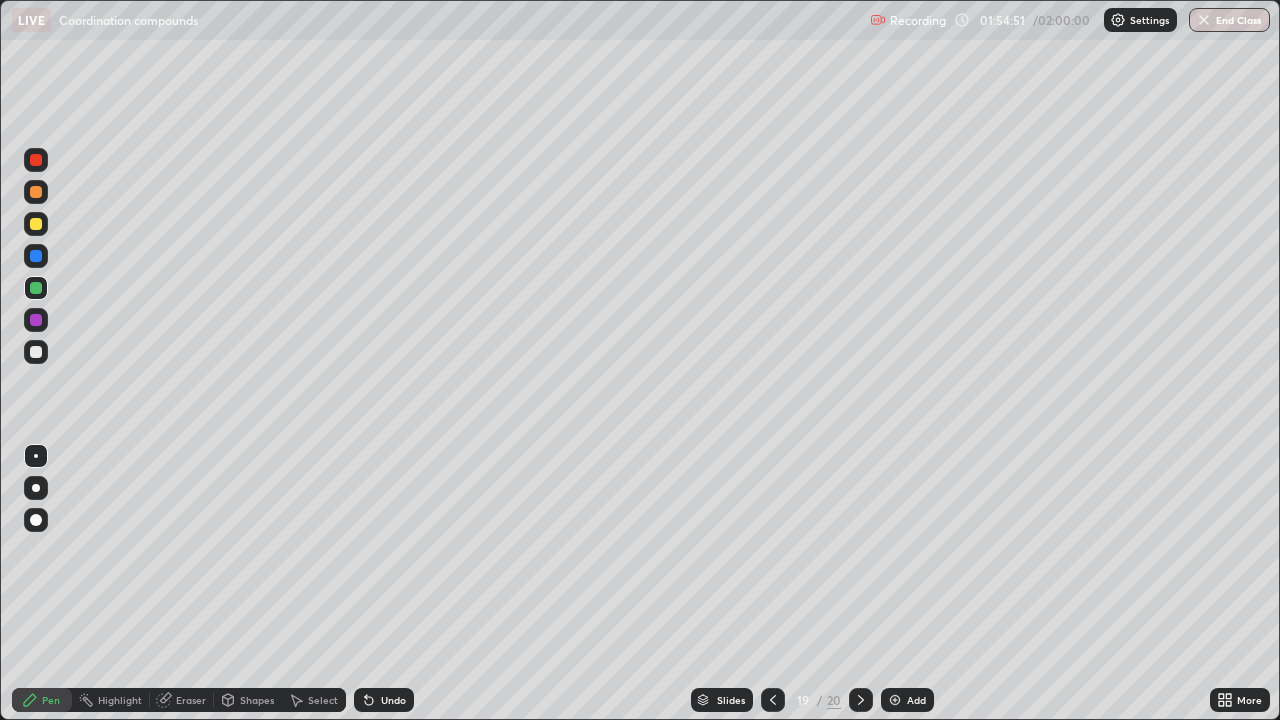 click 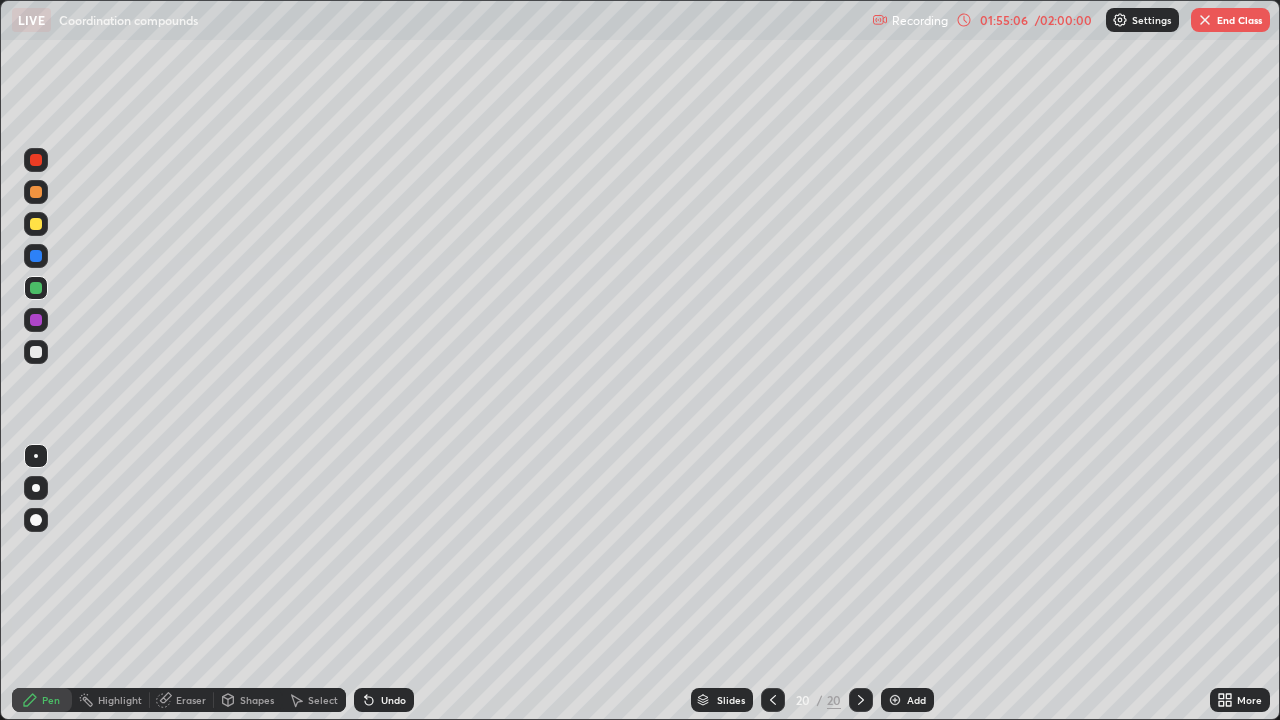 click 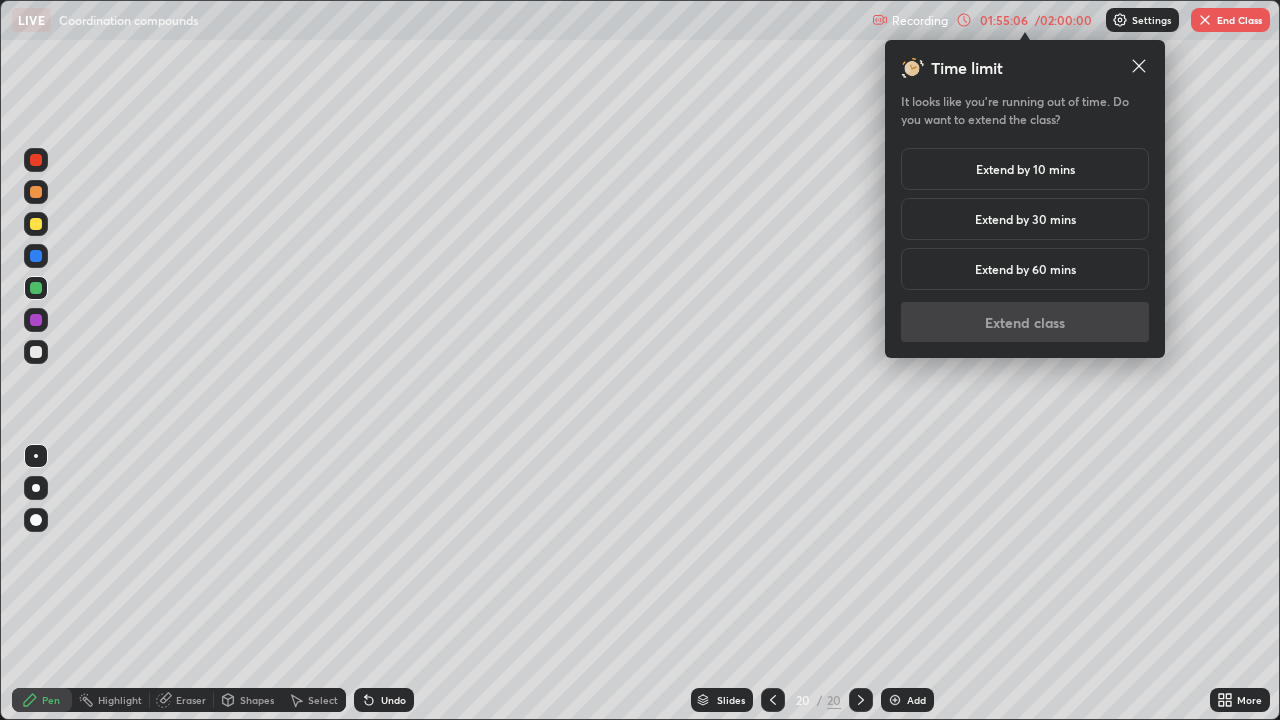 click on "Extend by 10 mins" at bounding box center (1025, 169) 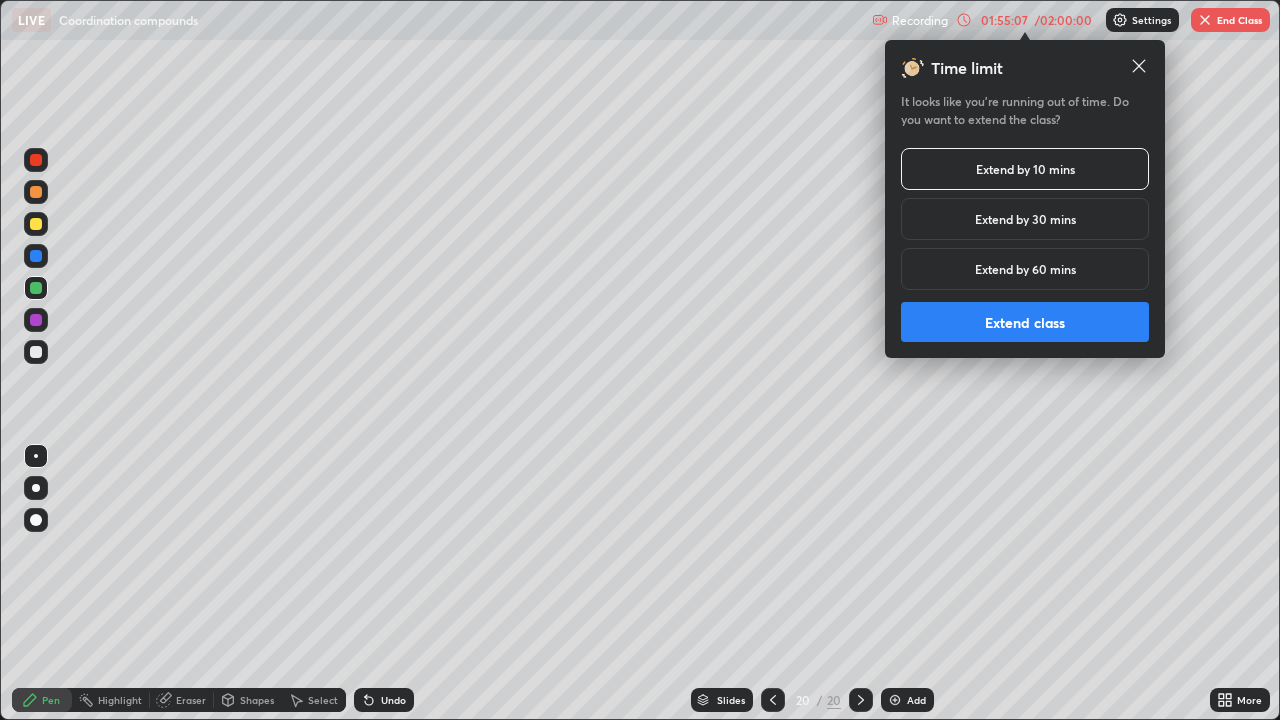 click on "Extend class" at bounding box center (1025, 322) 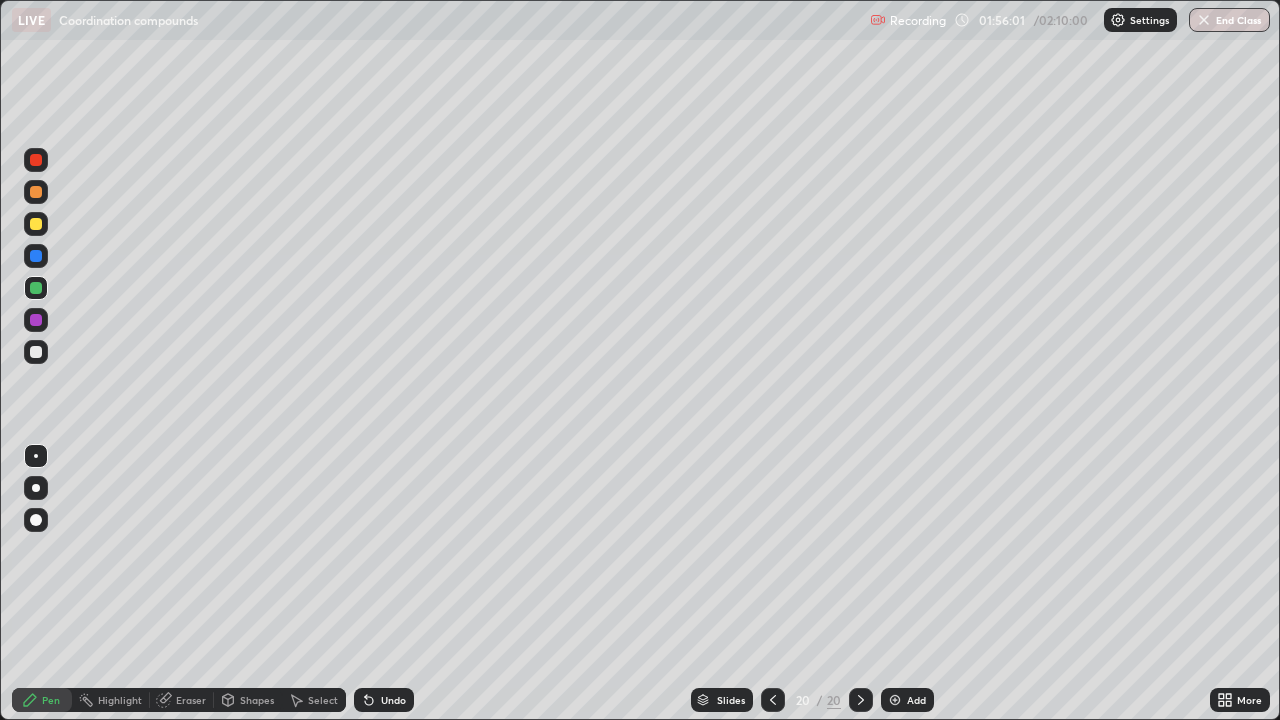 click at bounding box center [36, 224] 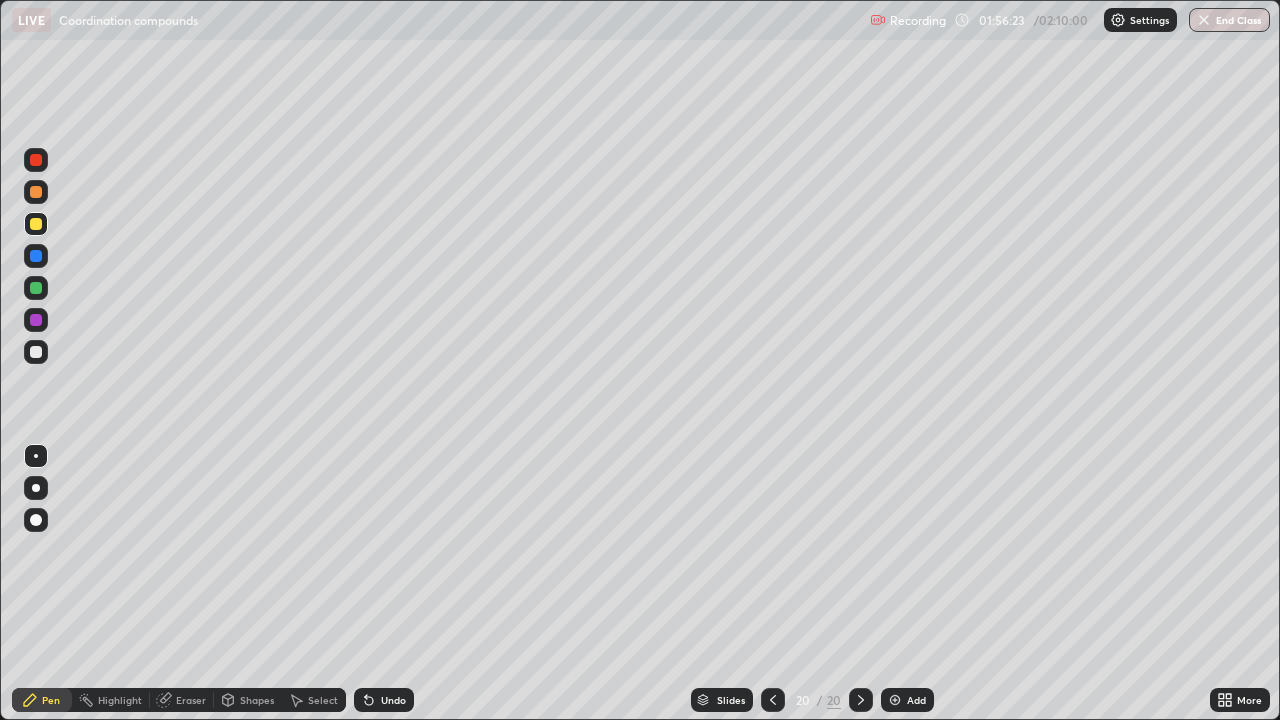 click at bounding box center [36, 320] 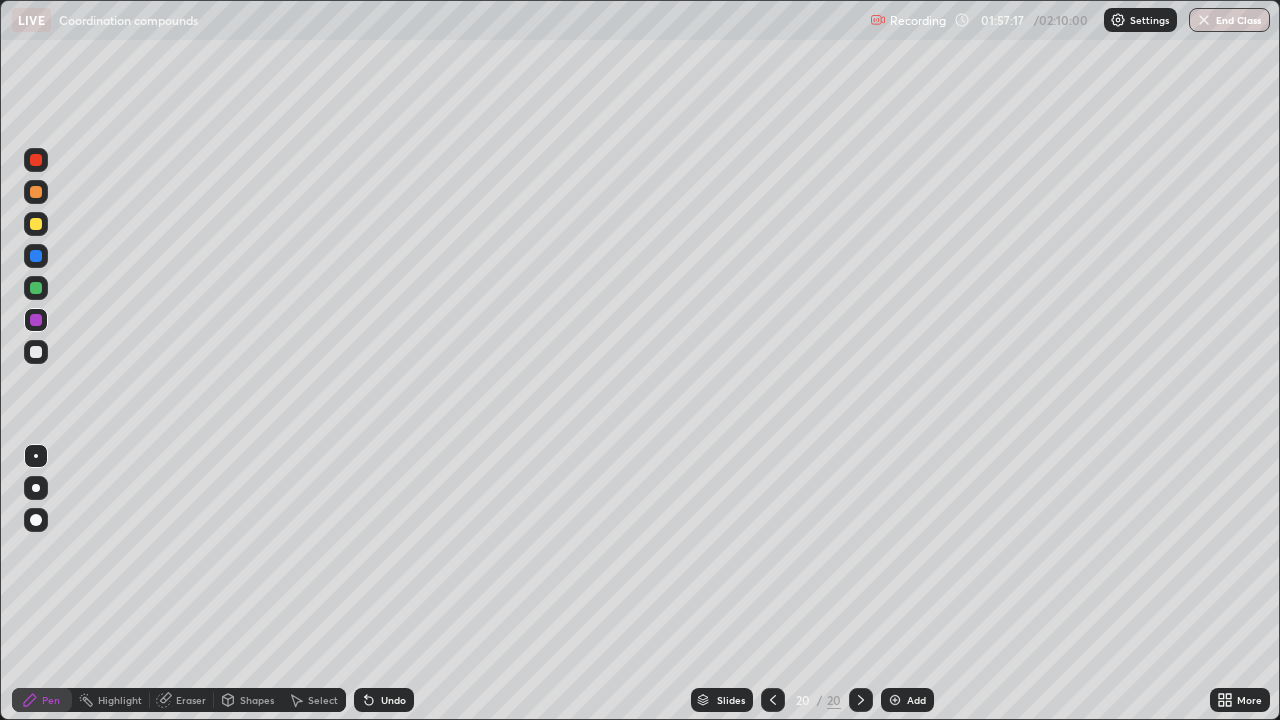 click at bounding box center [36, 288] 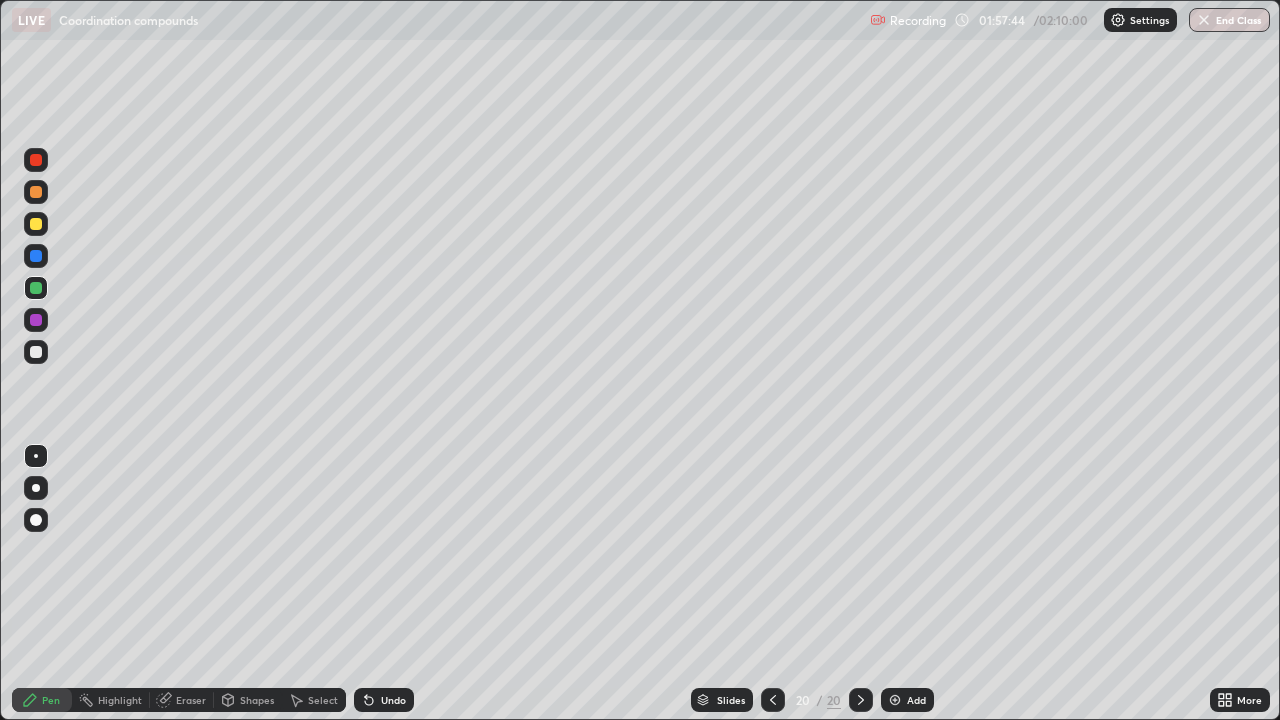 click at bounding box center (36, 320) 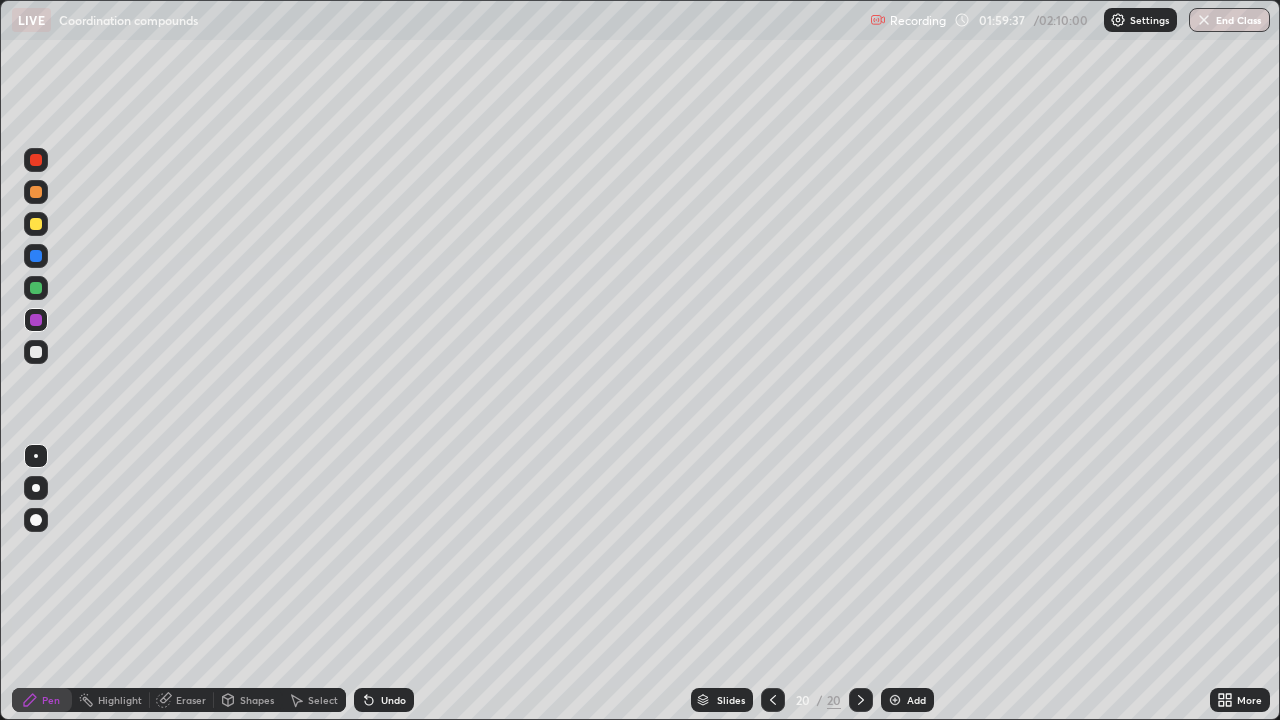 click at bounding box center [36, 256] 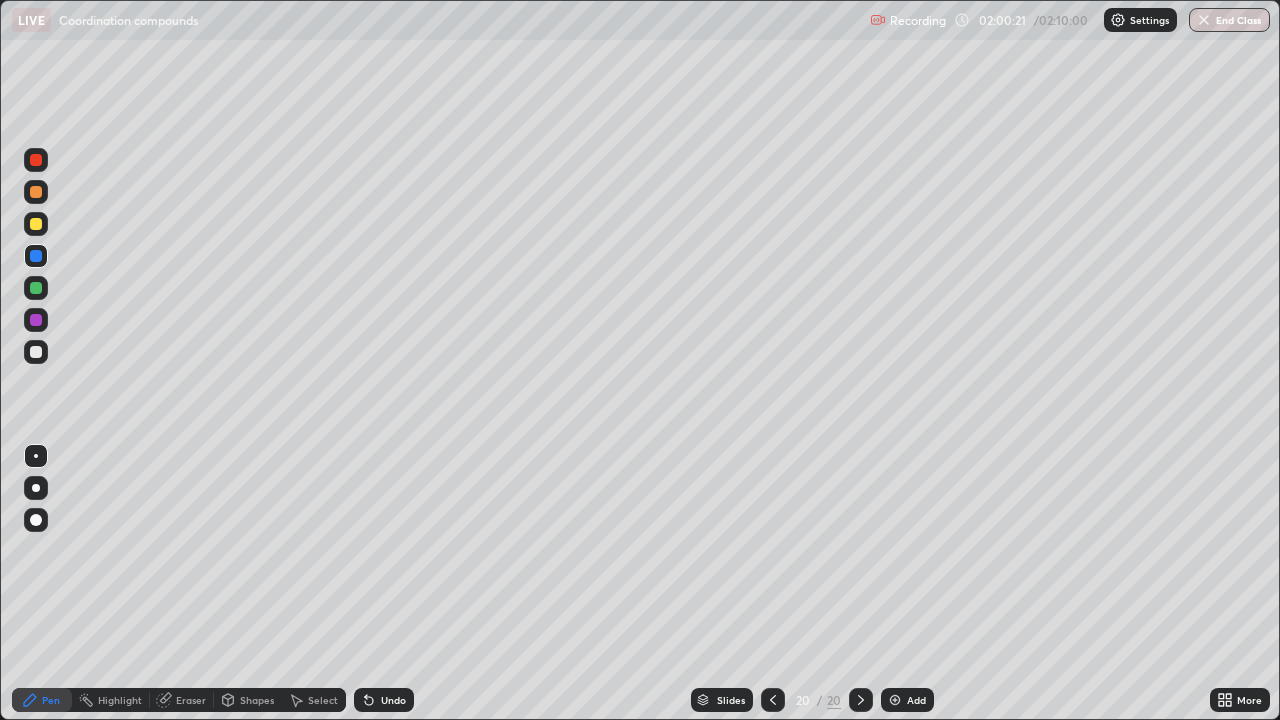 click at bounding box center (36, 192) 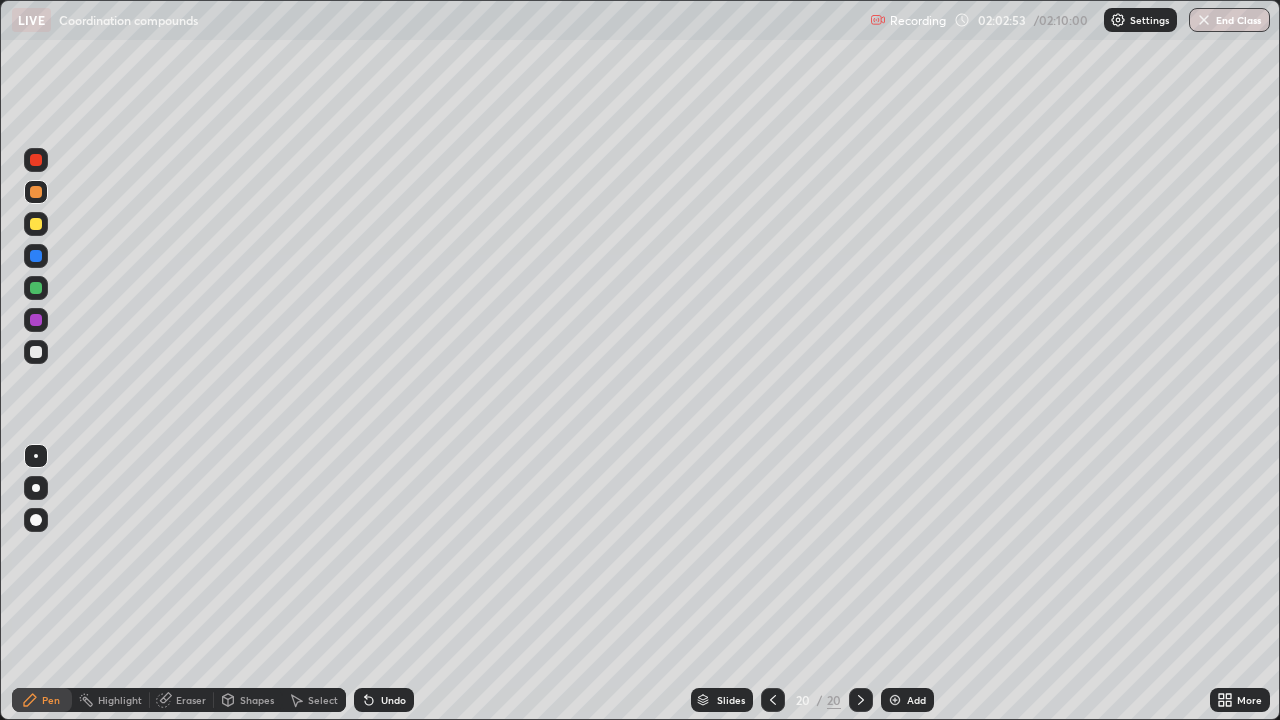 click at bounding box center (36, 256) 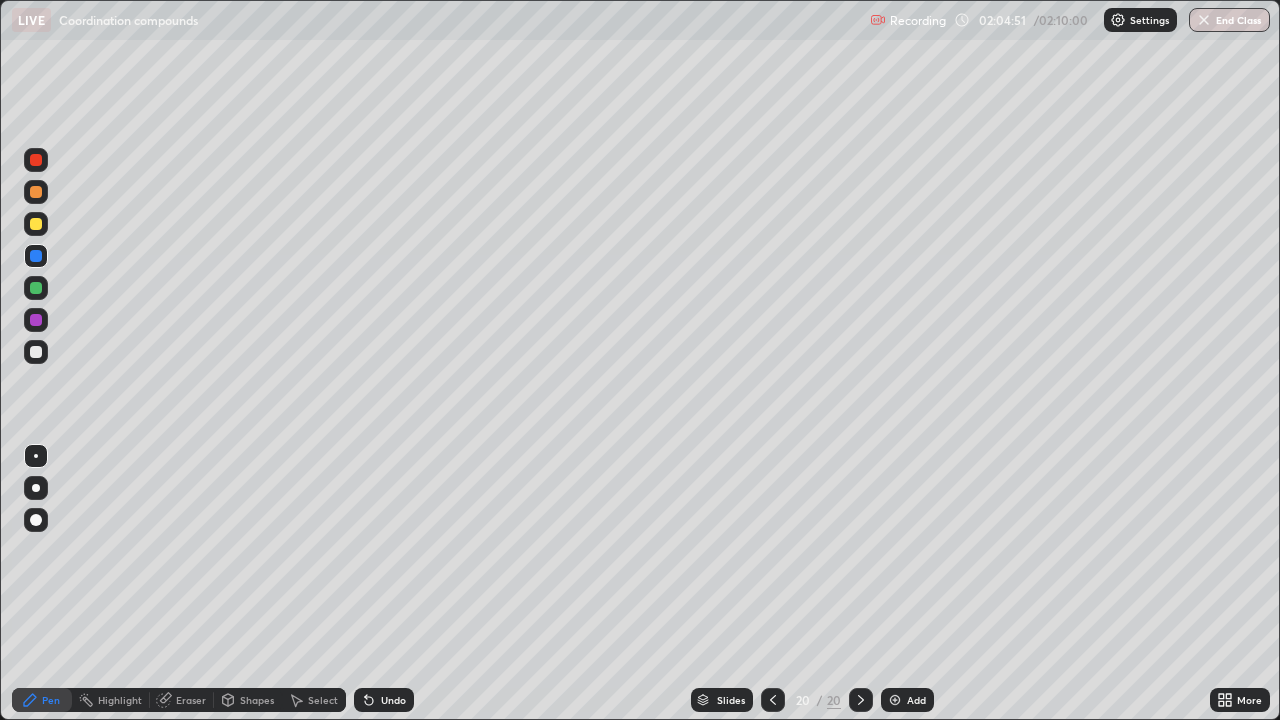 click at bounding box center (36, 288) 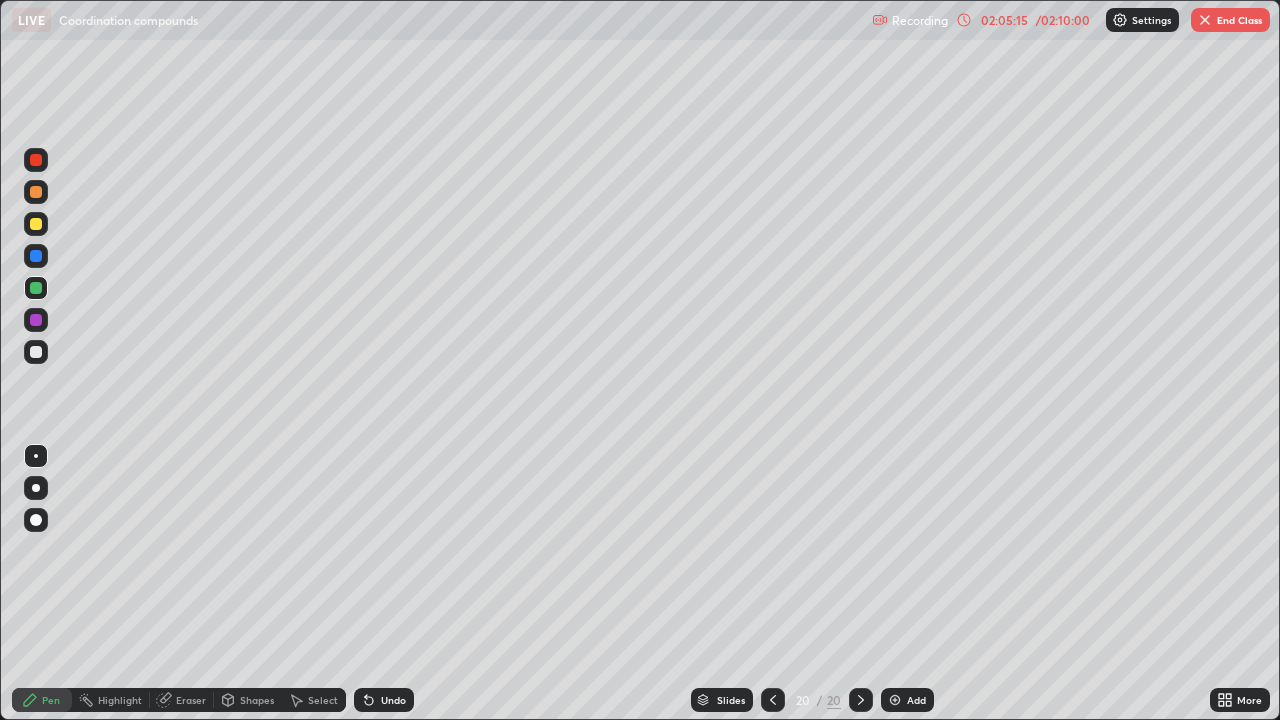 click on "Add" at bounding box center [907, 700] 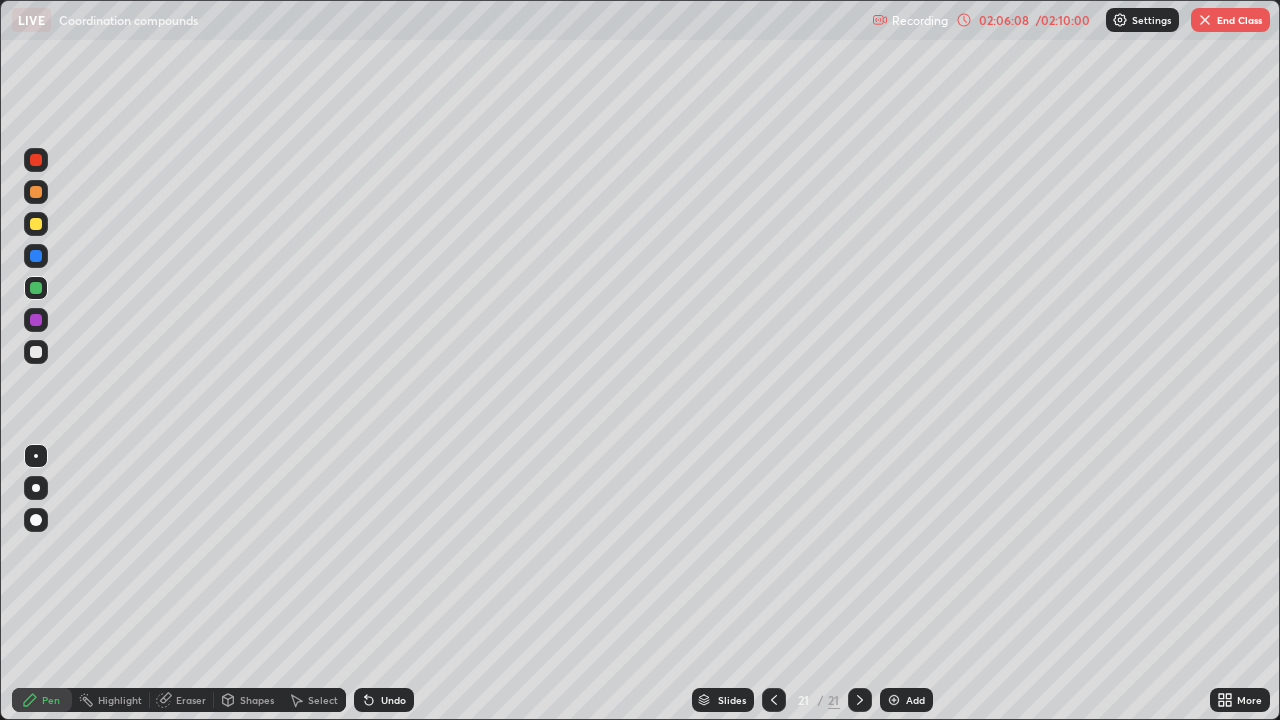 click at bounding box center (36, 192) 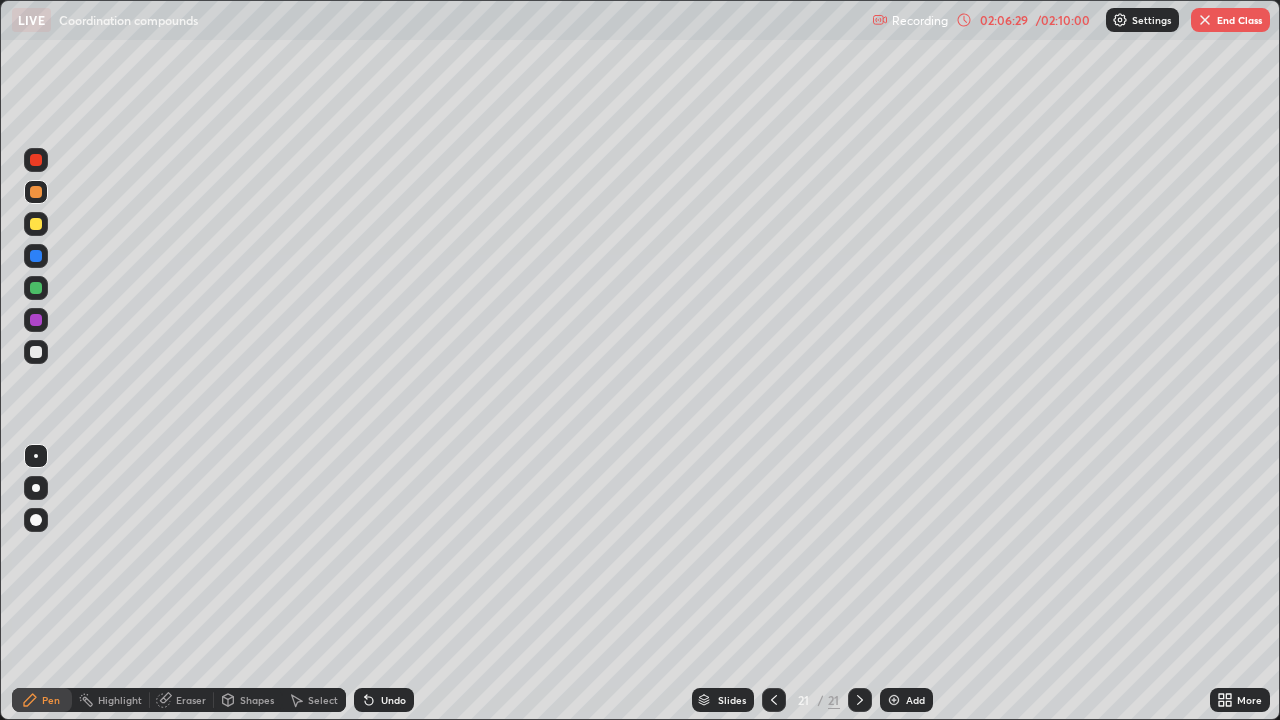 click on "02:06:29" at bounding box center (1004, 20) 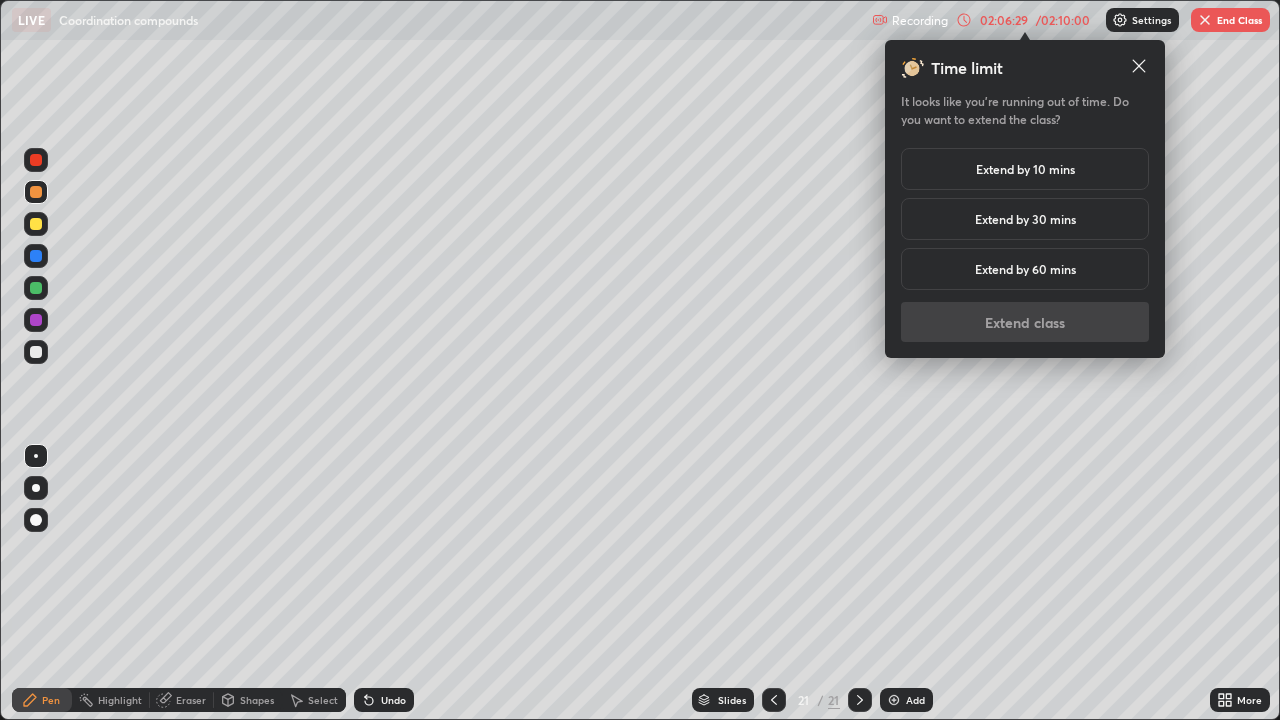 click on "Extend by 10 mins" at bounding box center [1025, 169] 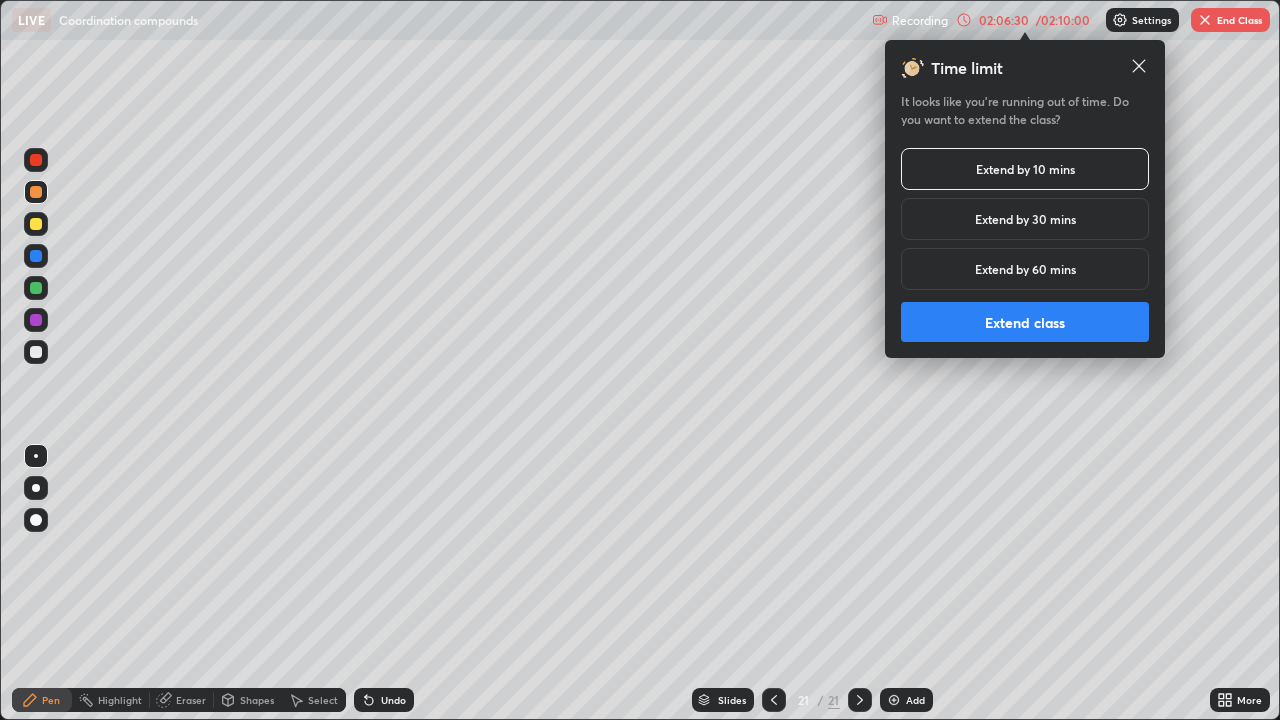click on "Extend class" at bounding box center (1025, 322) 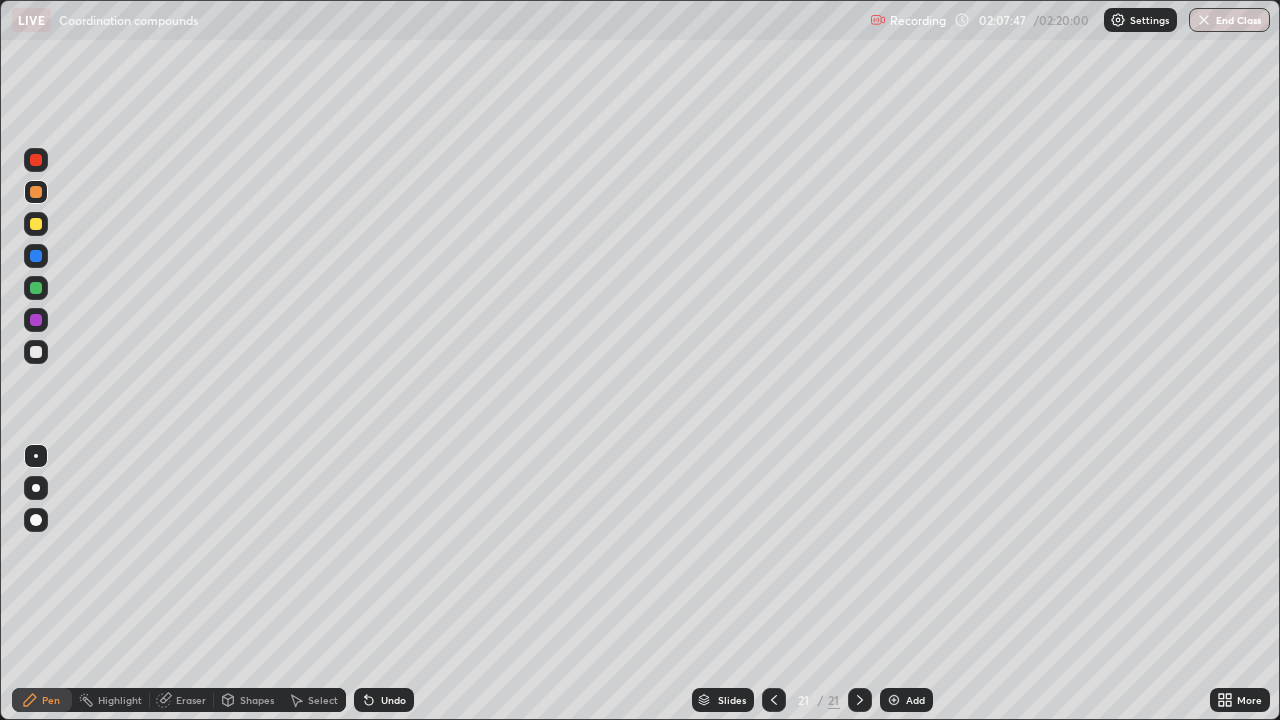 click on "End Class" at bounding box center [1229, 20] 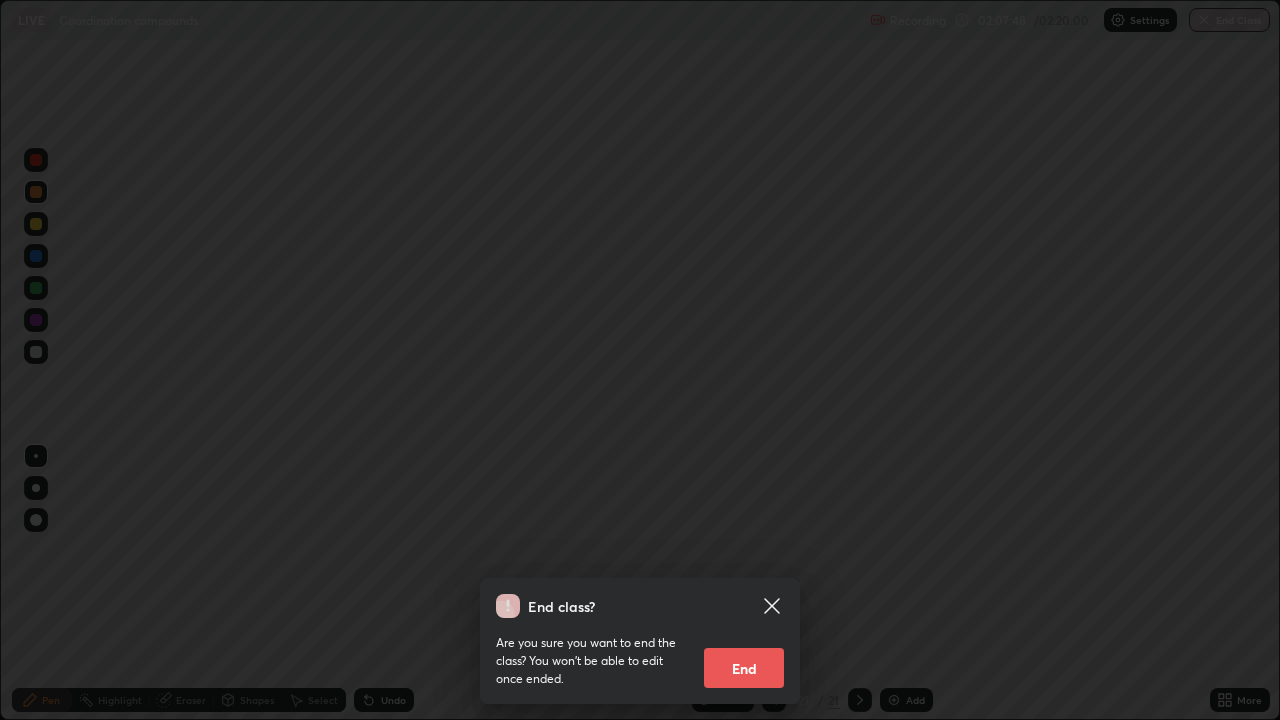 click on "End" at bounding box center [744, 668] 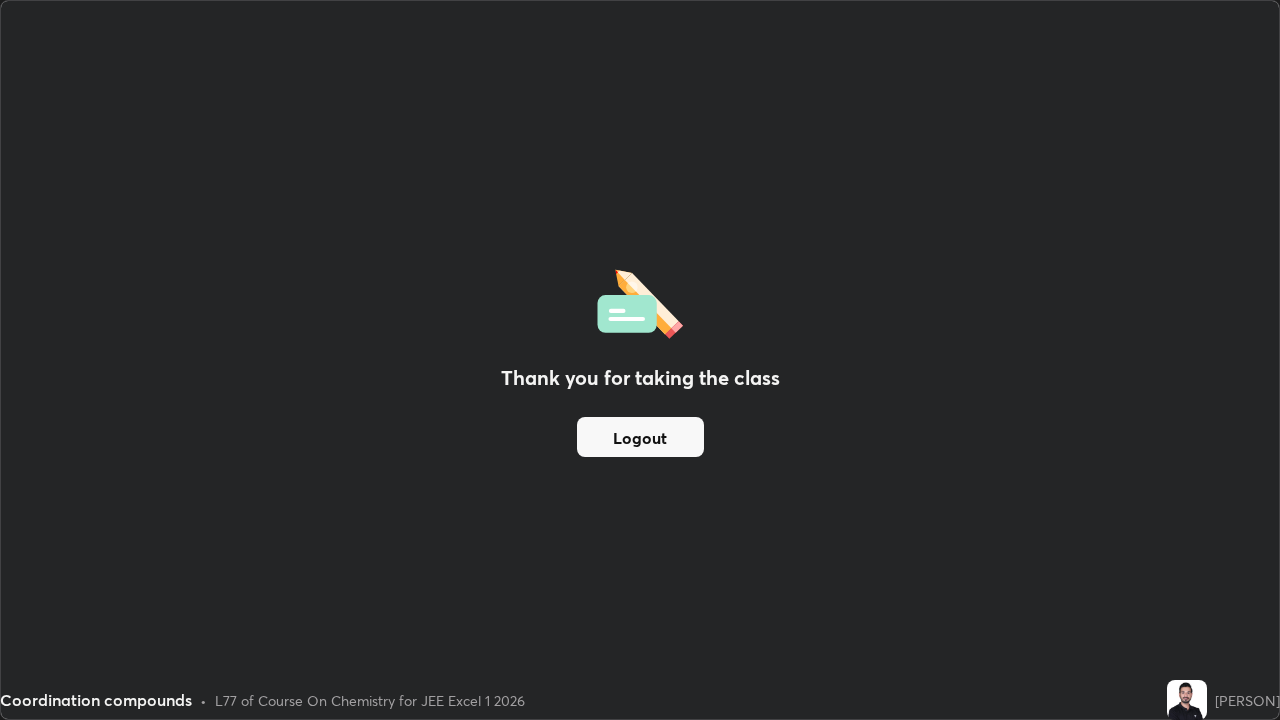 click at bounding box center (1187, 700) 